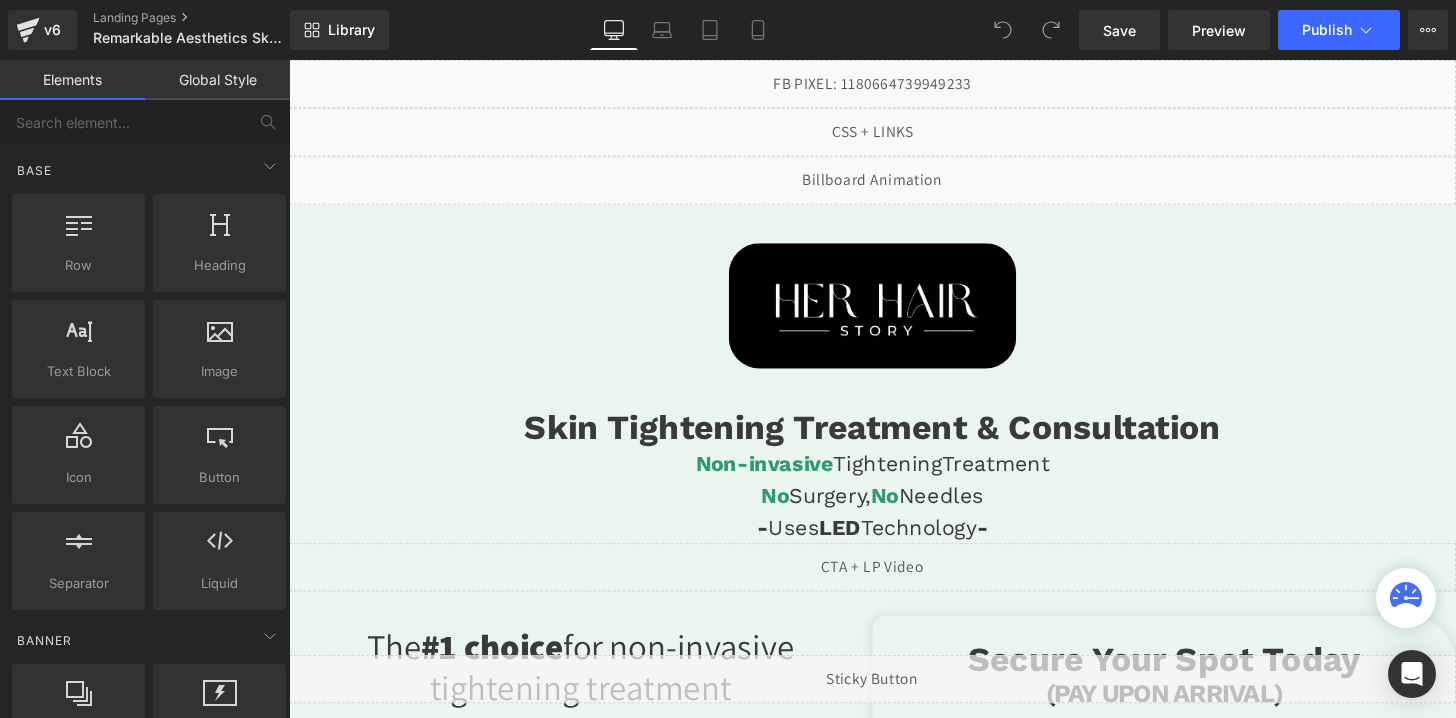 scroll, scrollTop: 0, scrollLeft: 0, axis: both 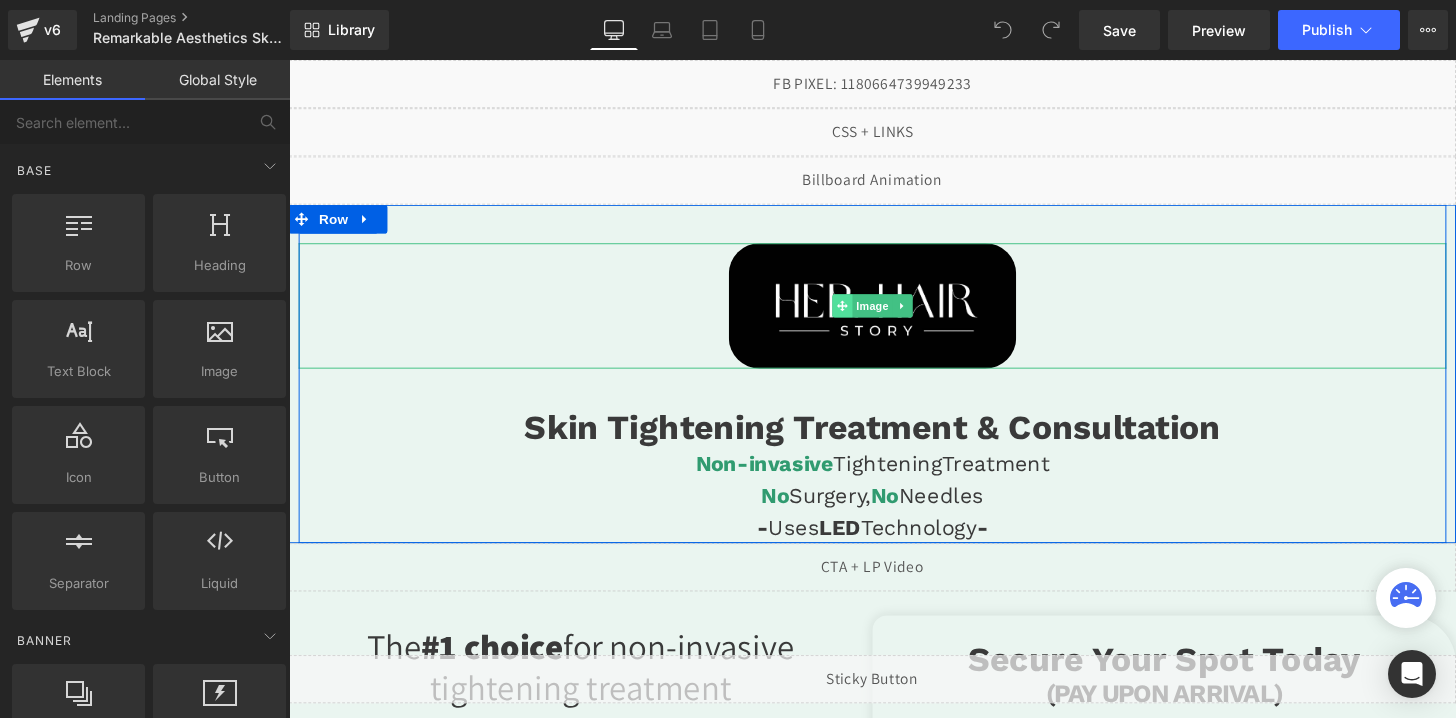 click at bounding box center [862, 315] 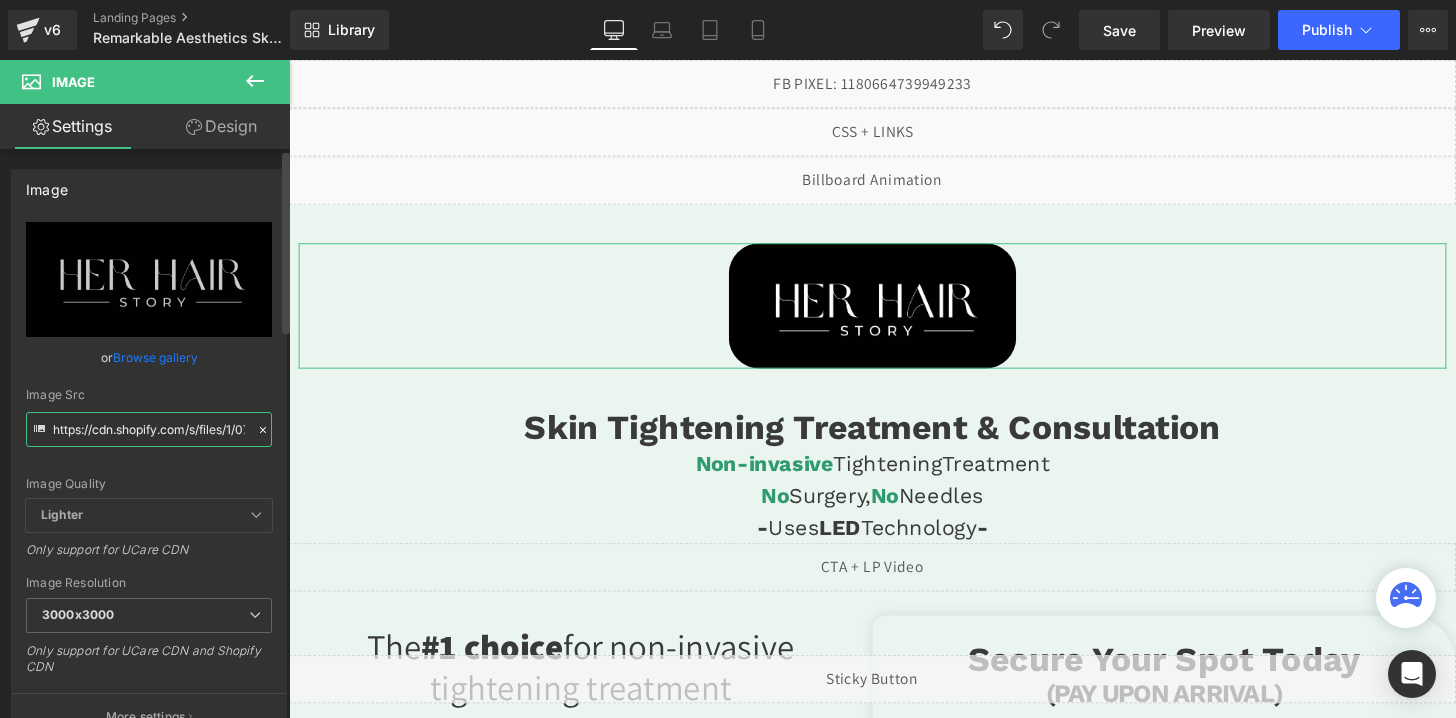click on "https://cdn.shopify.com/s/files/1/0738/7430/9416/files/HER_HAIR_STORY_LOGO_3000x3000.jpg?v=1752869536" at bounding box center (149, 429) 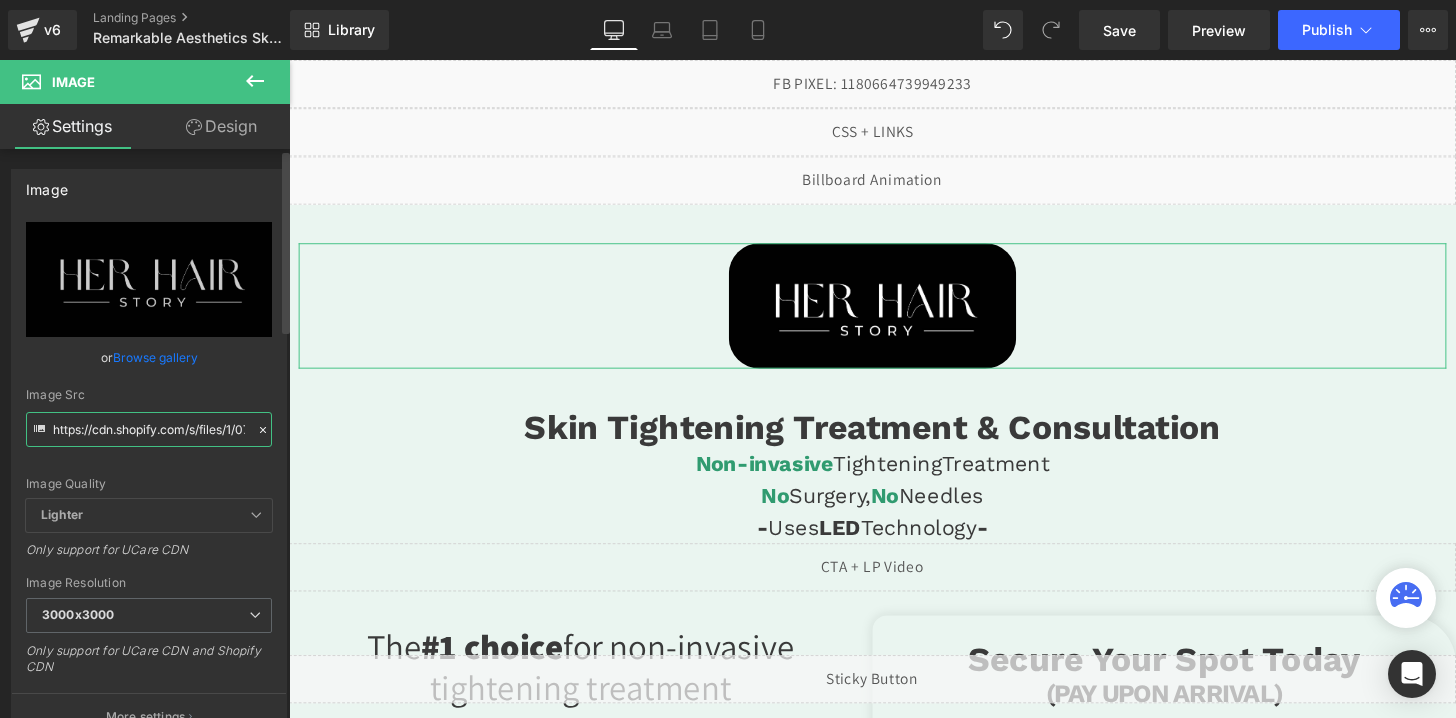 click on "https://cdn.shopify.com/s/files/1/0738/7430/9416/files/HER_HAIR_STORY_LOGO_3000x3000.jpg?v=1752869536" at bounding box center (149, 429) 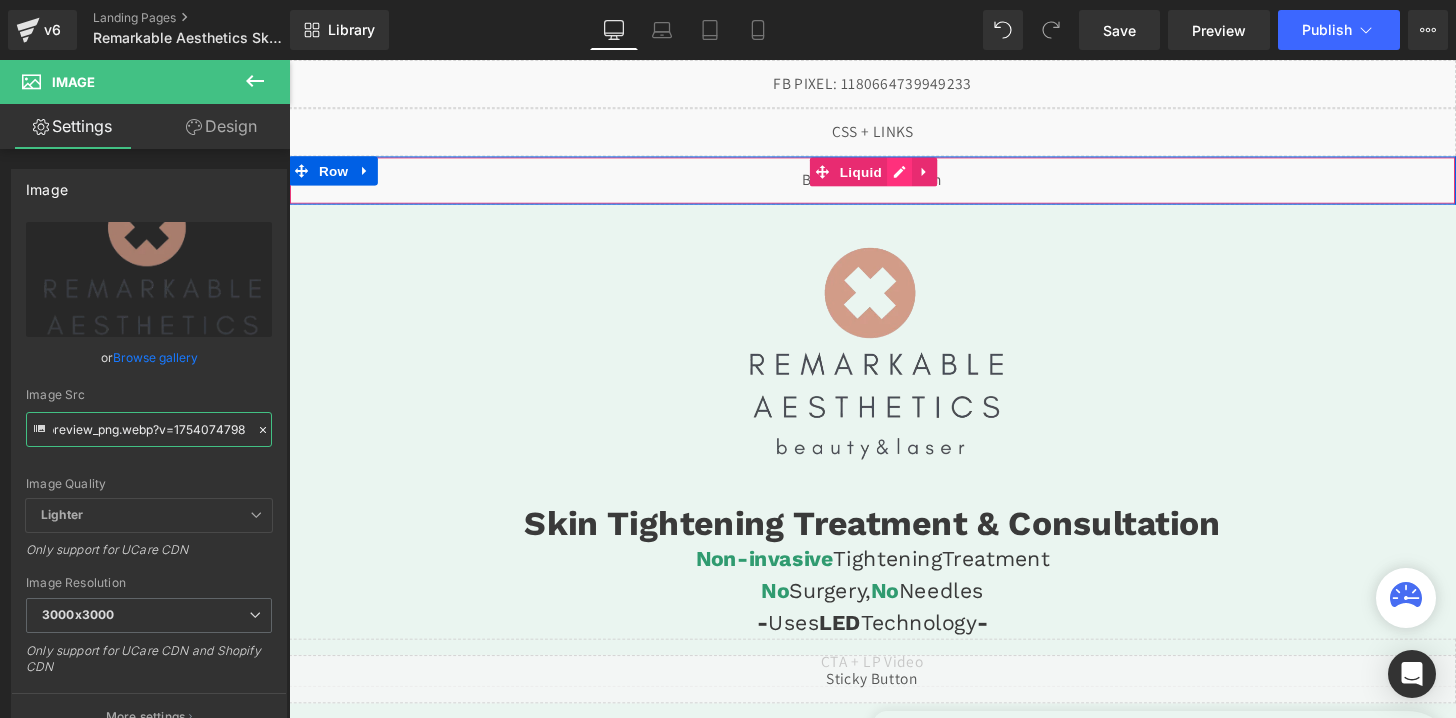 click on "Liquid" at bounding box center (894, 185) 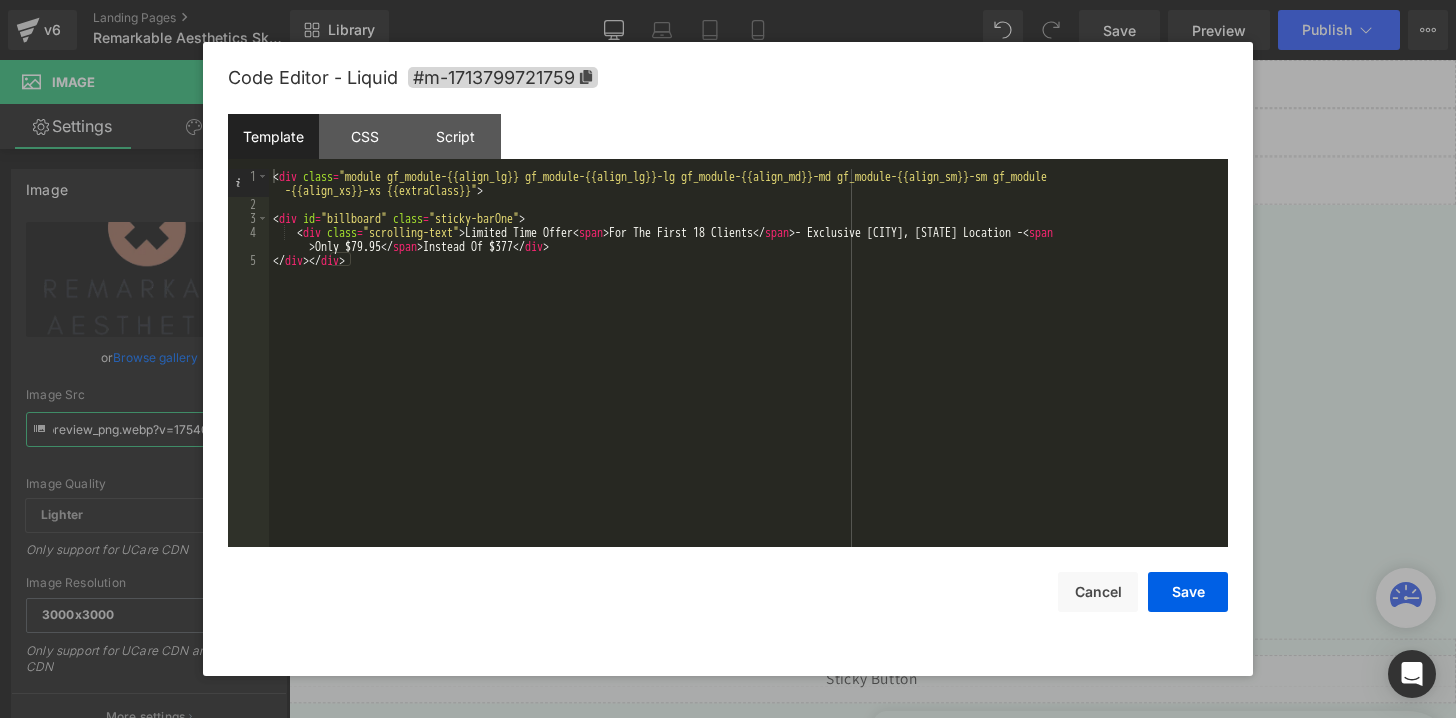 type on "https://cdn.shopify.com/s/files/1/0738/7430/9416/files/Screenshot_2025-06-30_111256-removebg-preview_png_3000x3000.webp?v=1754074798" 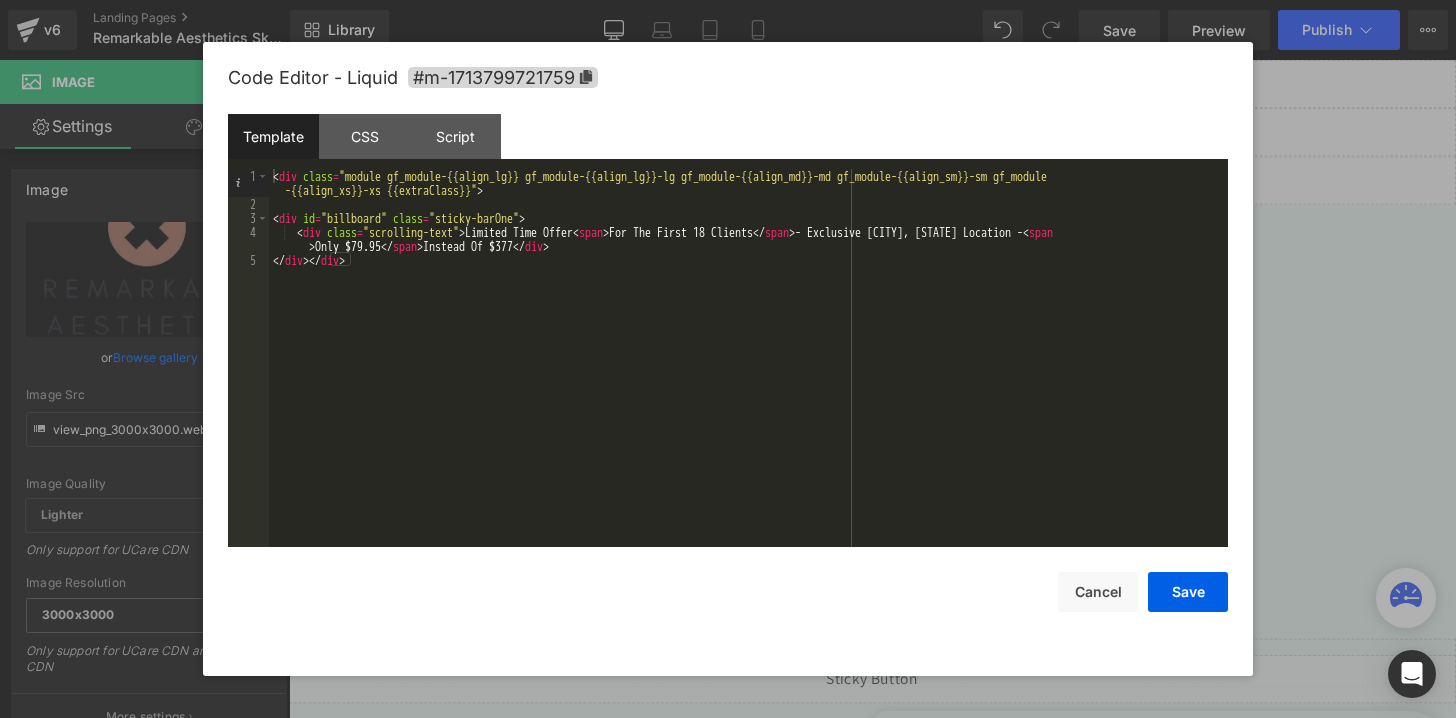 scroll, scrollTop: 0, scrollLeft: 0, axis: both 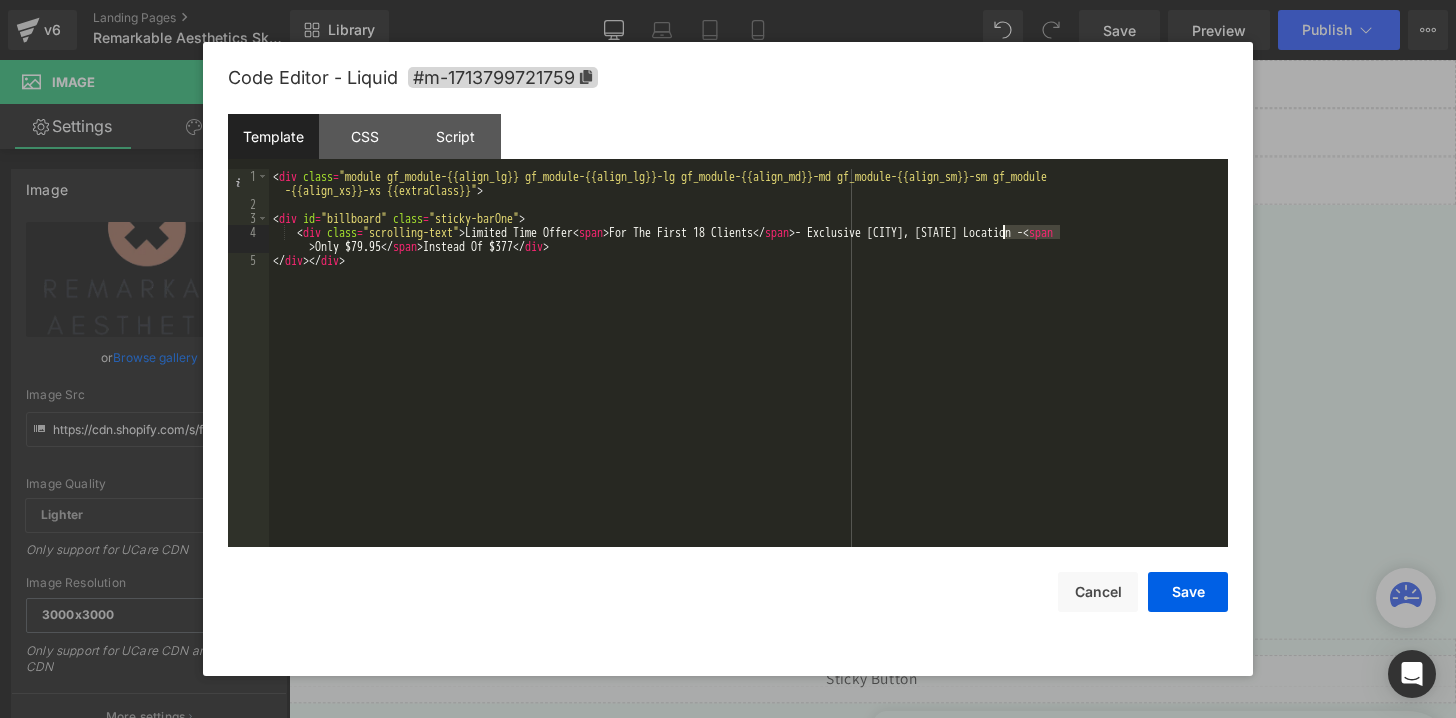 drag, startPoint x: 1060, startPoint y: 234, endPoint x: 1004, endPoint y: 235, distance: 56.008926 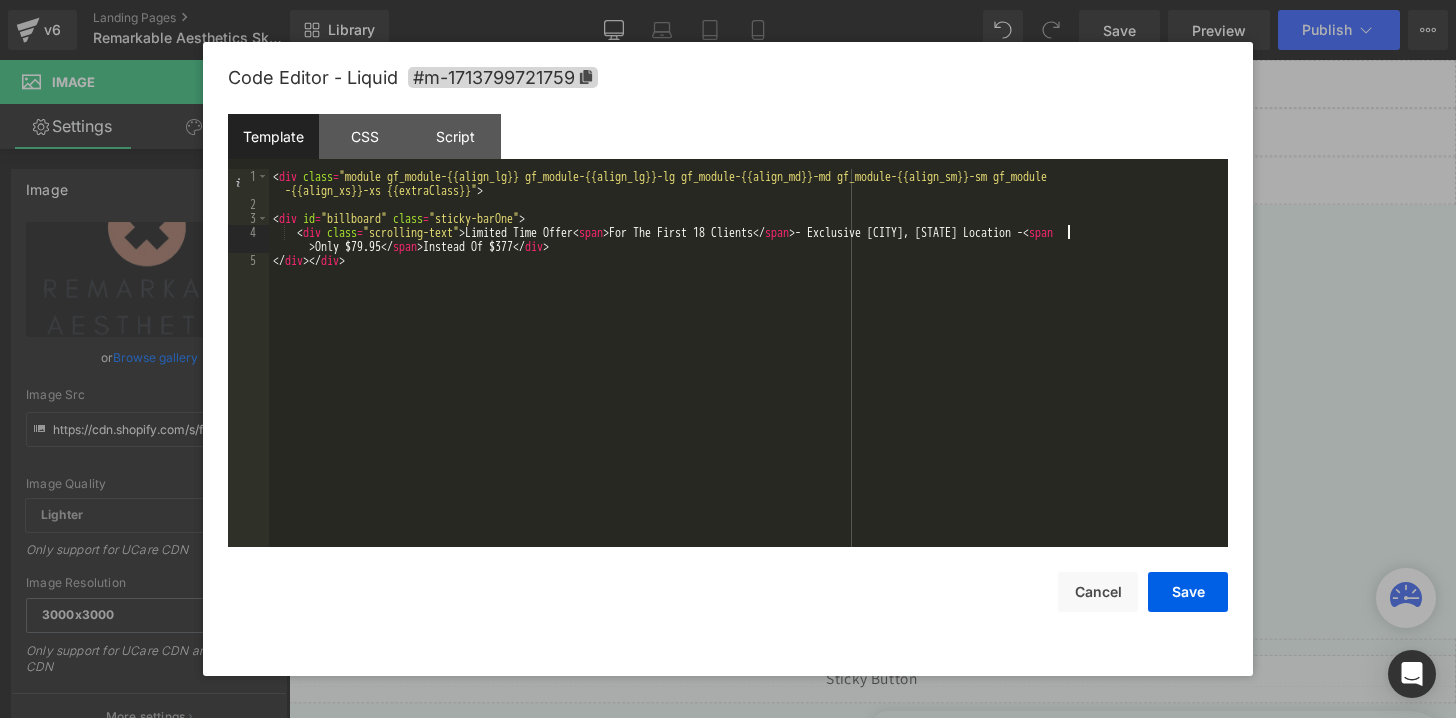click on "Limited Time Offer  For The First 18 Clients  - Exclusive [CITY], [STATE] Location -  Only $79.95  Instead Of $377" at bounding box center (748, 379) 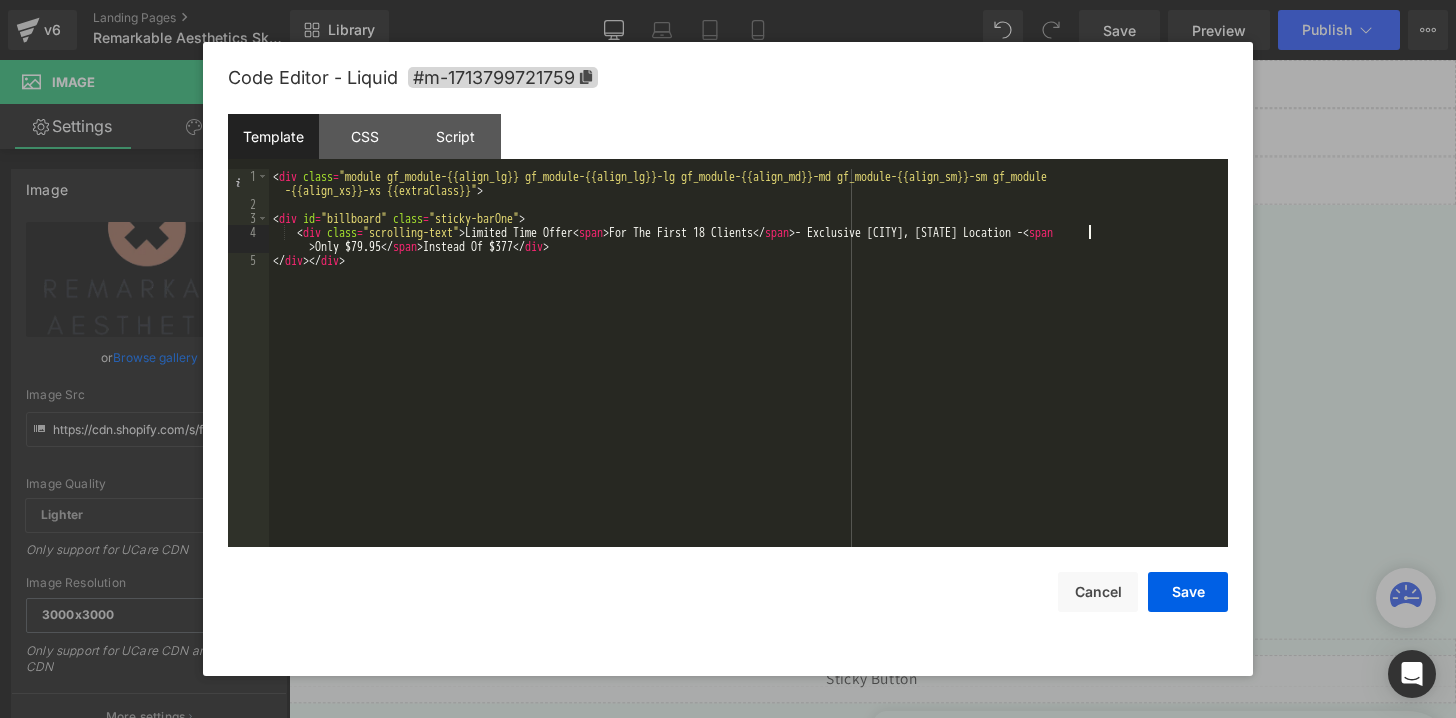 type 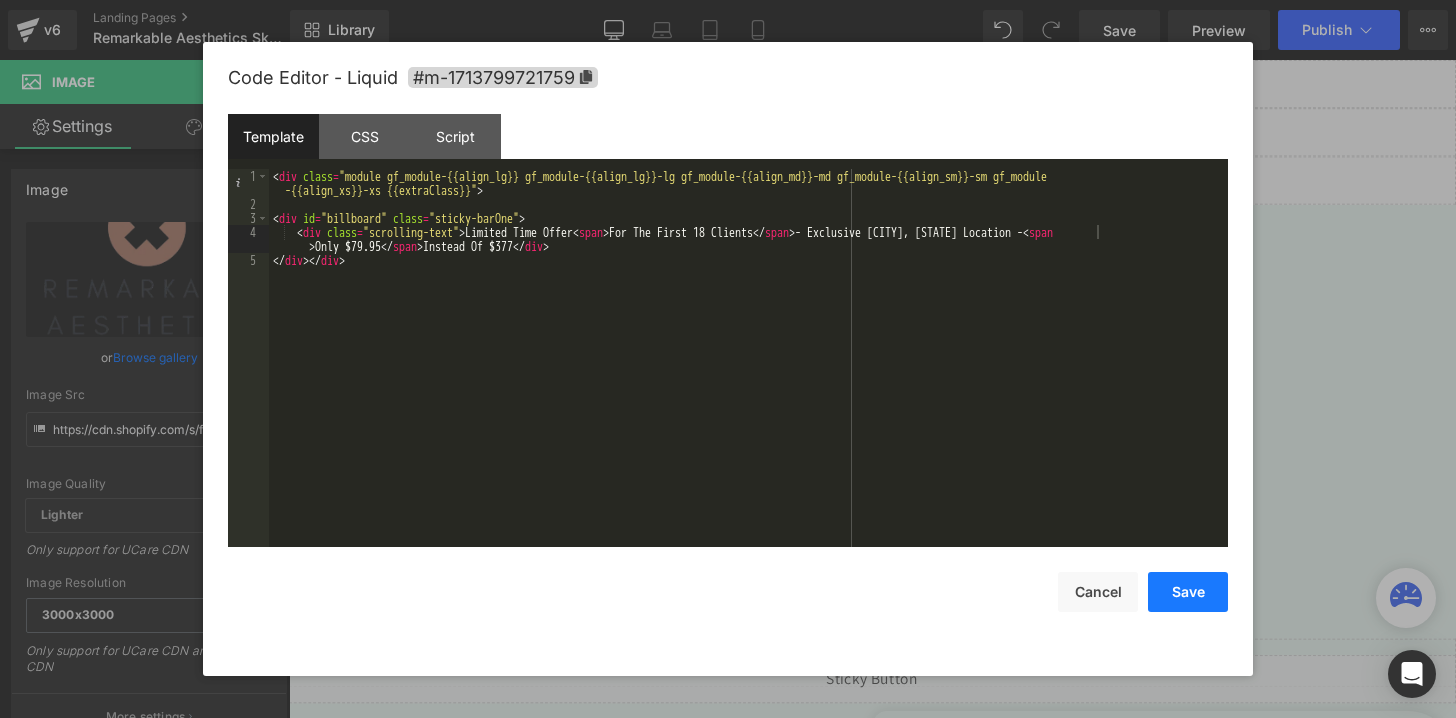 click on "Save" at bounding box center [1188, 592] 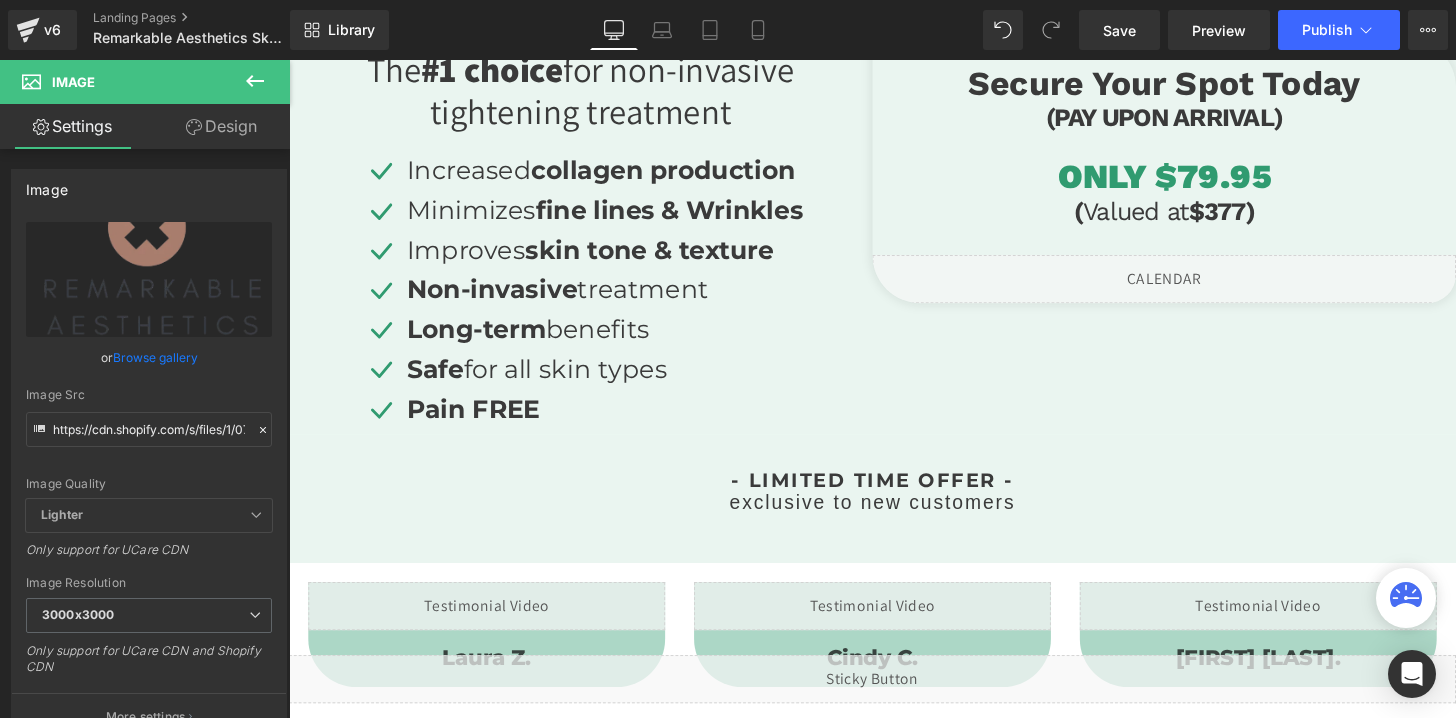 scroll, scrollTop: 685, scrollLeft: 0, axis: vertical 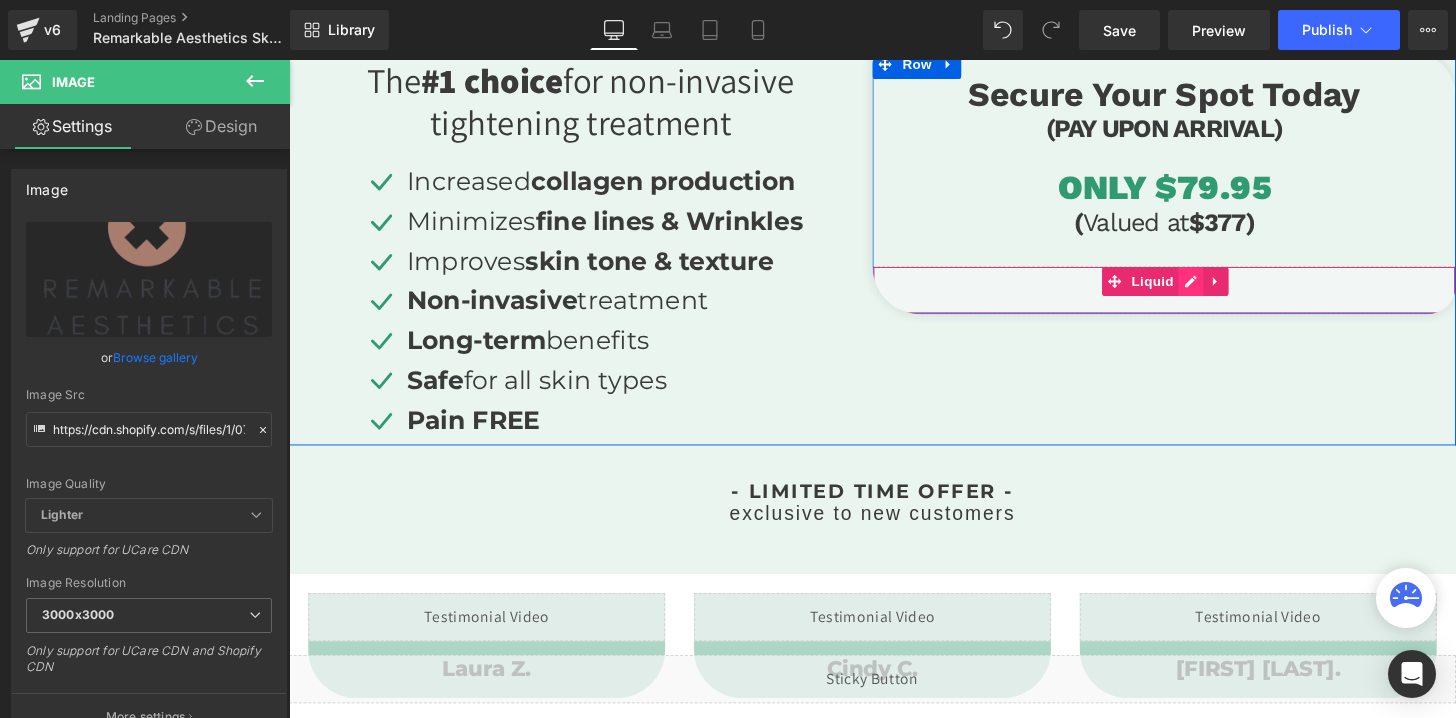 click on "Liquid" at bounding box center (1196, 299) 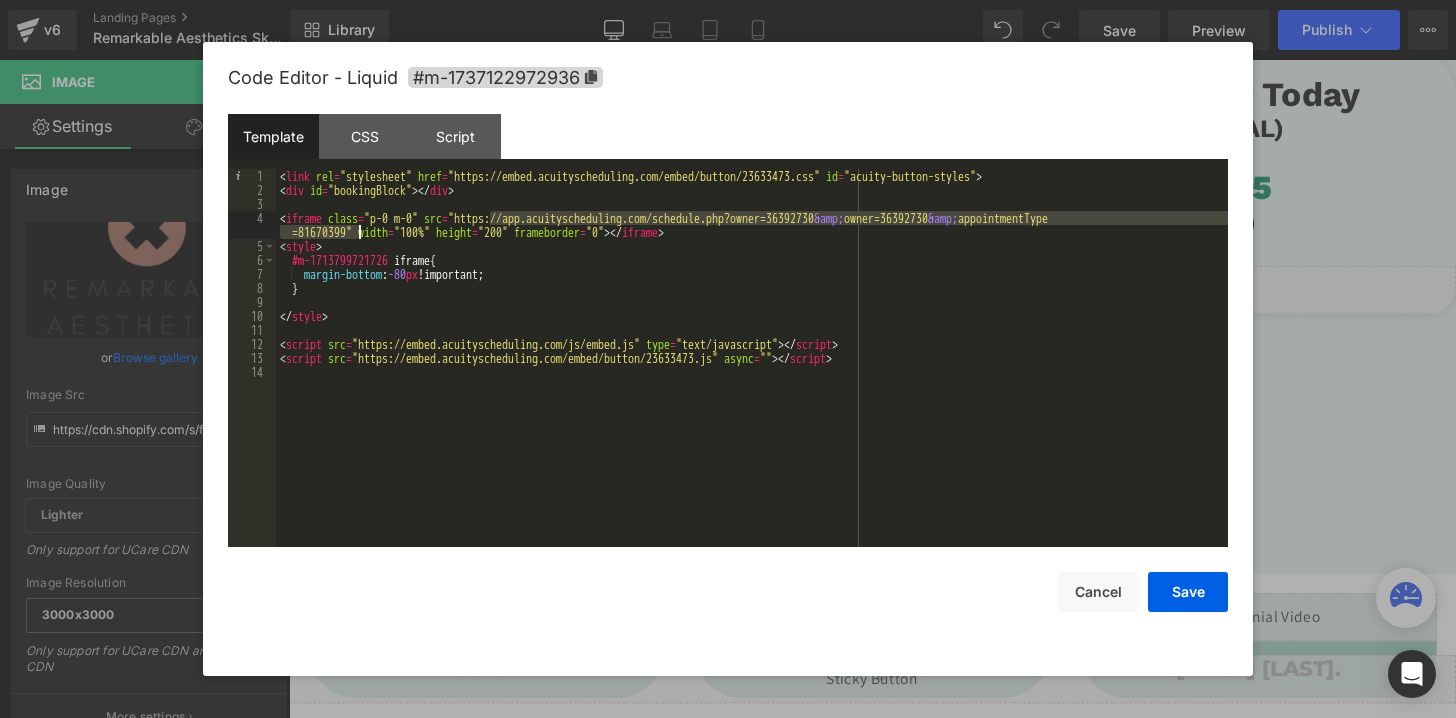 drag, startPoint x: 490, startPoint y: 216, endPoint x: 358, endPoint y: 231, distance: 132.84953 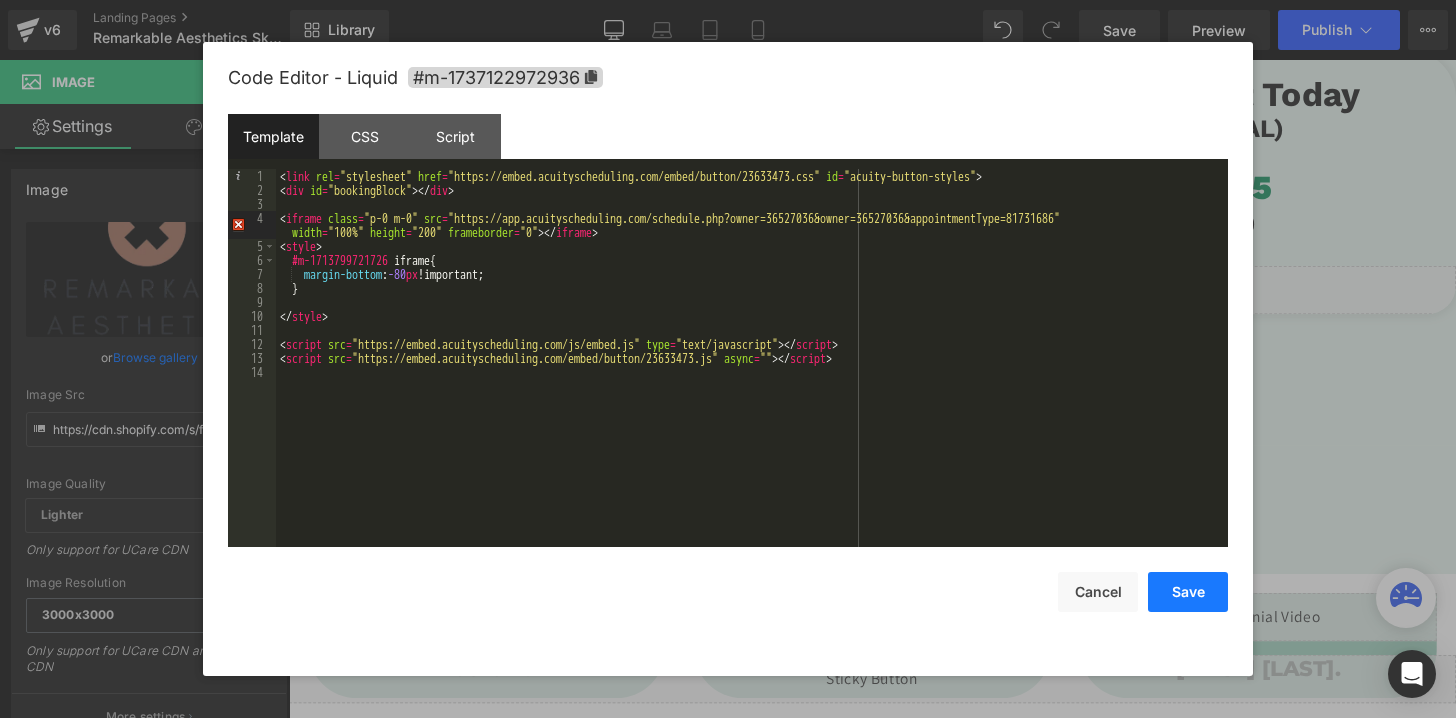 click on "Save" at bounding box center [1188, 592] 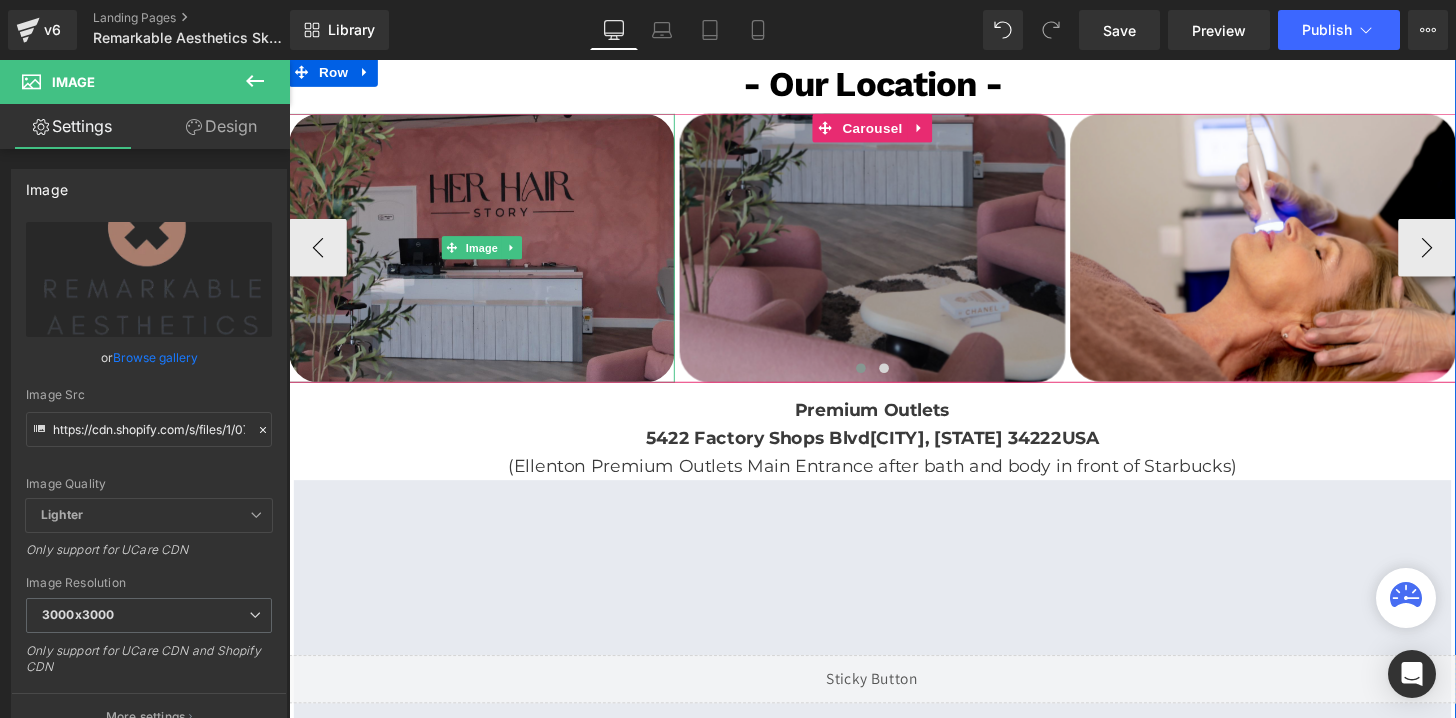 scroll, scrollTop: 3642, scrollLeft: 0, axis: vertical 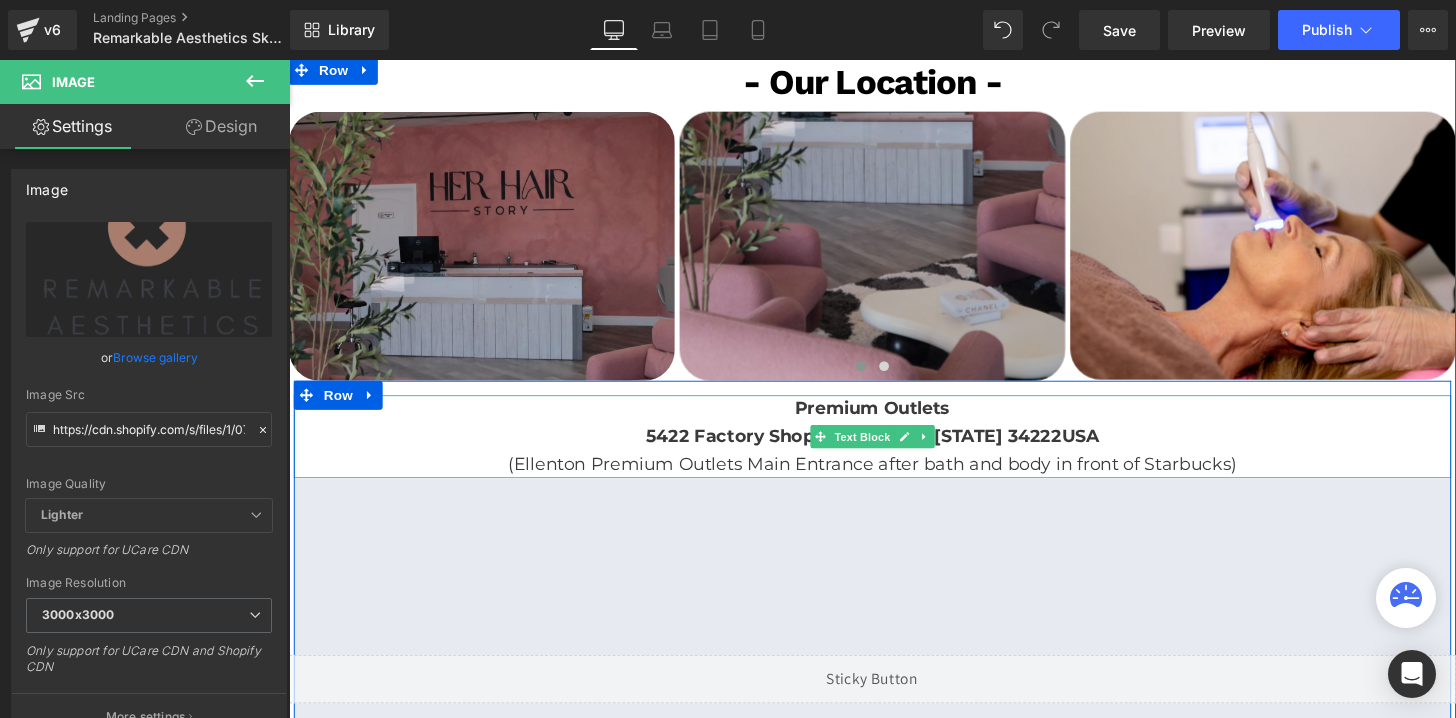 click on "Premium Outlets" at bounding box center (894, 422) 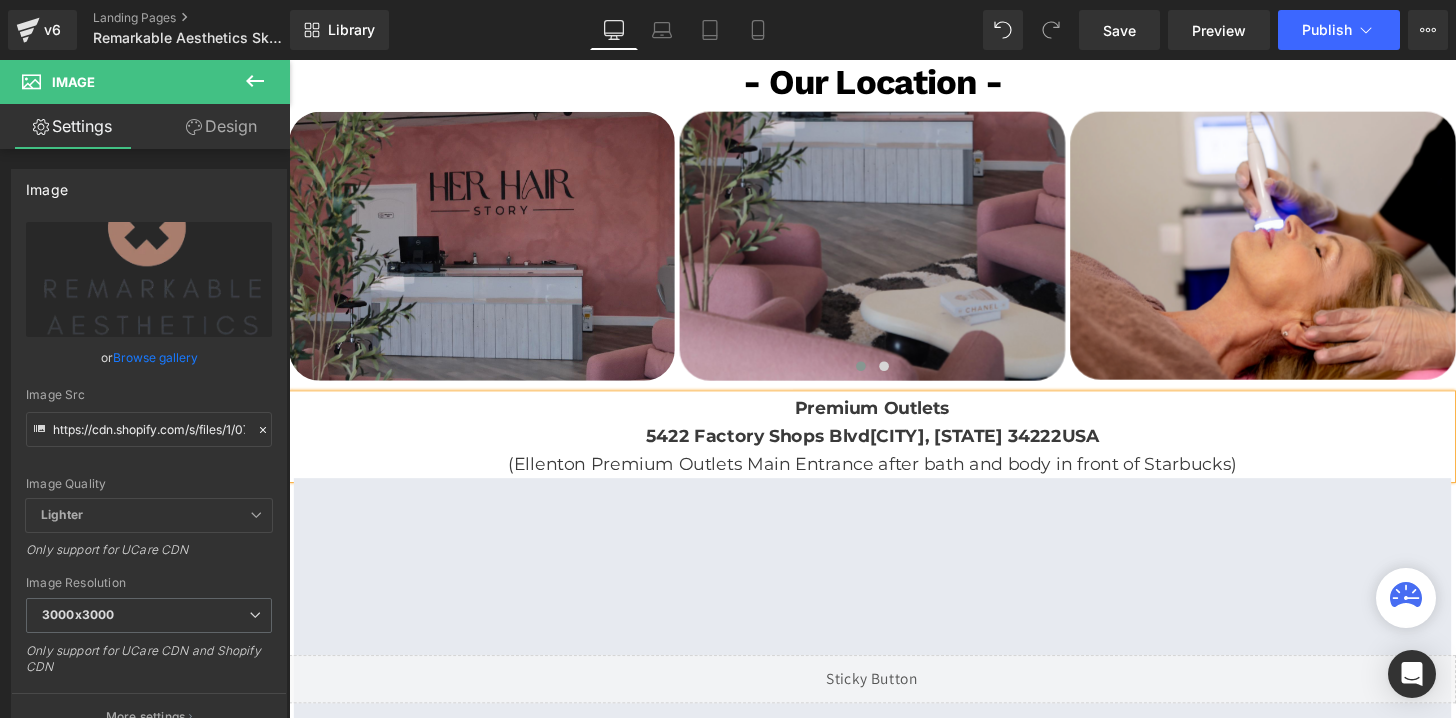 click on "Premium Outlets" at bounding box center (894, 422) 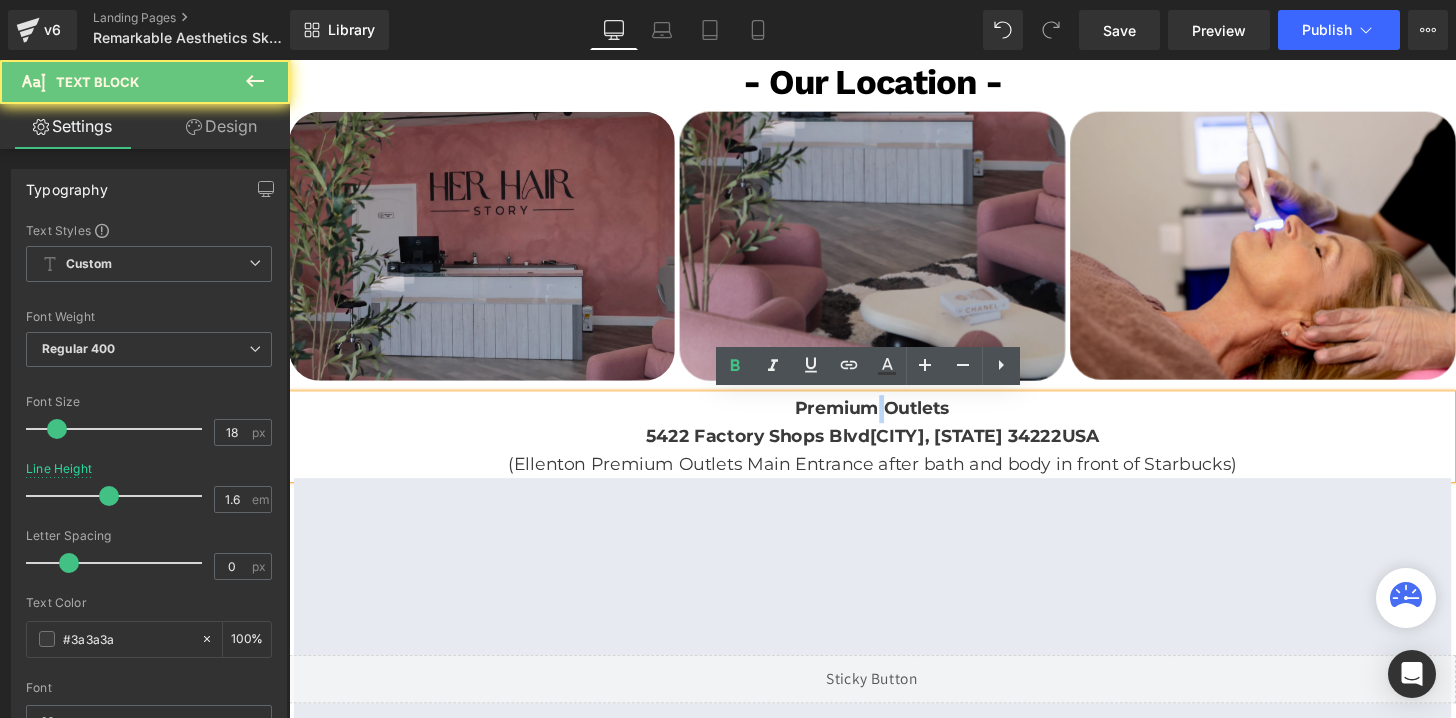 click on "Premium Outlets" at bounding box center (894, 422) 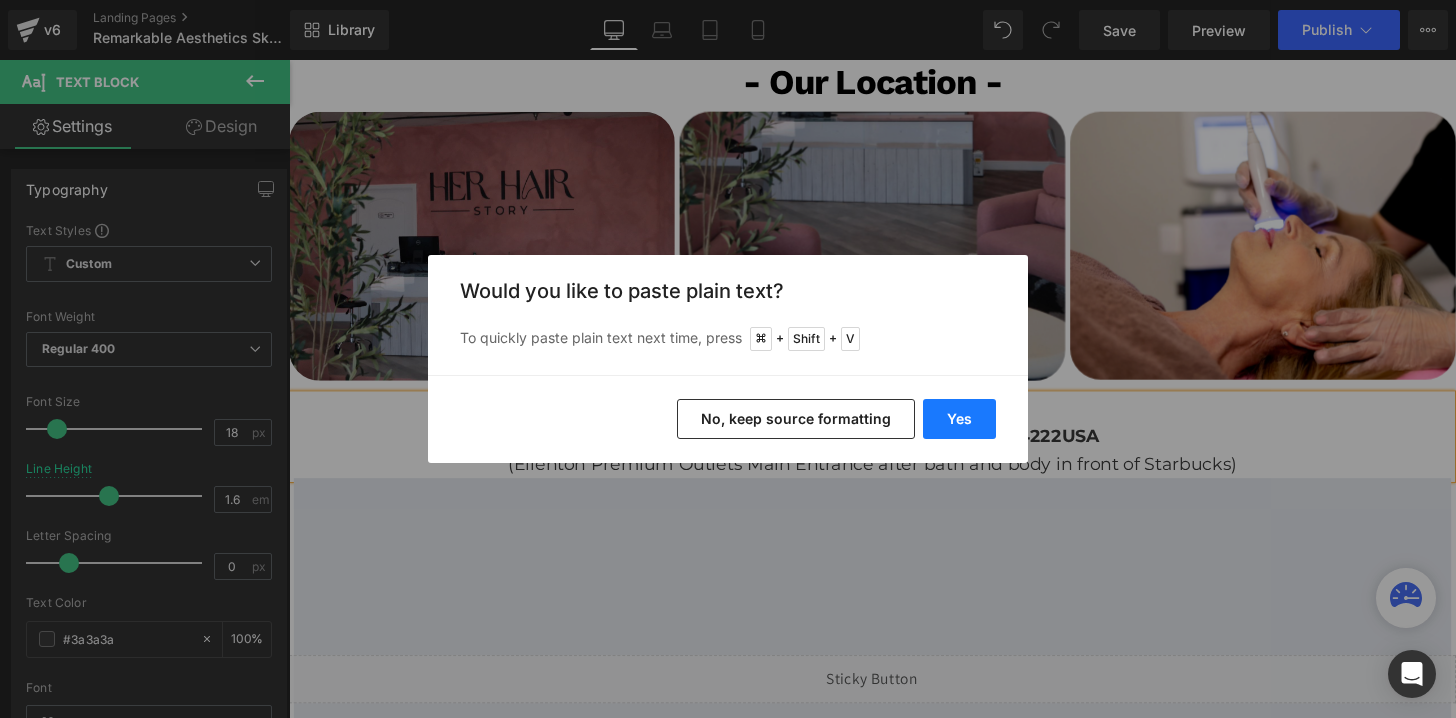 click on "Yes" at bounding box center (959, 419) 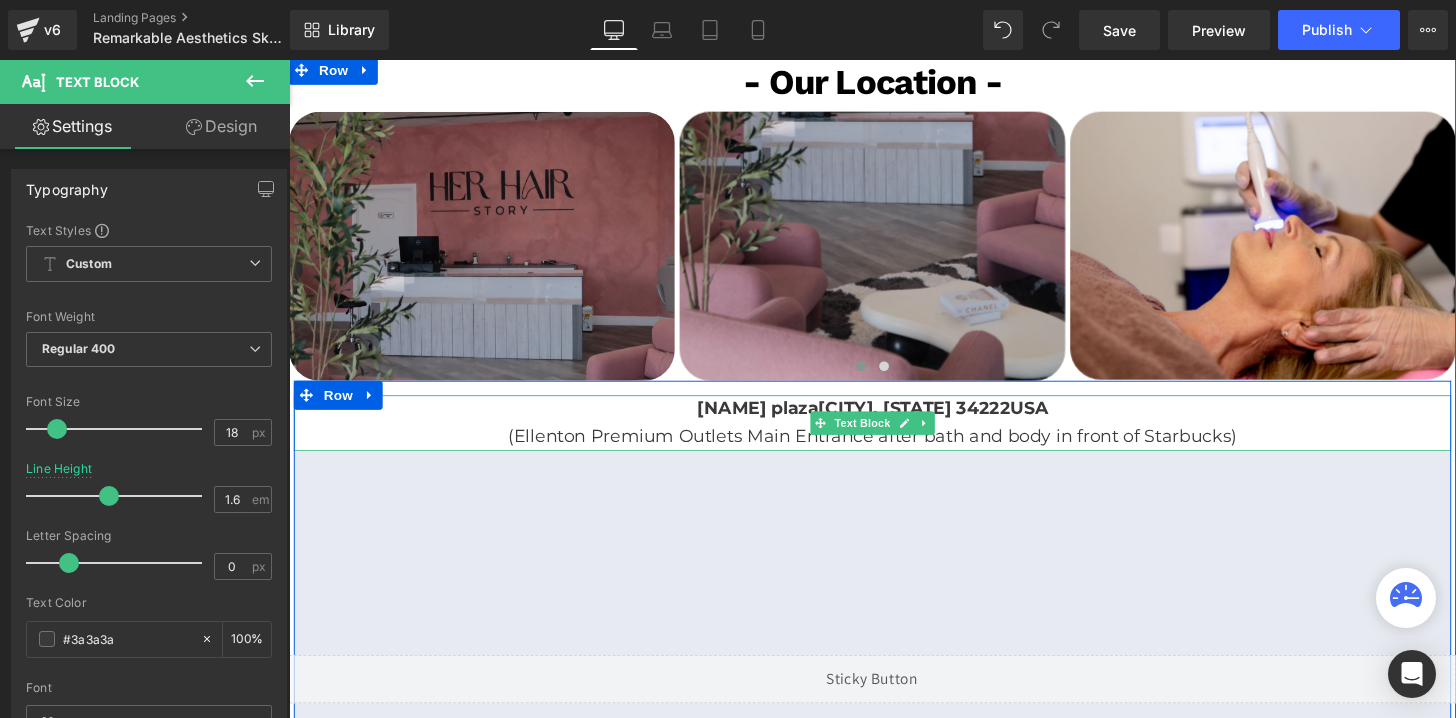 click on "[NAME] plaza5422 Factory Shops Blvd  [CITY], [STATE] 34222  USA" at bounding box center [894, 422] 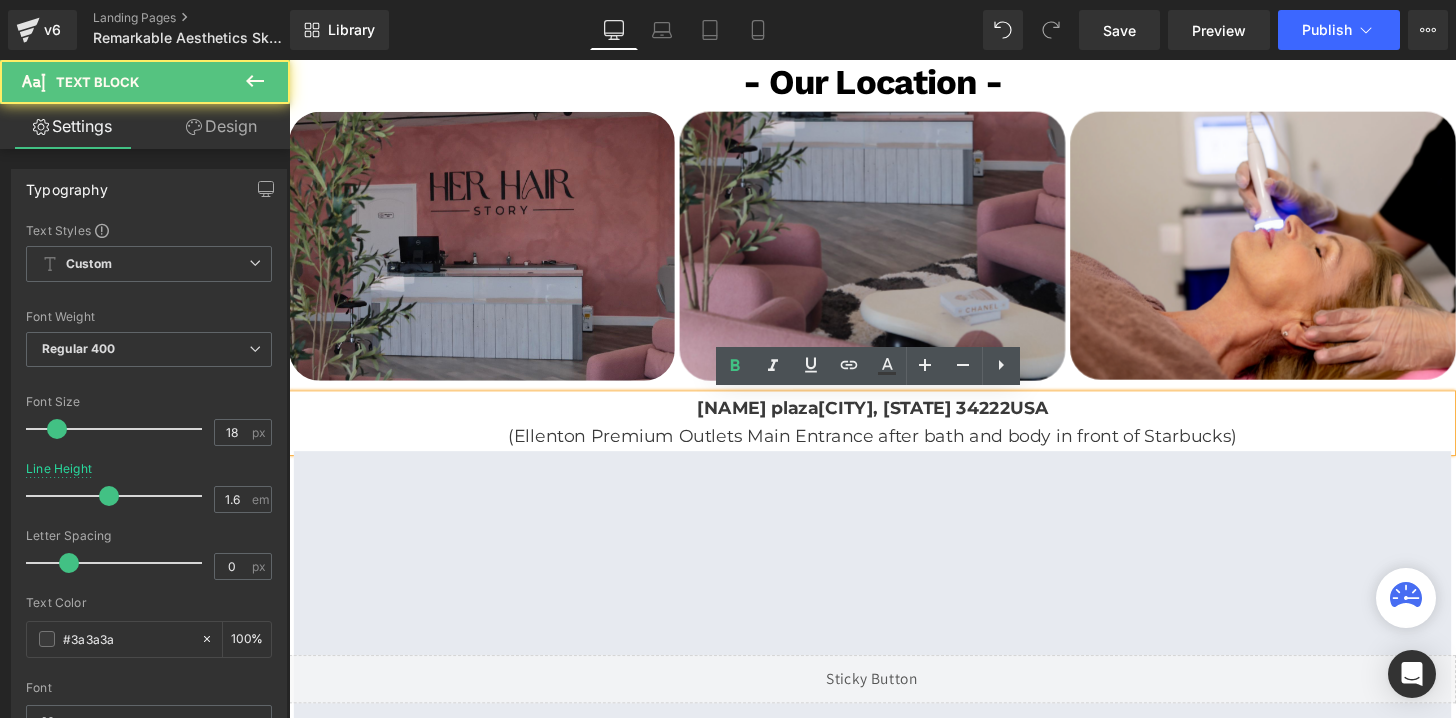 click on "[NAME] plaza5422 Factory Shops Blvd  [CITY], [STATE] 34222  USA" at bounding box center [894, 422] 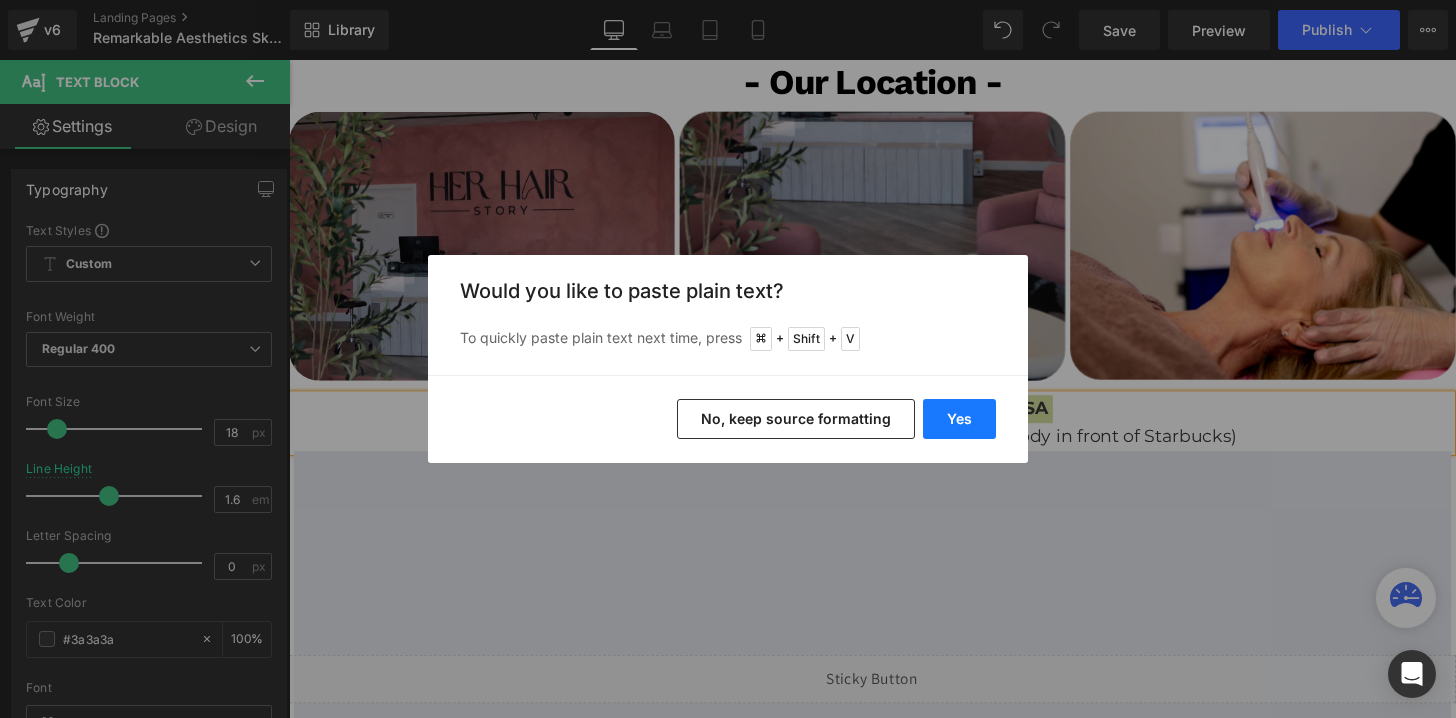click on "Yes" at bounding box center [959, 419] 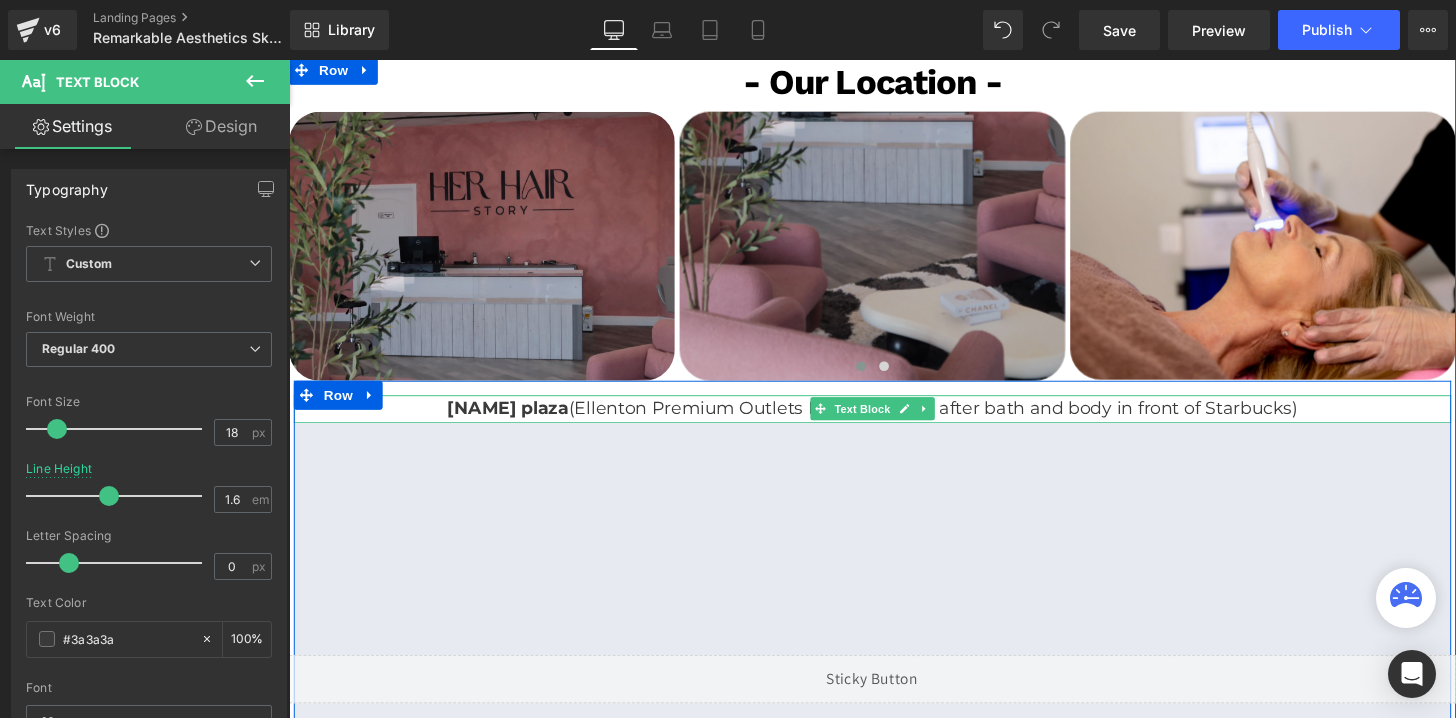 click on "[NAME] plaza ([CITY] Premium Outlets Main Entrance after bath and body in front of Starbucks)" at bounding box center (894, 422) 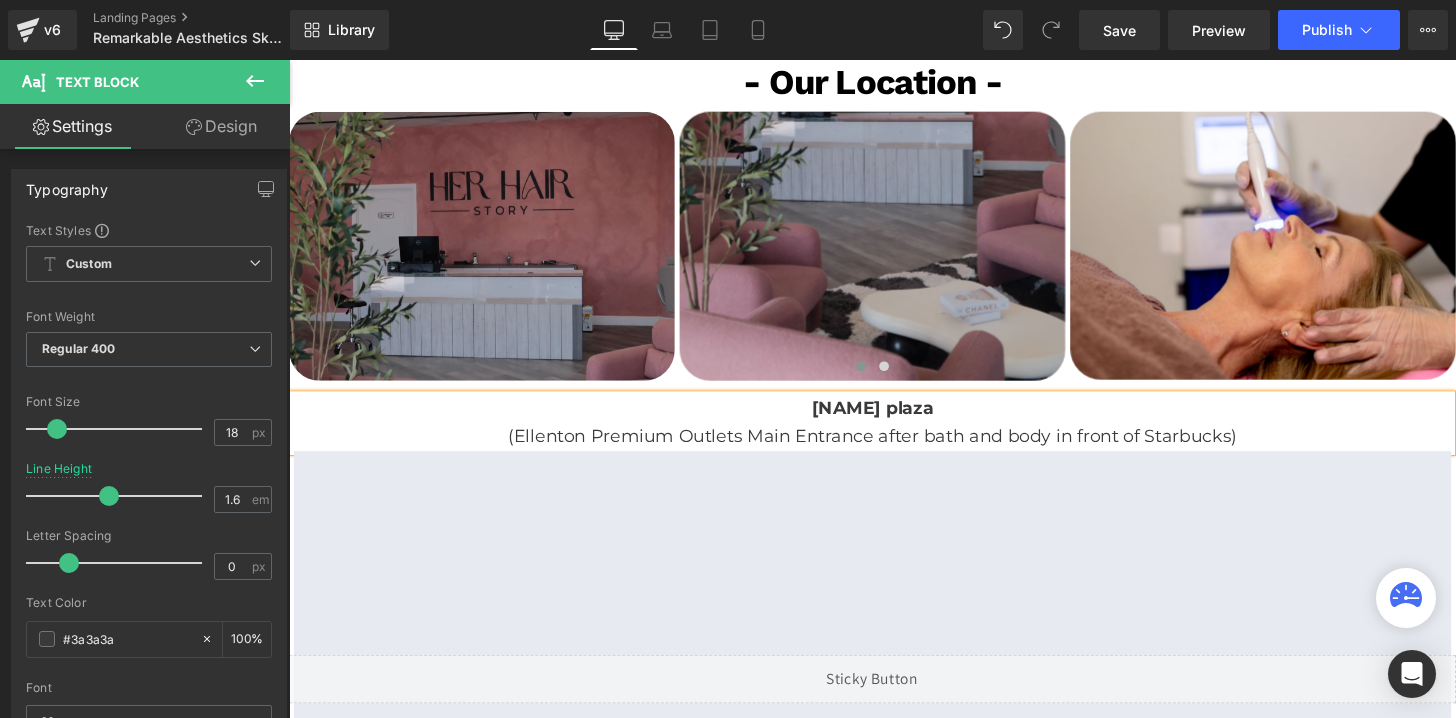 click on "(Ellenton Premium Outlets Main Entrance after bath and body in front of Starbucks)" at bounding box center (894, 451) 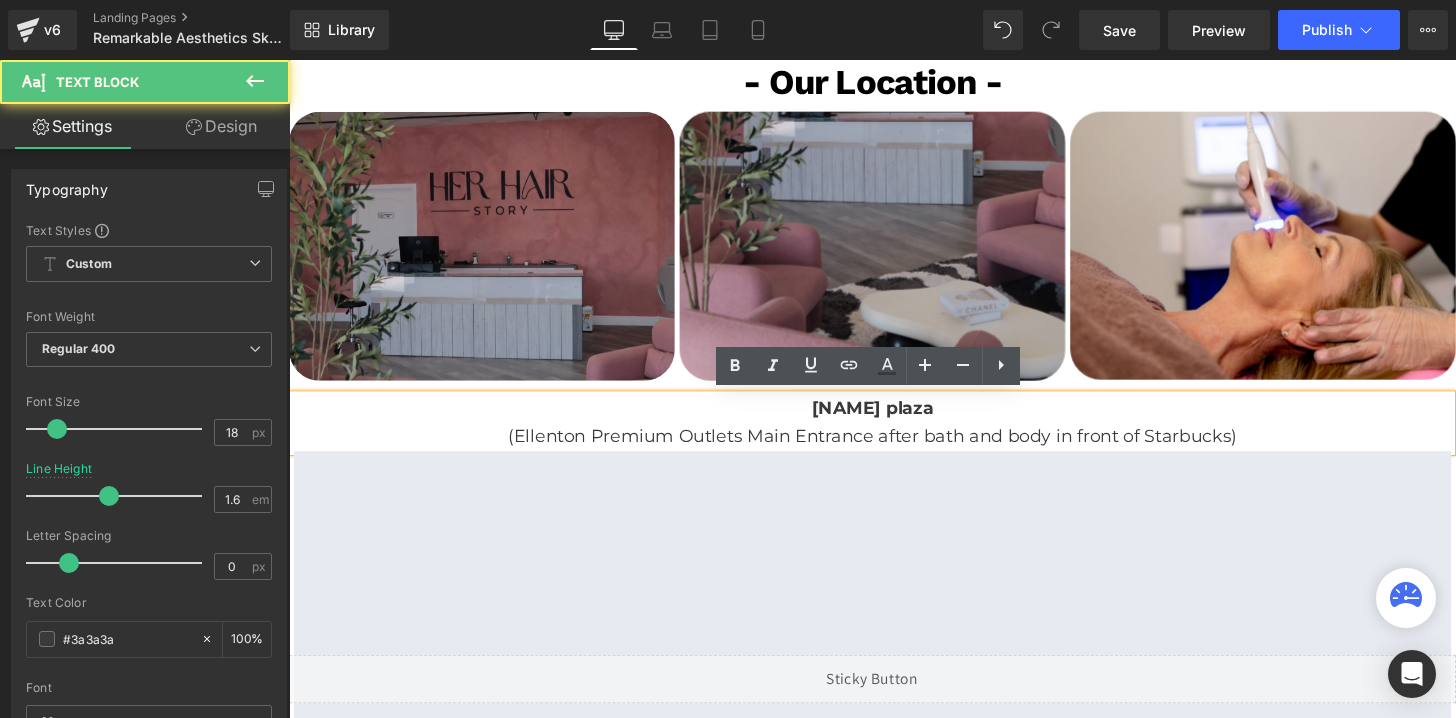 click on "(Ellenton Premium Outlets Main Entrance after bath and body in front of Starbucks)" at bounding box center [894, 451] 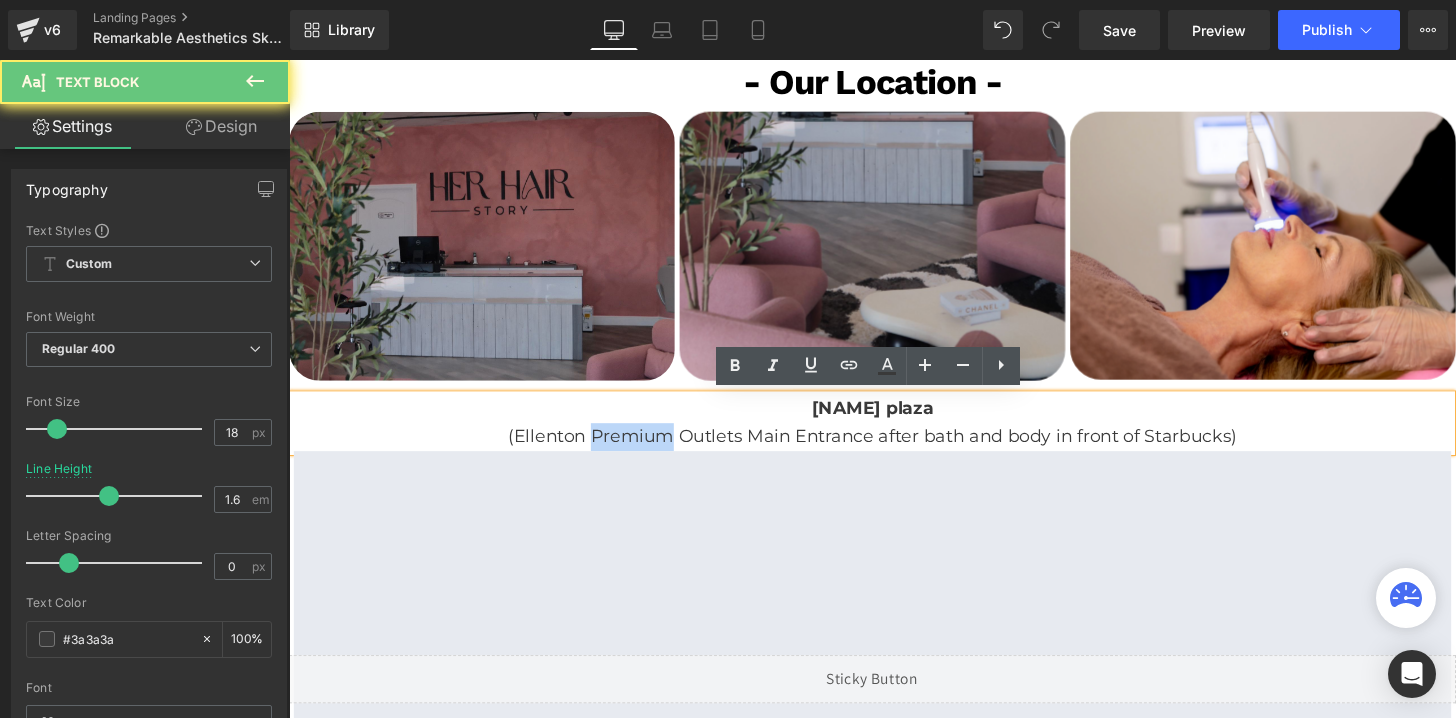 click on "(Ellenton Premium Outlets Main Entrance after bath and body in front of Starbucks)" at bounding box center (894, 451) 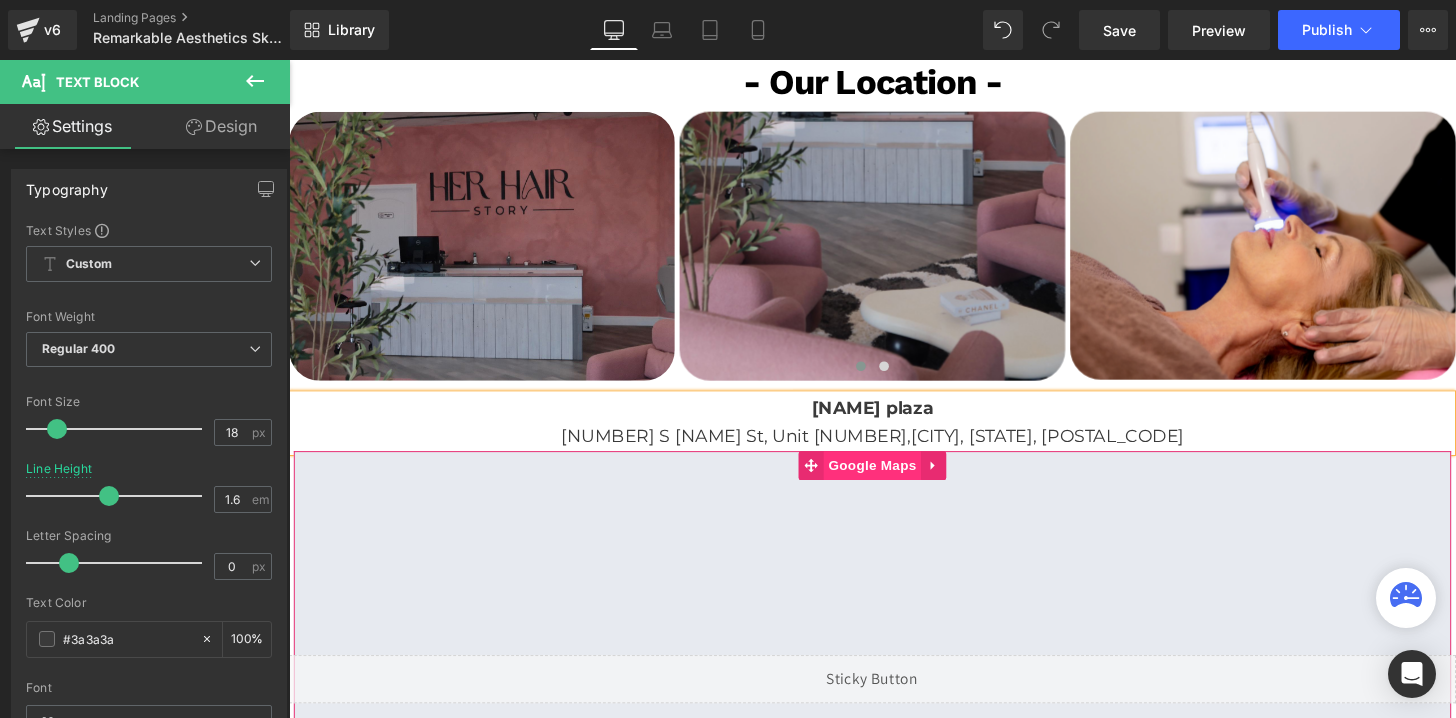 click on "Google Maps" at bounding box center [893, 481] 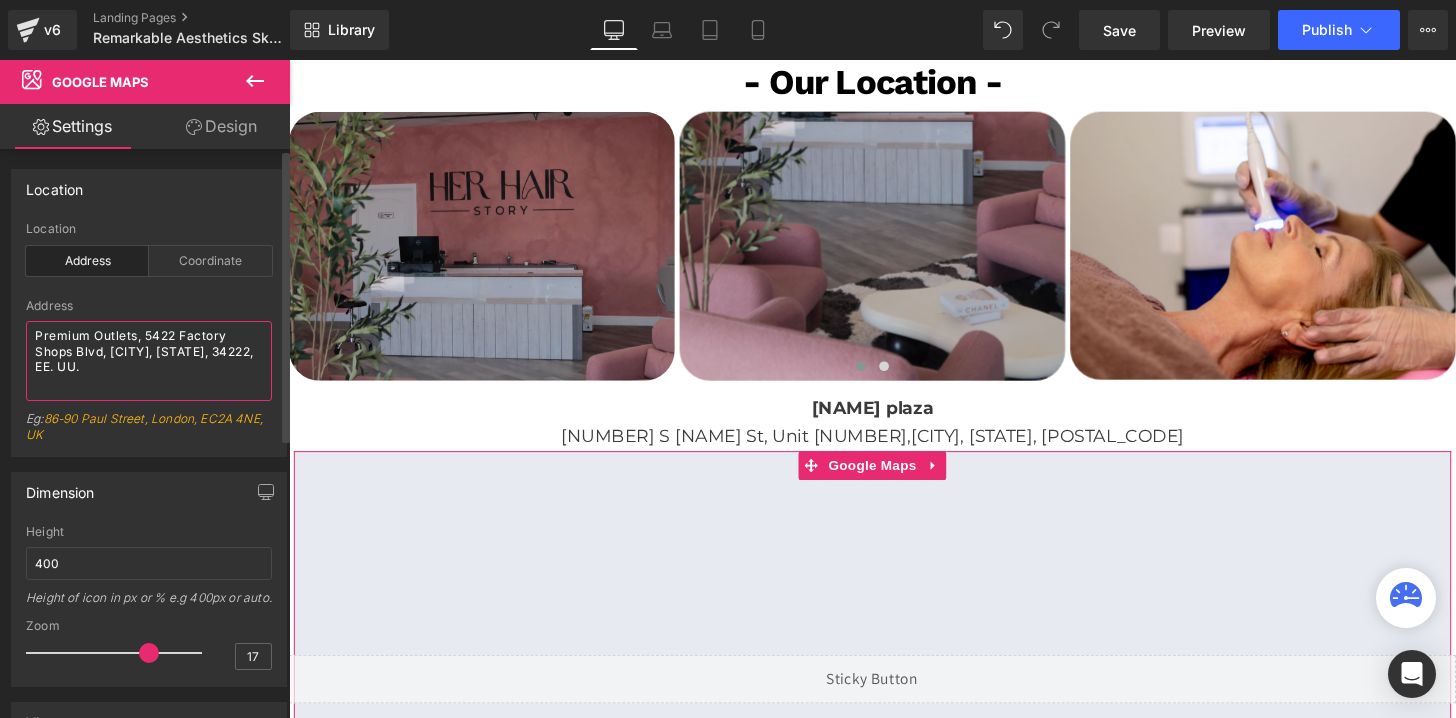 click on "Premium Outlets, 5422 Factory Shops Blvd, [CITY], [STATE], 34222, EE. UU." at bounding box center (149, 361) 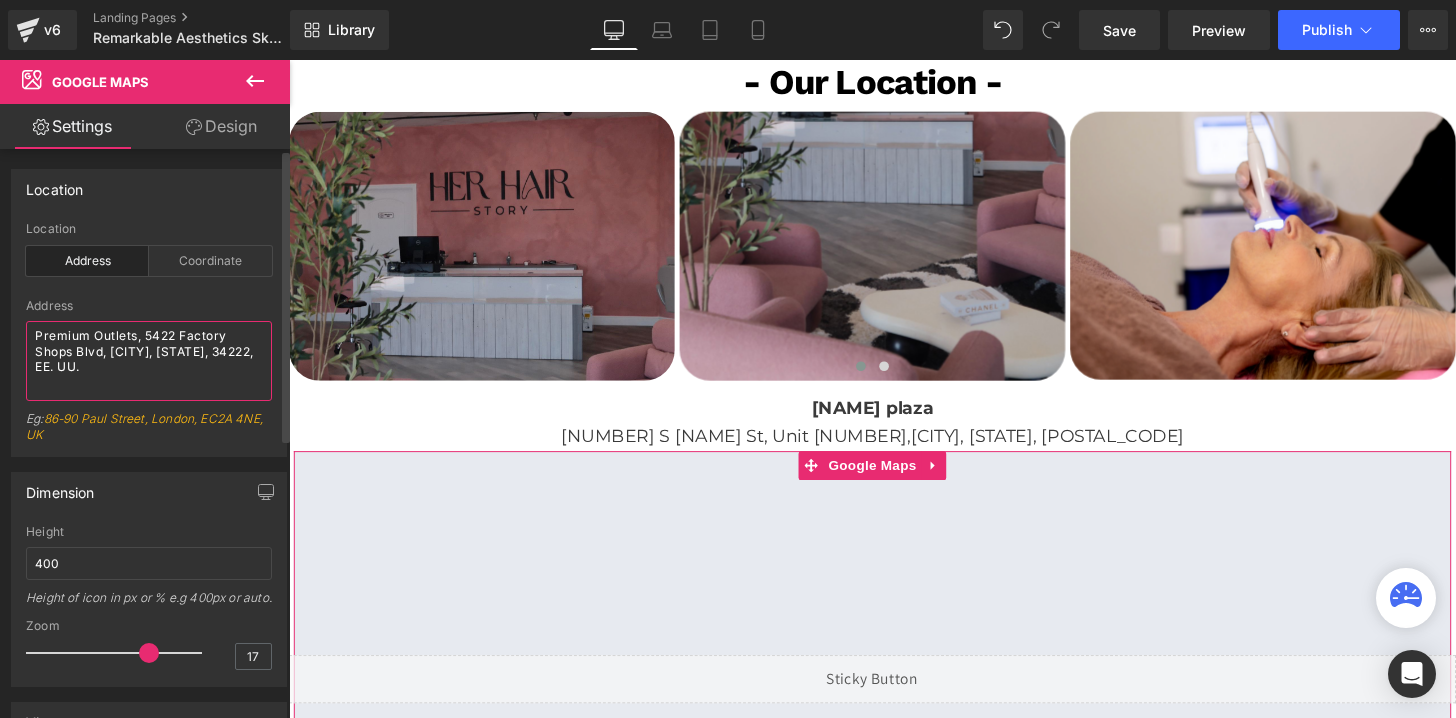 click on "Premium Outlets, 5422 Factory Shops Blvd, [CITY], [STATE], 34222, EE. UU." at bounding box center [149, 361] 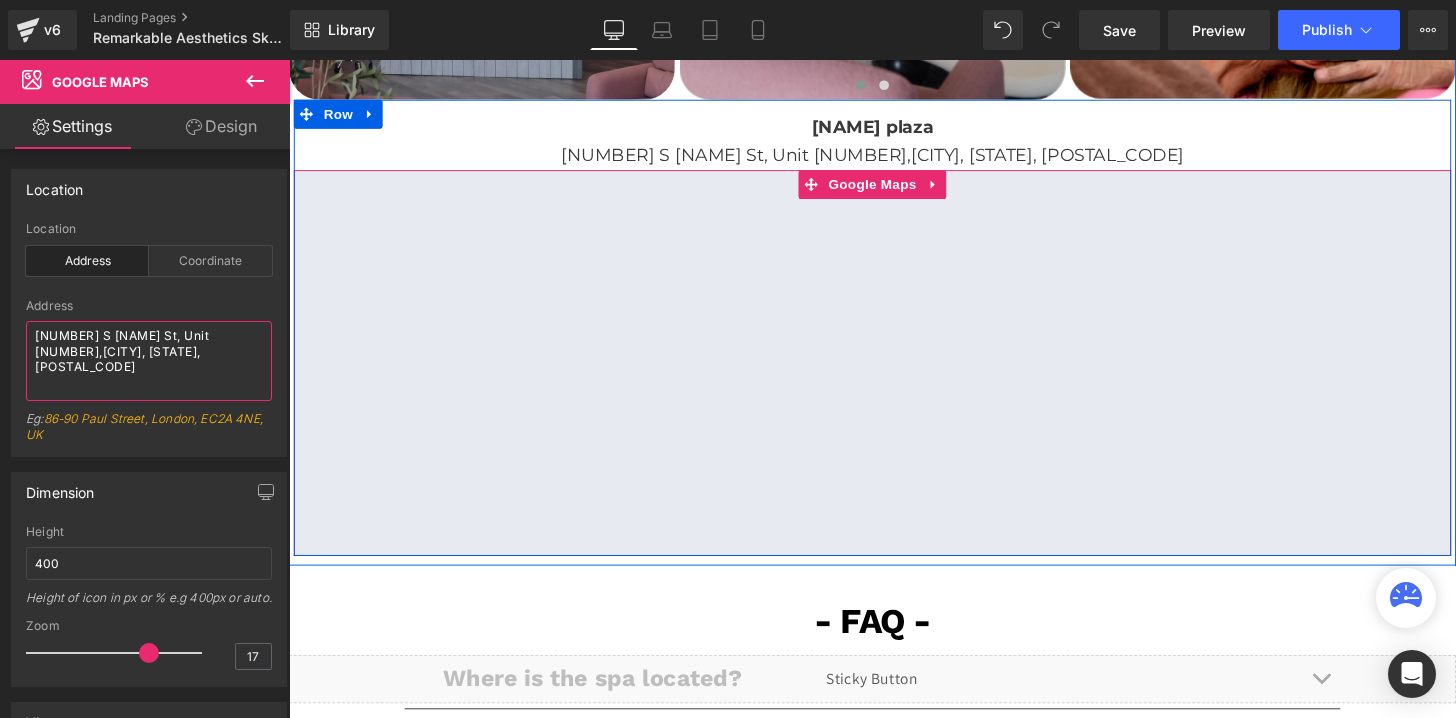 scroll, scrollTop: 3937, scrollLeft: 0, axis: vertical 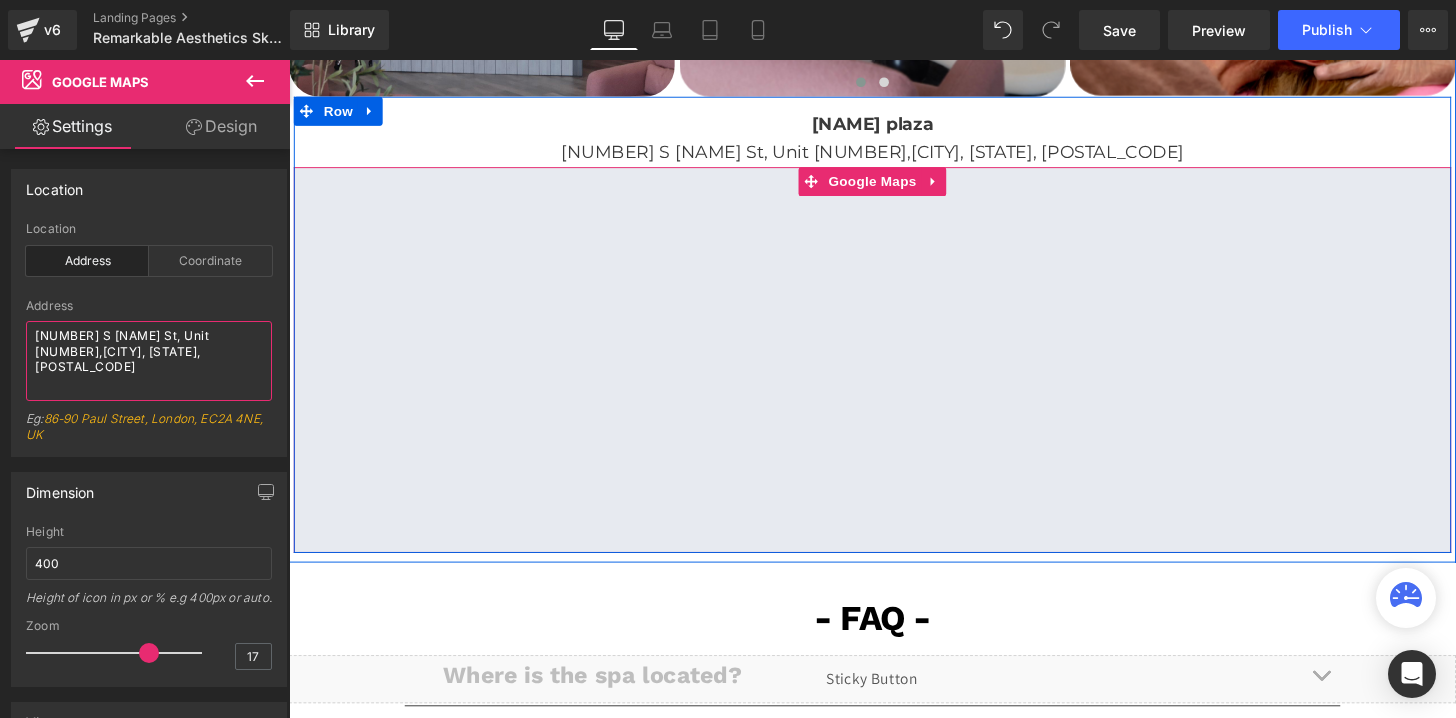 type on "[NUMBER] S [NAME] St, Unit [NUMBER],[CITY], [STATE], [POSTAL_CODE]" 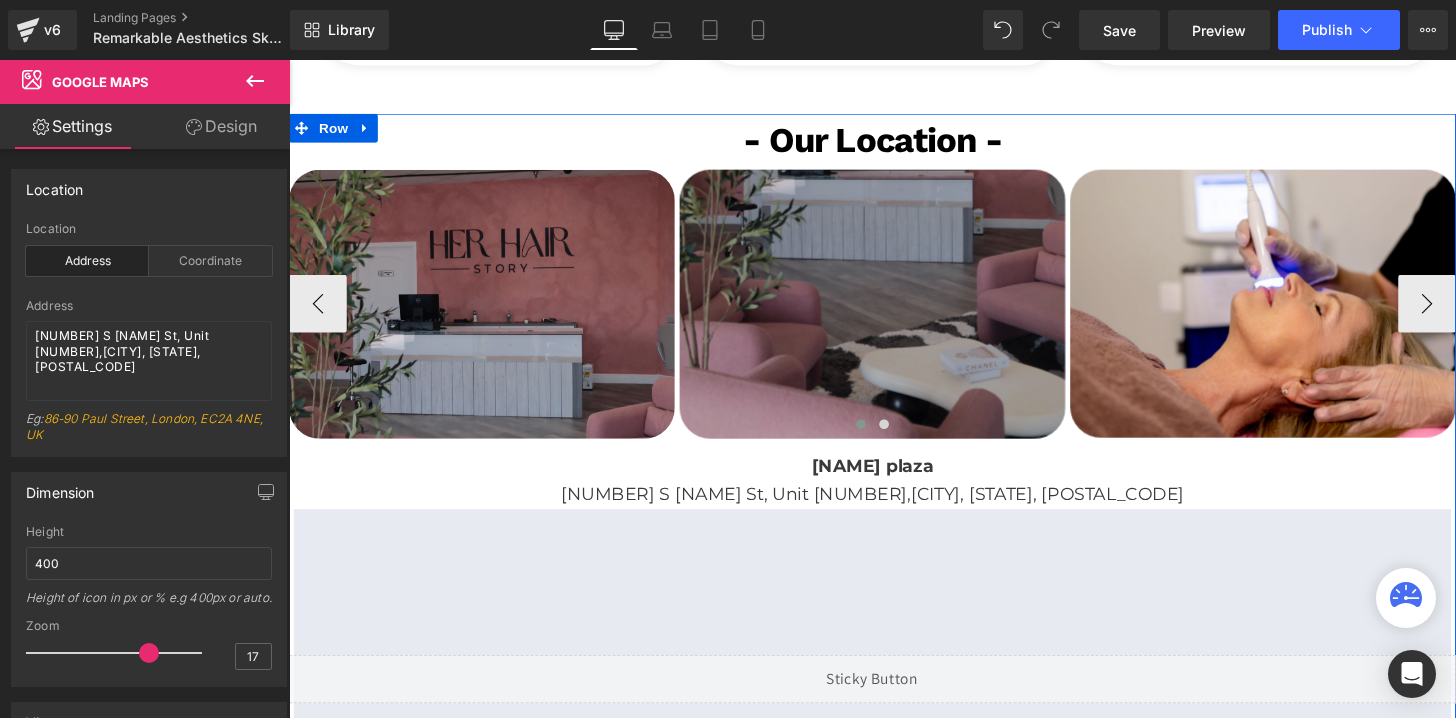 scroll, scrollTop: 3623, scrollLeft: 0, axis: vertical 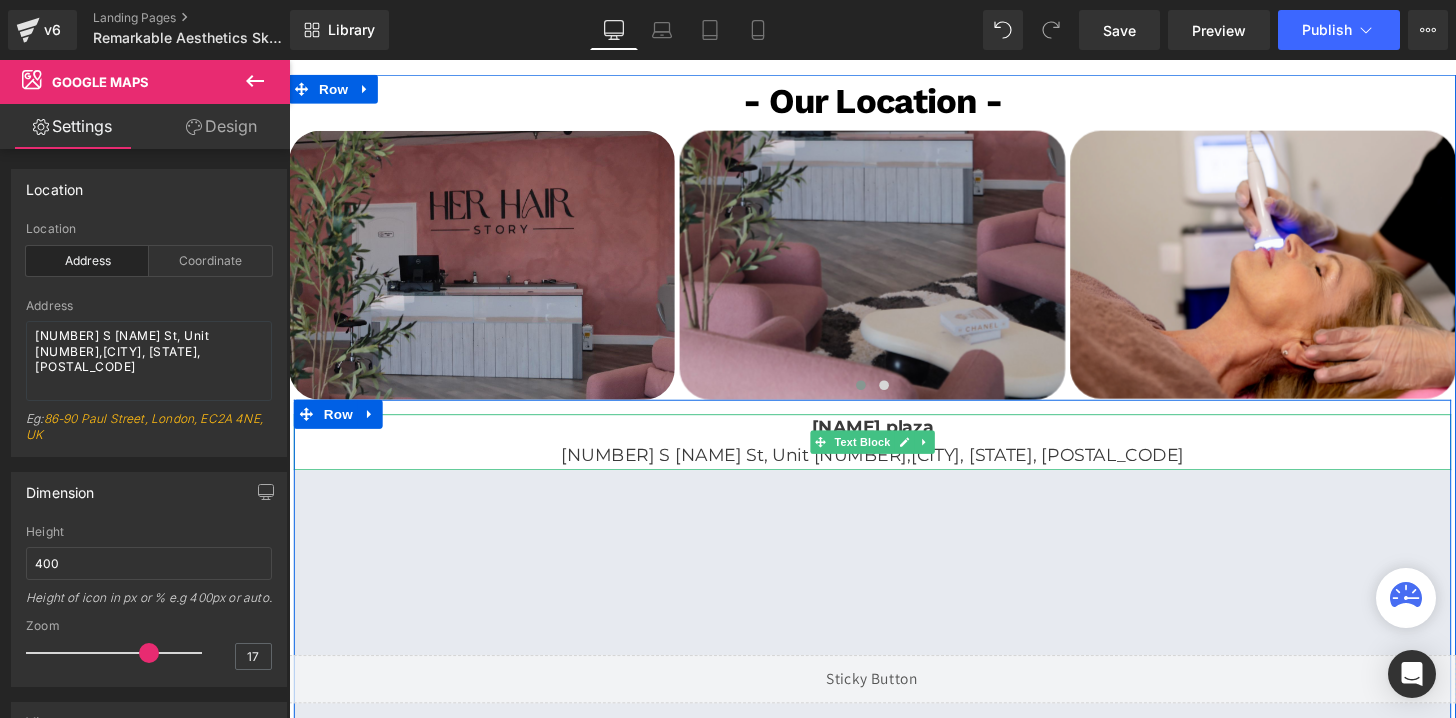 click on "[NAME] plaza" at bounding box center [894, 441] 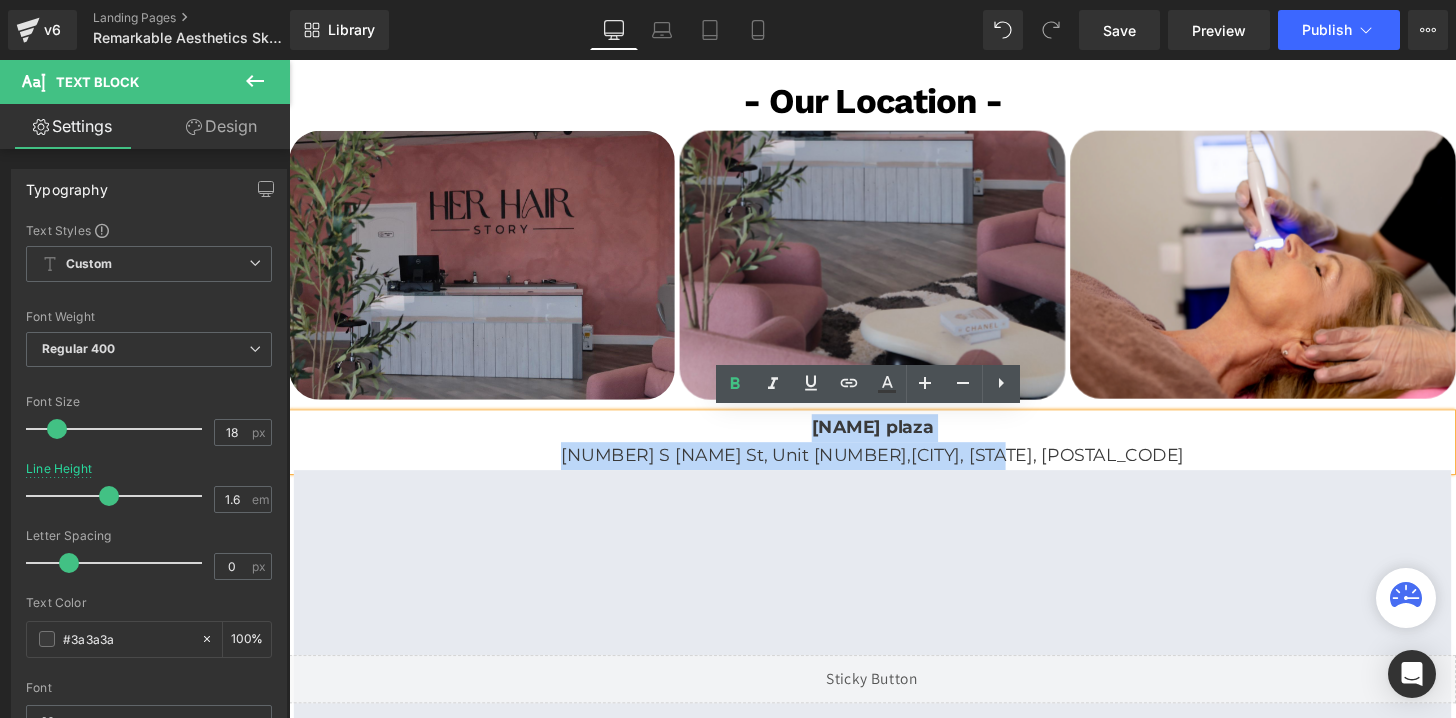 drag, startPoint x: 818, startPoint y: 436, endPoint x: 1135, endPoint y: 462, distance: 318.06445 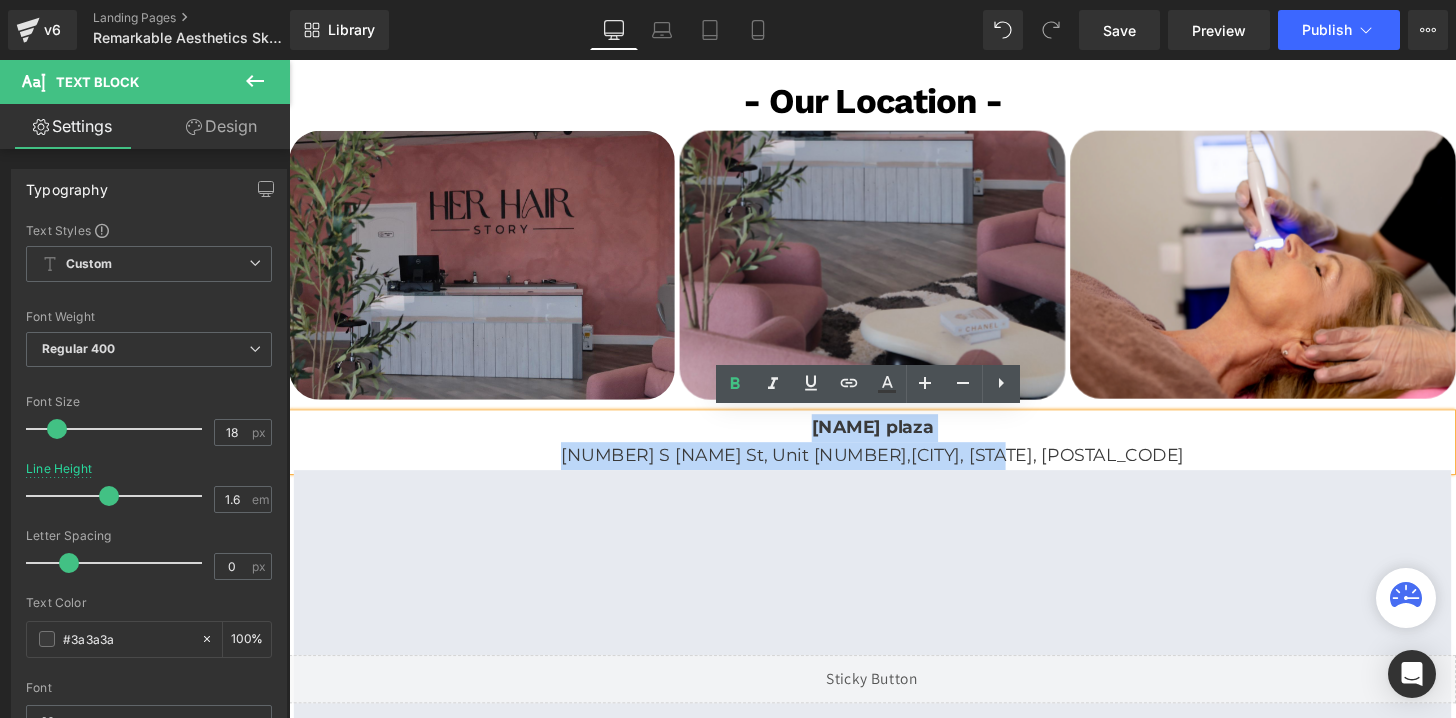 click on "[NAME] plaza [NUMBER] S [NAME] St, Unit [NUMBER],[CITY], [STATE], [POSTAL_CODE]" at bounding box center (894, 456) 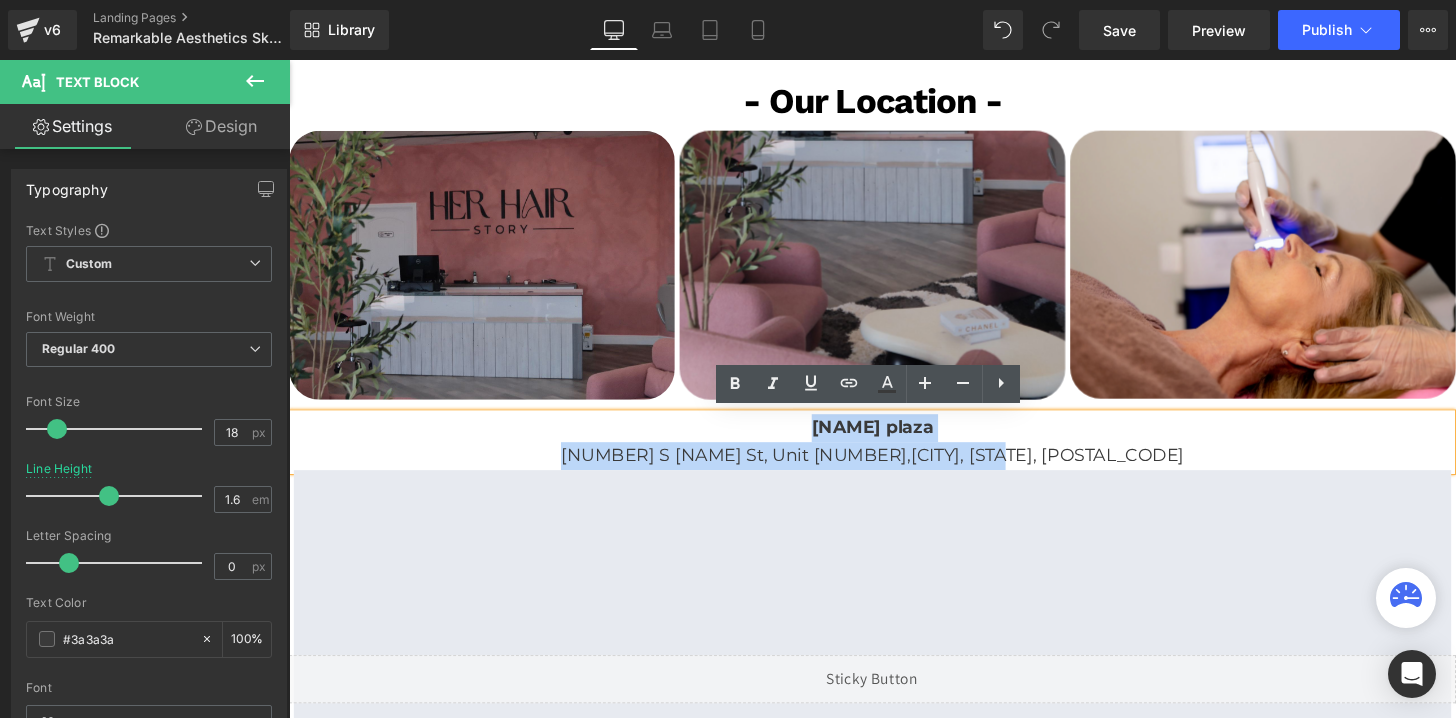 copy on "[NAME] plaza [NUMBER] S [NAME] St, Unit [NUMBER],[CITY], [STATE], [POSTAL_CODE]" 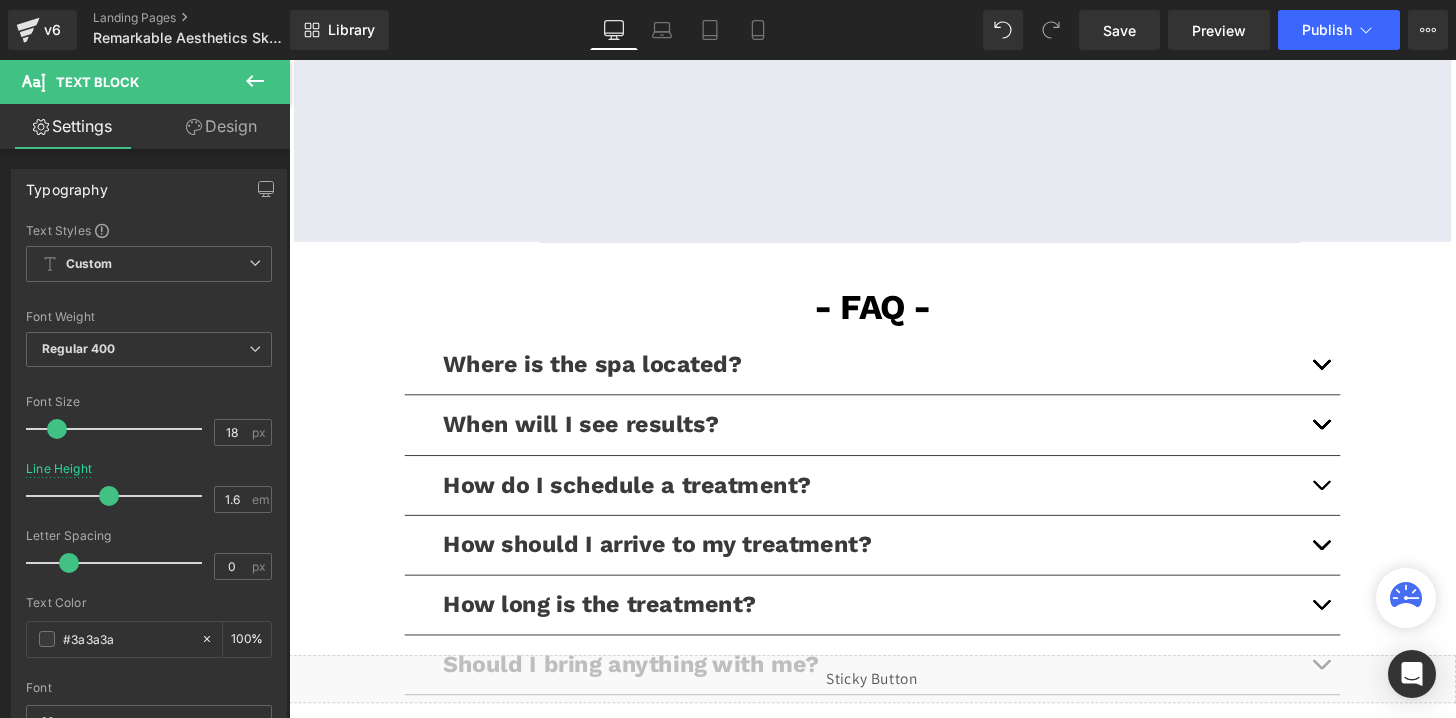 scroll, scrollTop: 4263, scrollLeft: 0, axis: vertical 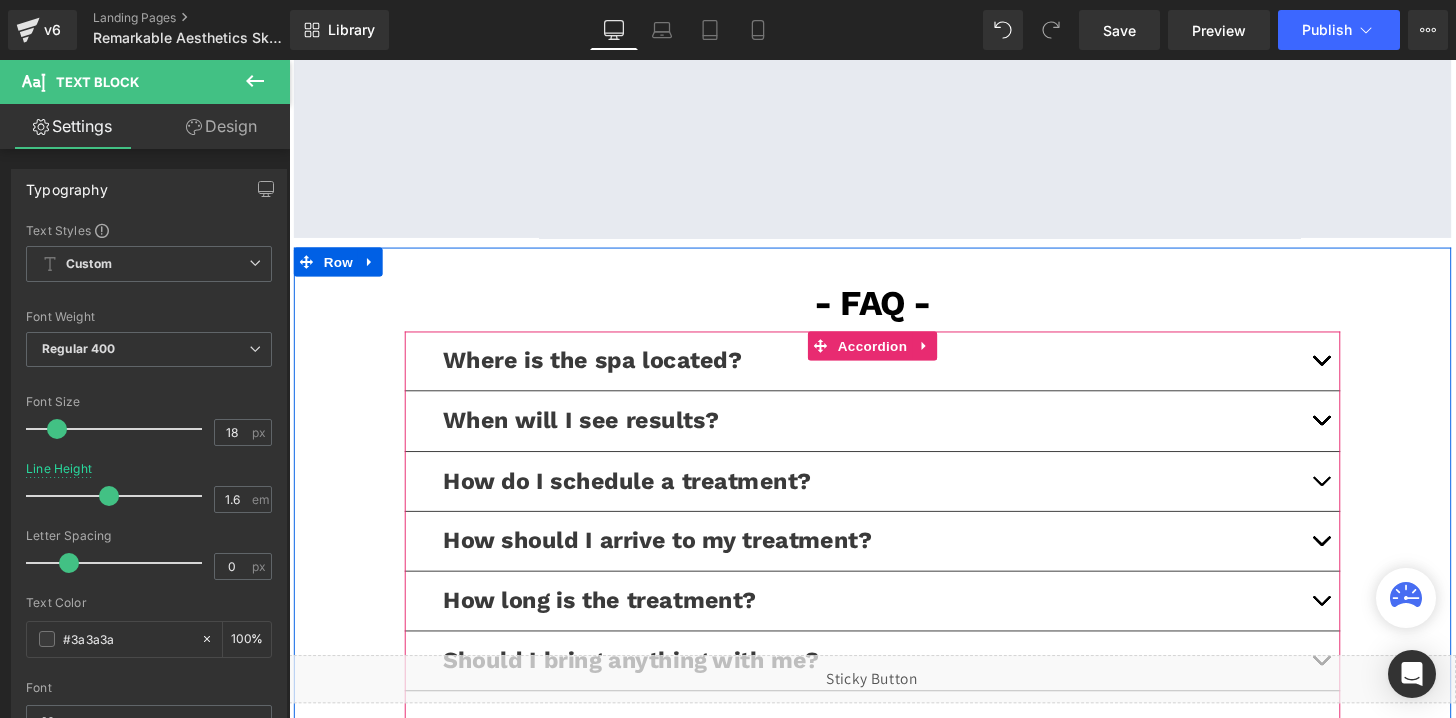 click at bounding box center [1359, 377] 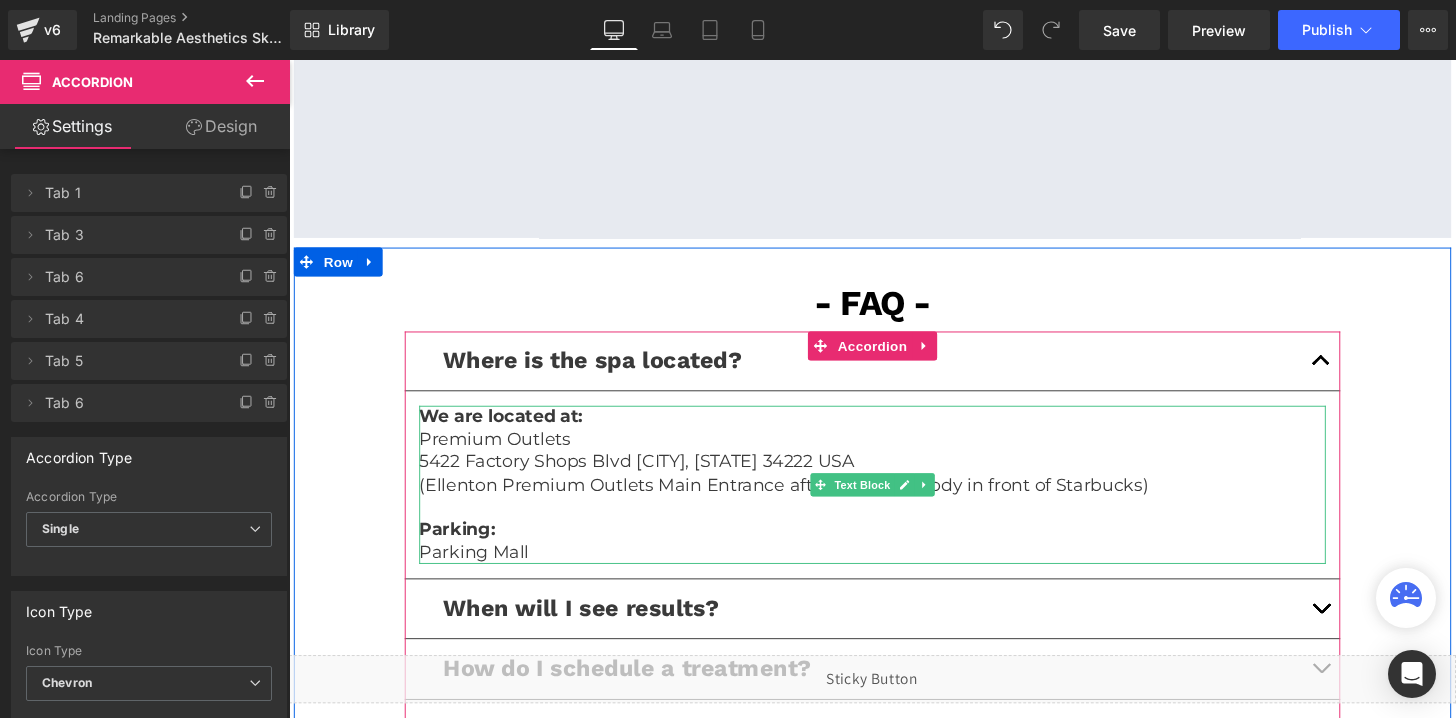 click at bounding box center (894, 524) 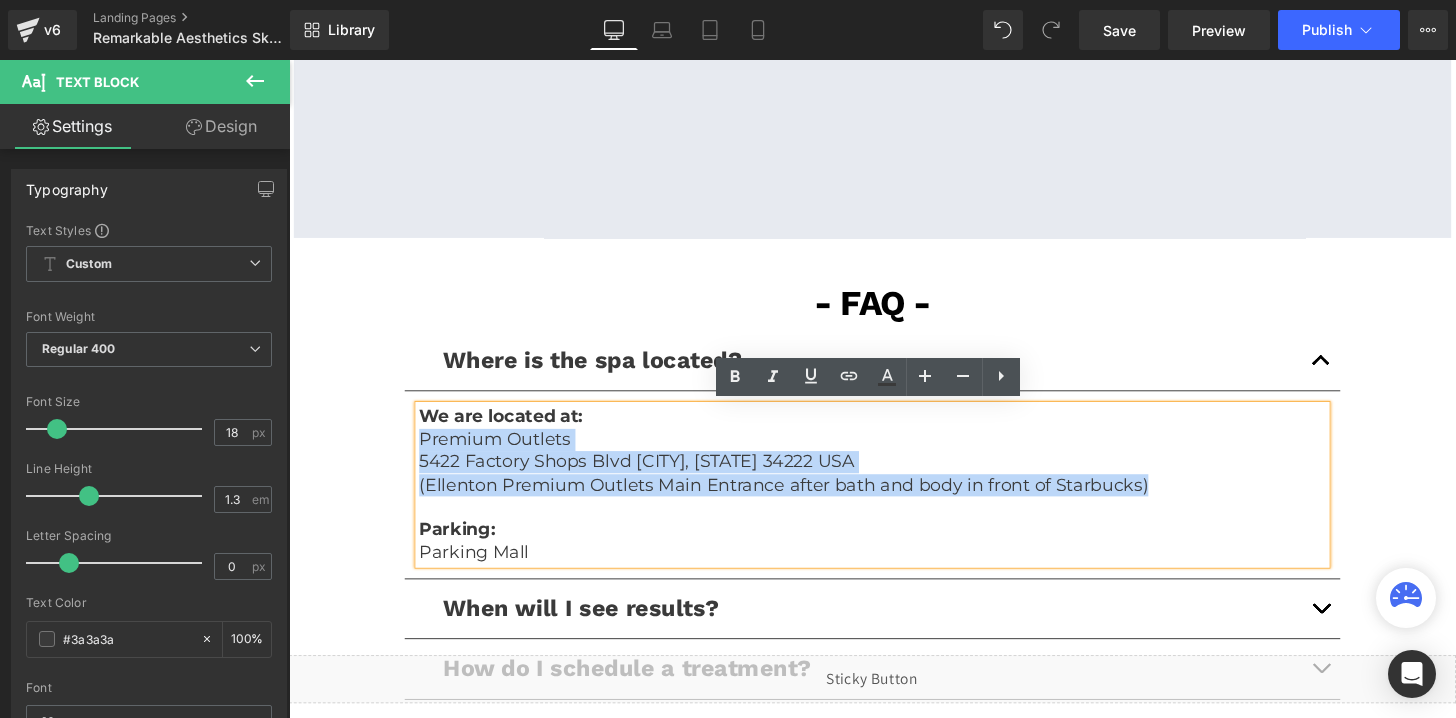 drag, startPoint x: 426, startPoint y: 452, endPoint x: 1212, endPoint y: 491, distance: 786.967 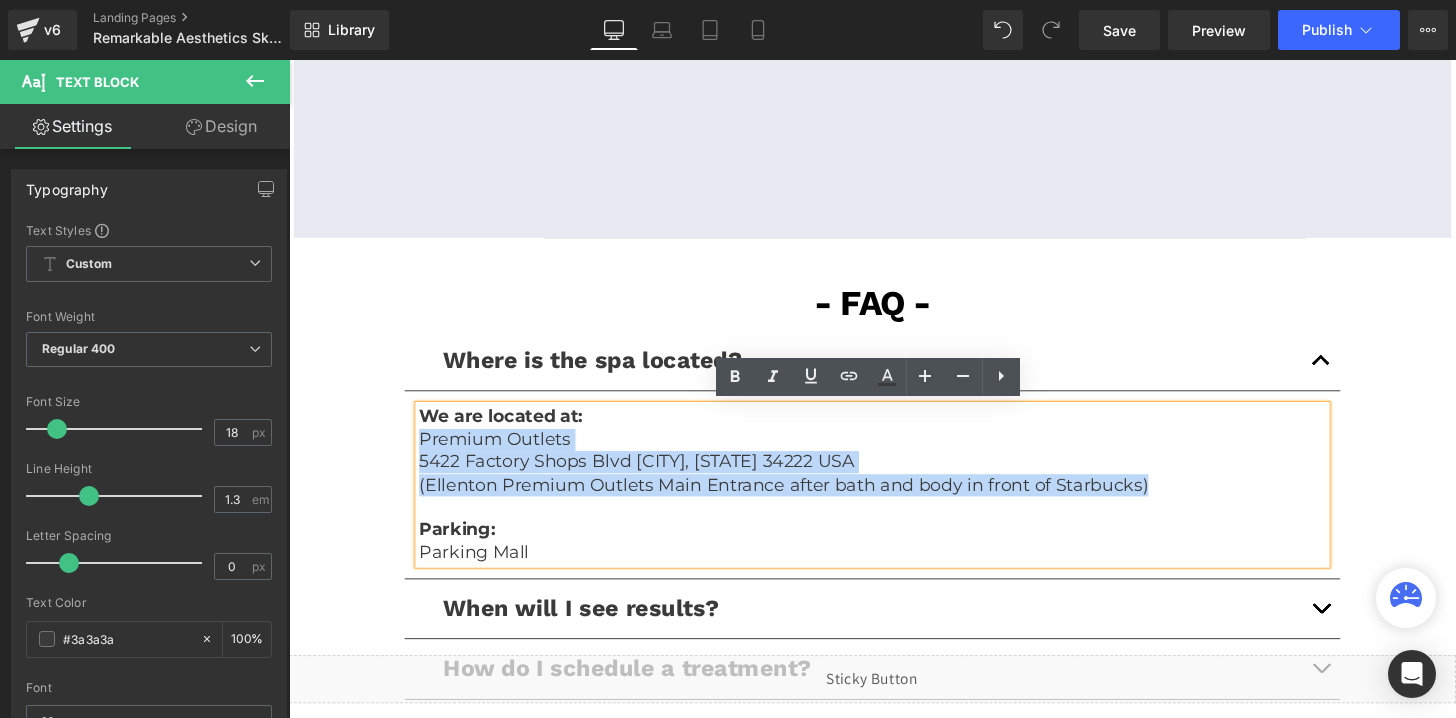 click on "We are located at: Premium Outlets 5422 Factory Shops Blvd [CITY], [STATE] 34222 USA ([CITY] Premium Outlets Main Entrance after bath and body in front of Starbucks) Parking: Parking Mall" at bounding box center (894, 501) 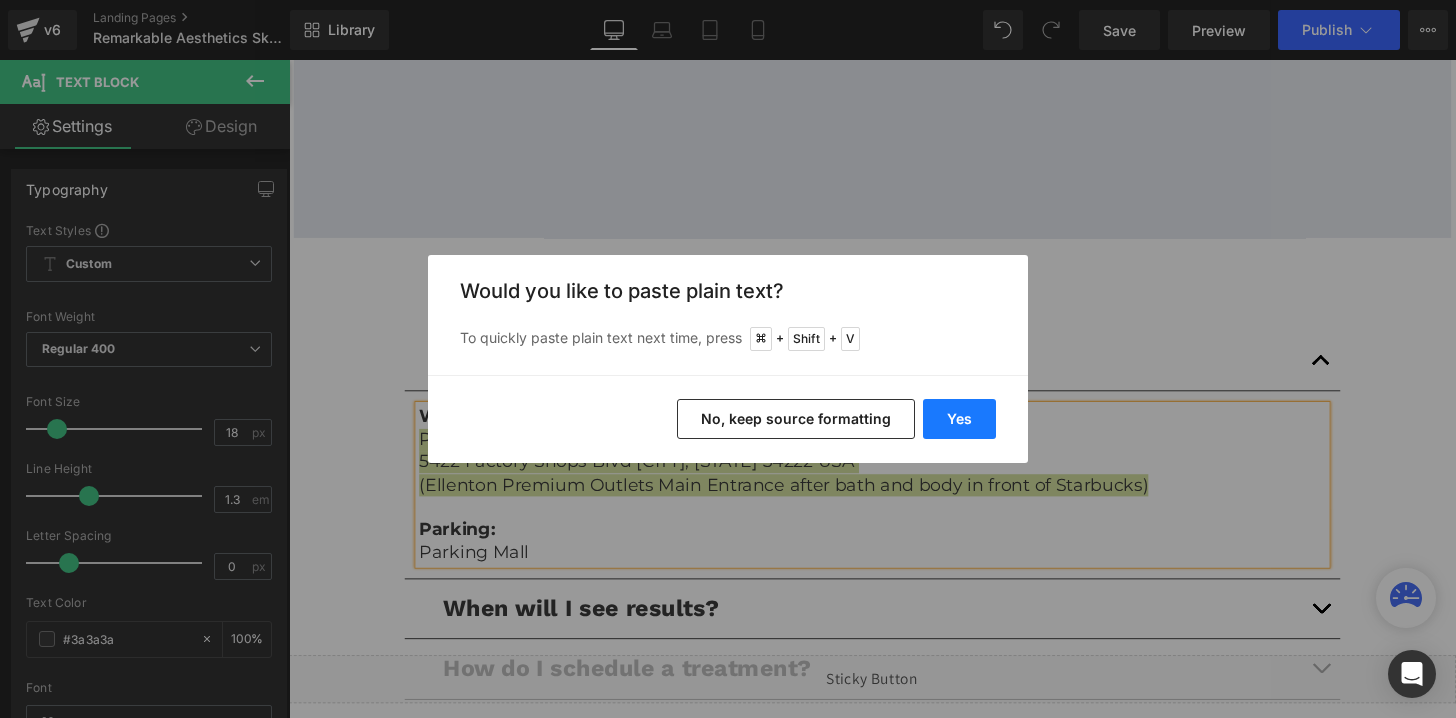 click on "Yes" at bounding box center [959, 419] 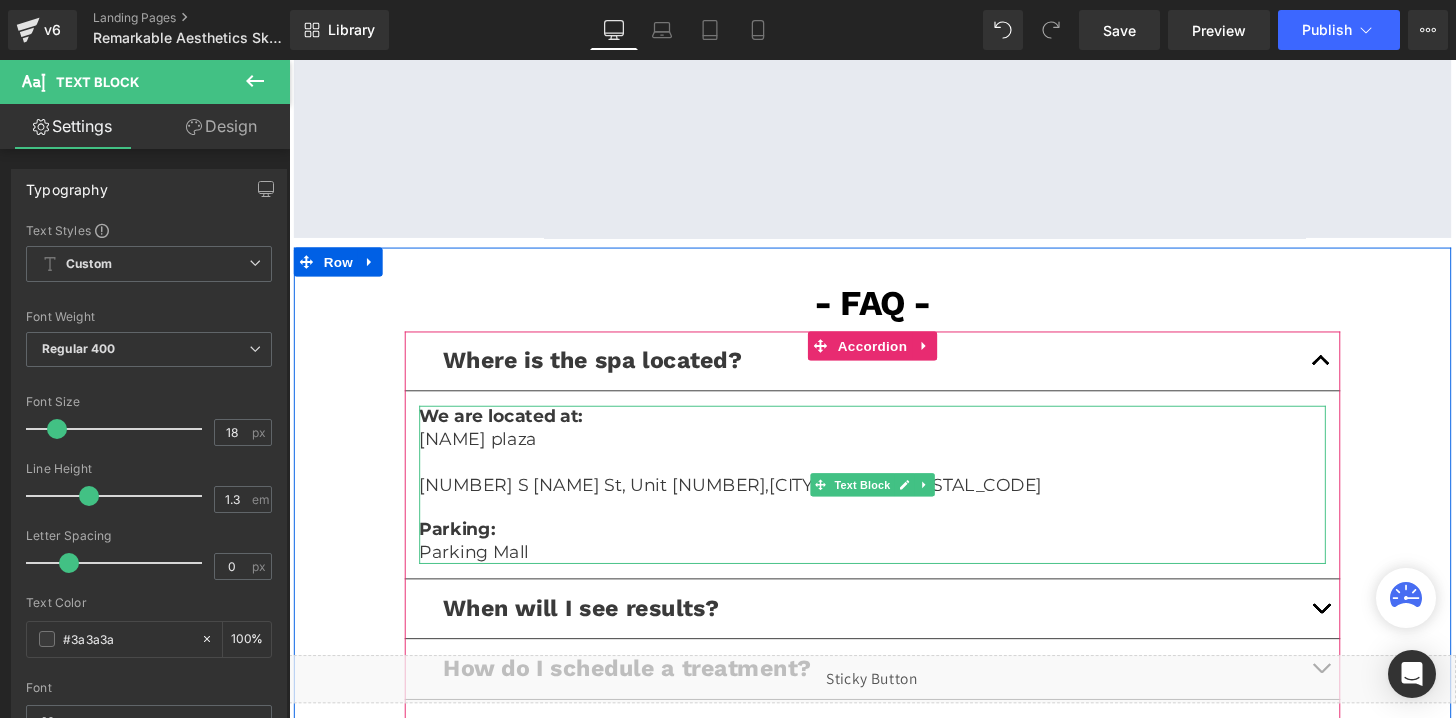 click on "[NUMBER] S [NAME] St, Unit [NUMBER],[CITY], [STATE], [POSTAL_CODE]" at bounding box center (894, 501) 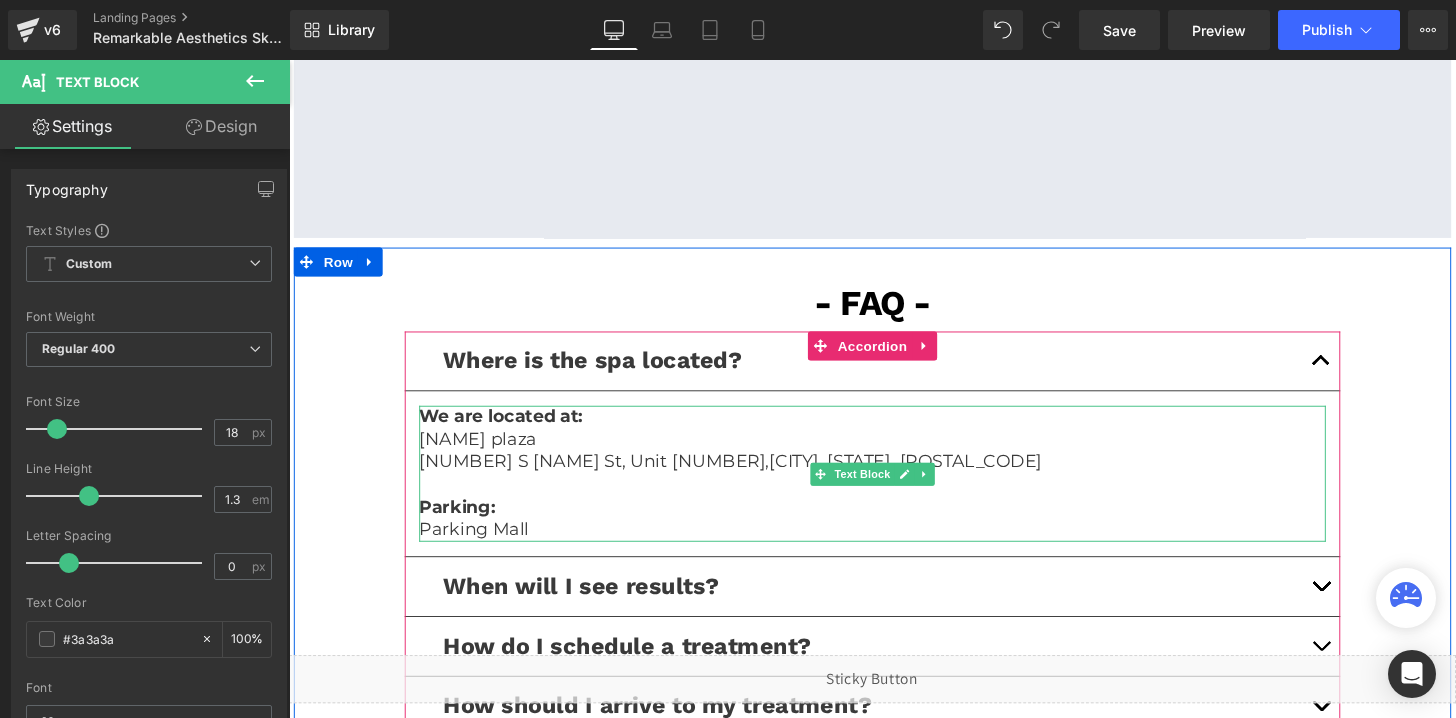 click on "Parking Mall" at bounding box center (894, 547) 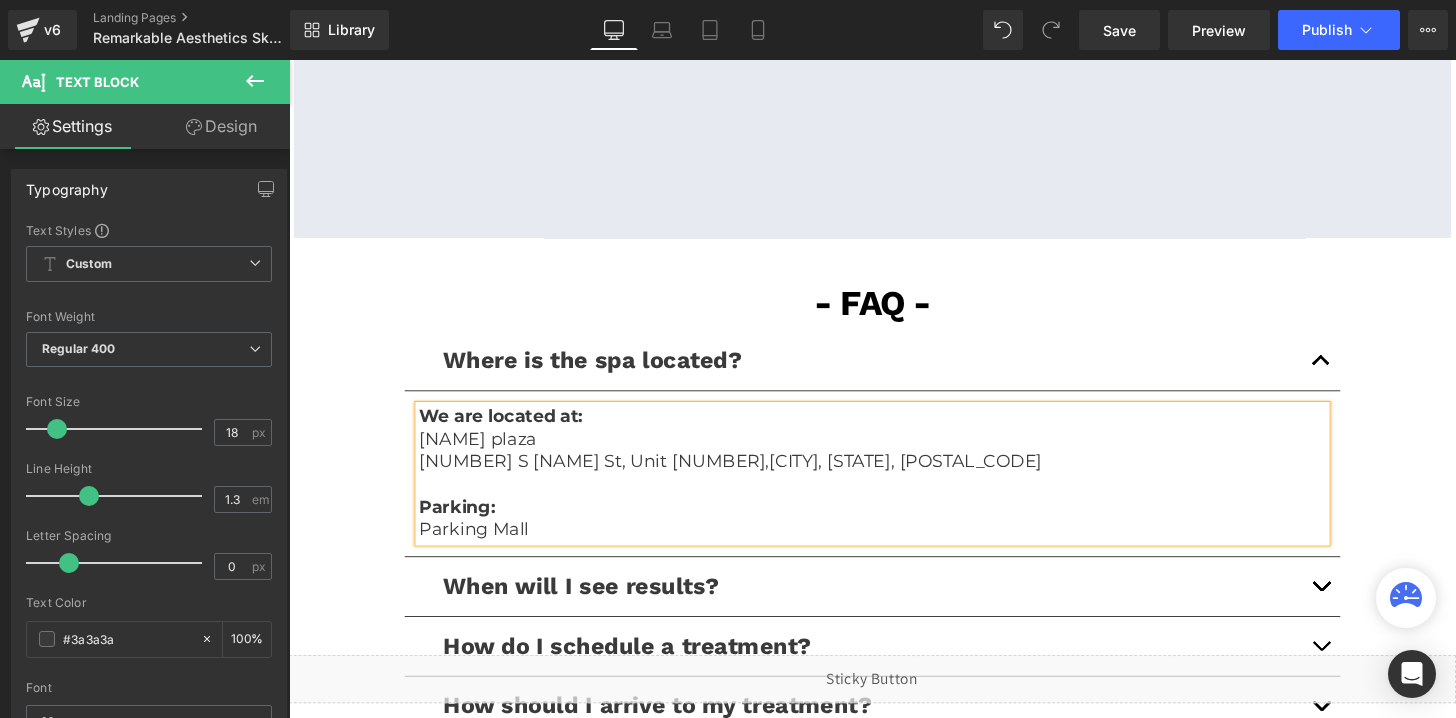 click on "Parking Mall" at bounding box center (894, 547) 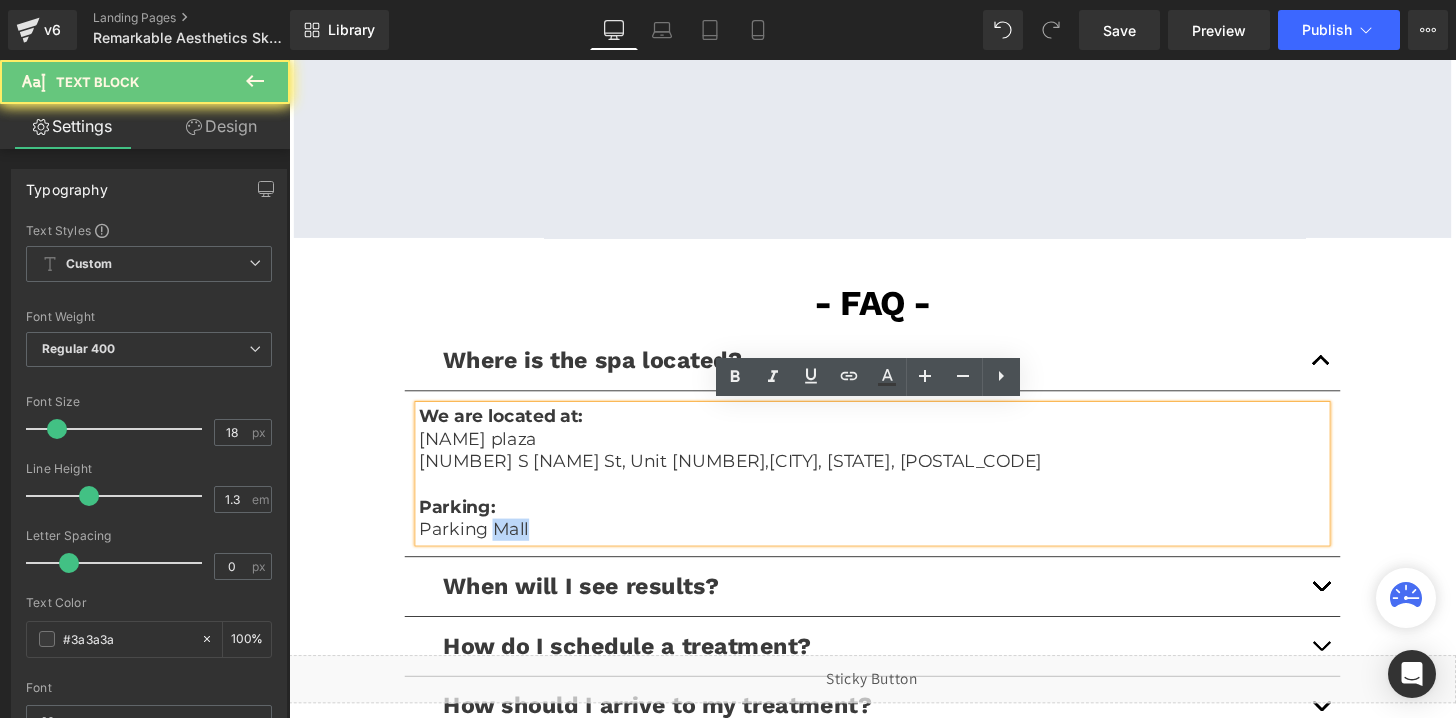 click on "Parking Mall" at bounding box center [894, 547] 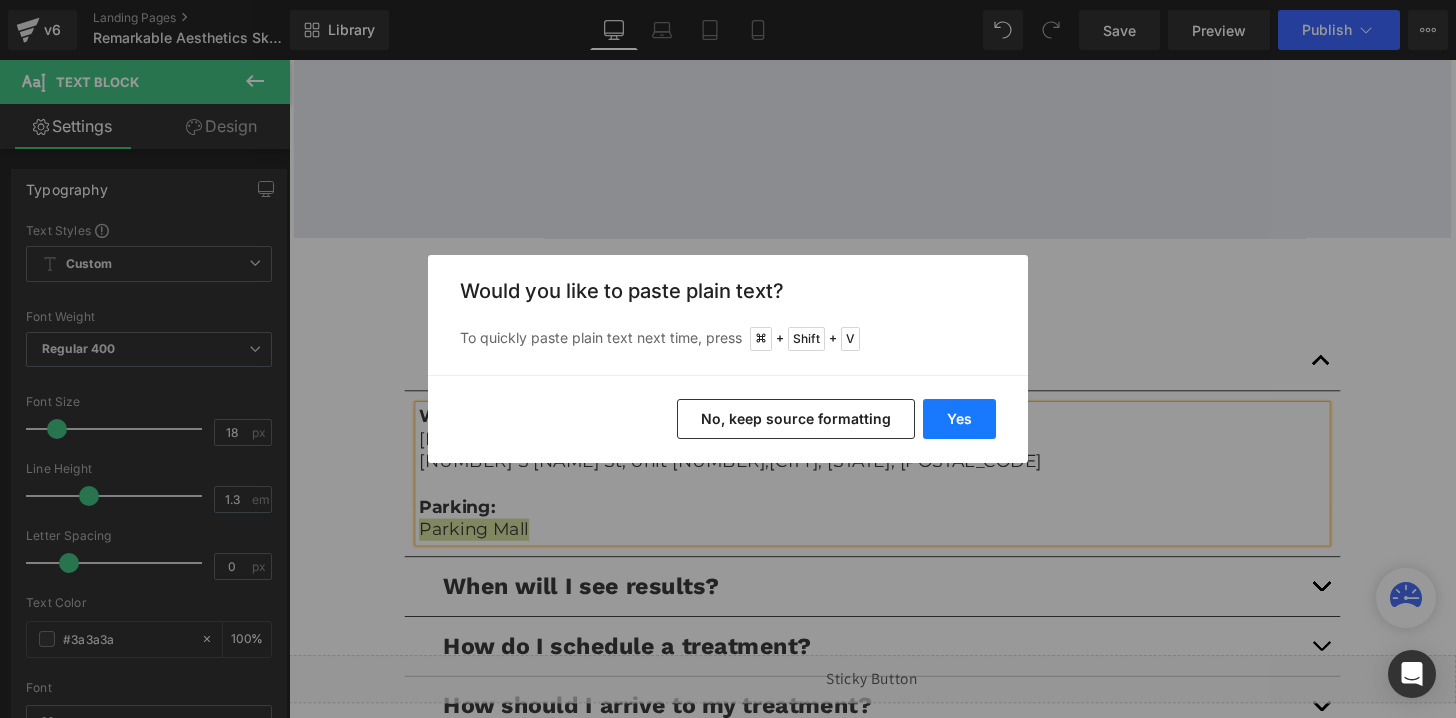 click on "Yes" at bounding box center (959, 419) 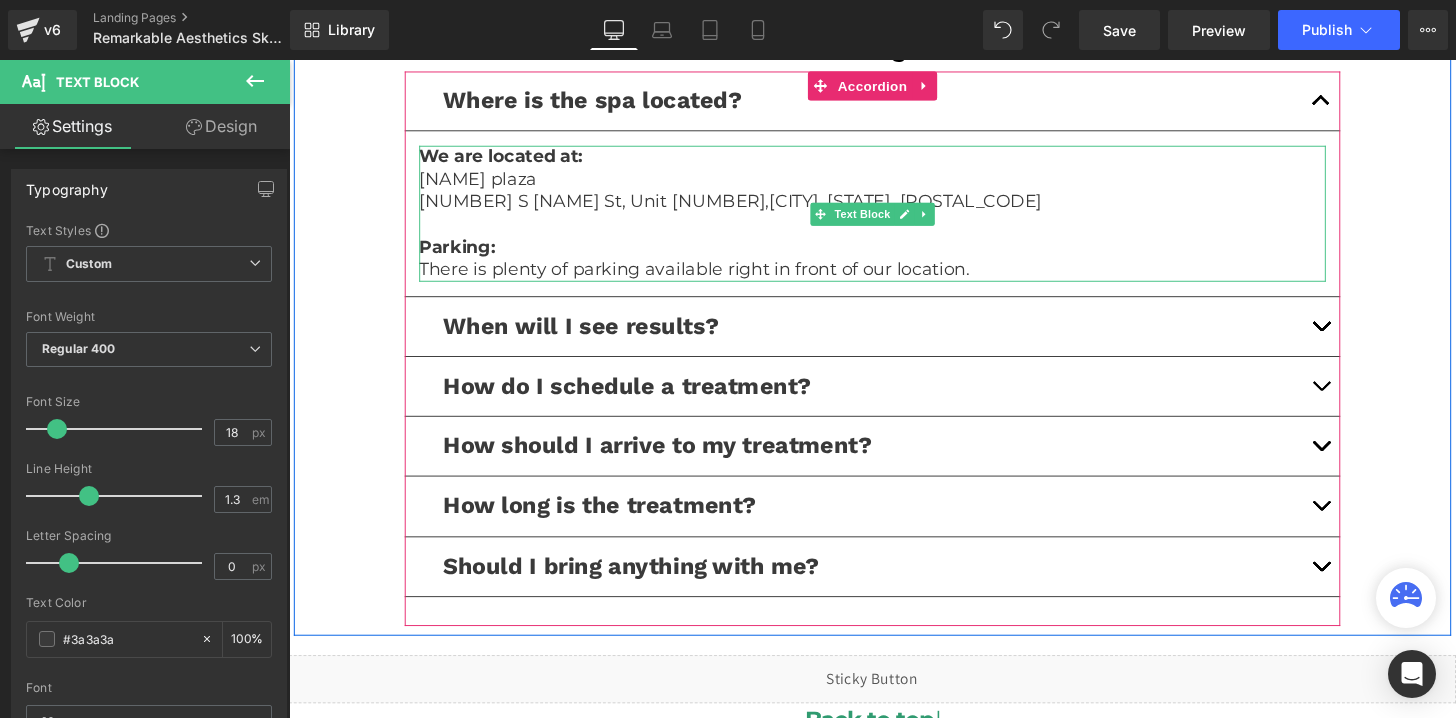 scroll, scrollTop: 4593, scrollLeft: 0, axis: vertical 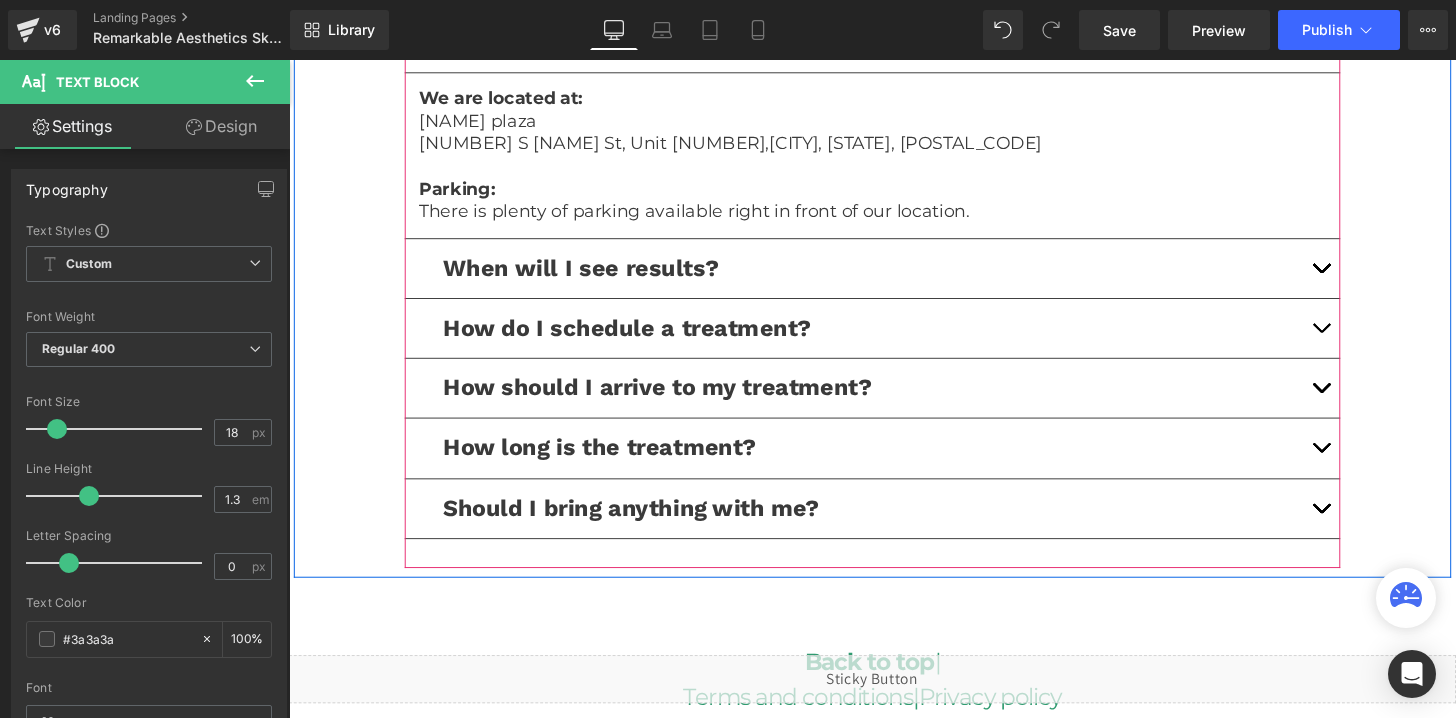 click at bounding box center (1359, 343) 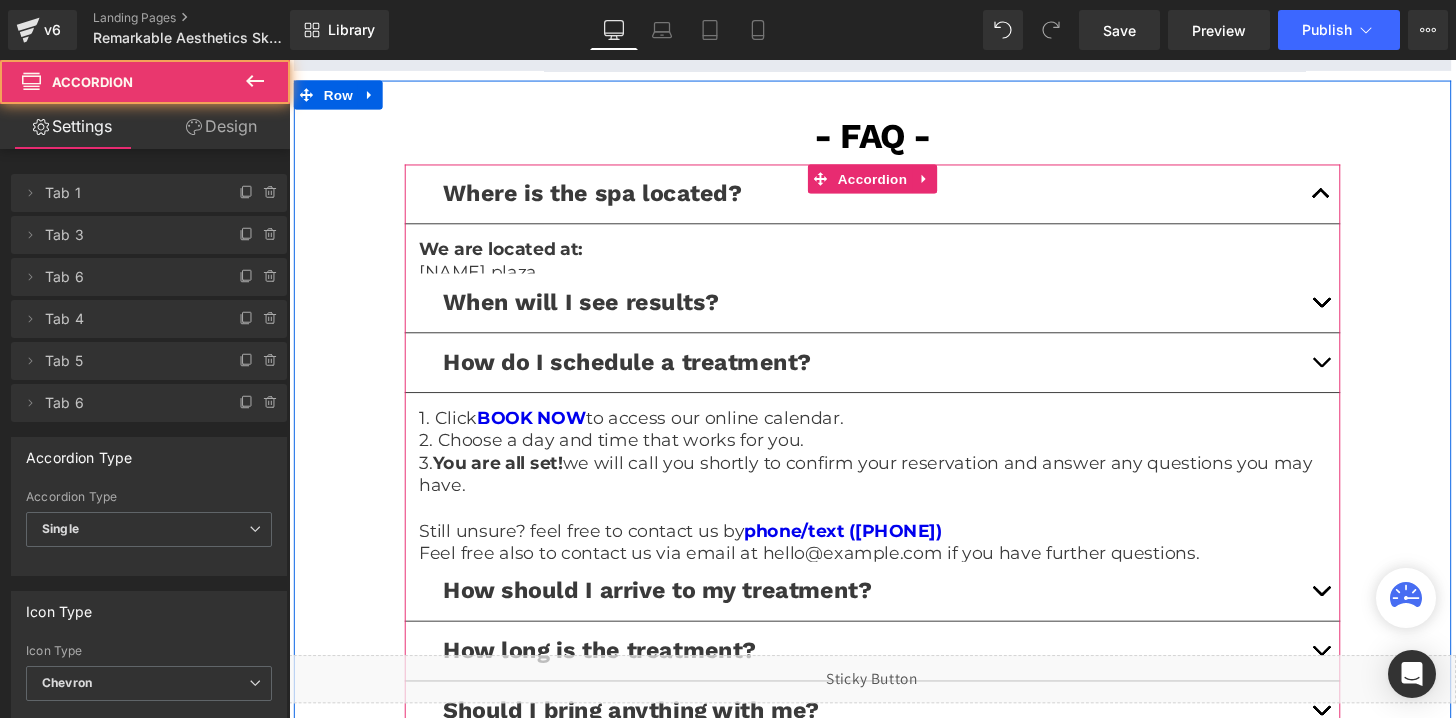 scroll, scrollTop: 4422, scrollLeft: 0, axis: vertical 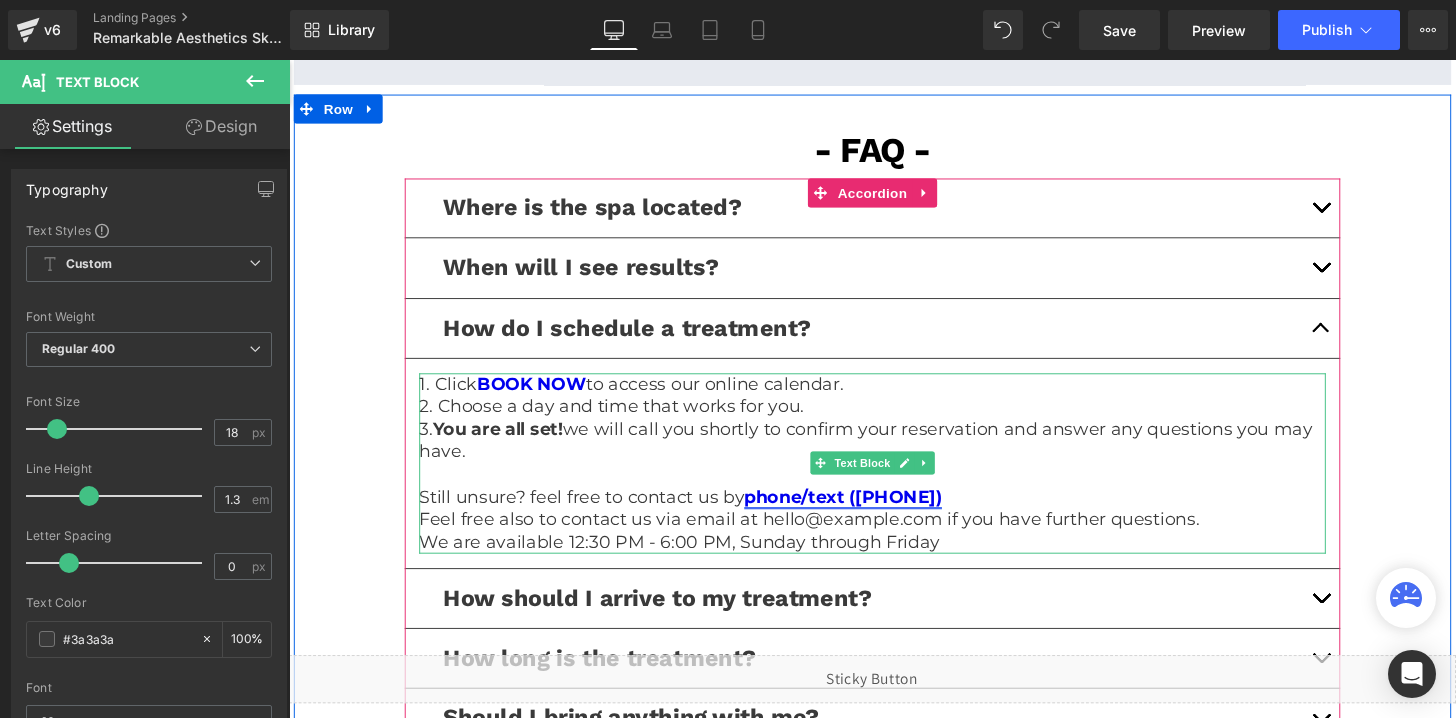 drag, startPoint x: 1019, startPoint y: 510, endPoint x: 767, endPoint y: 520, distance: 252.19833 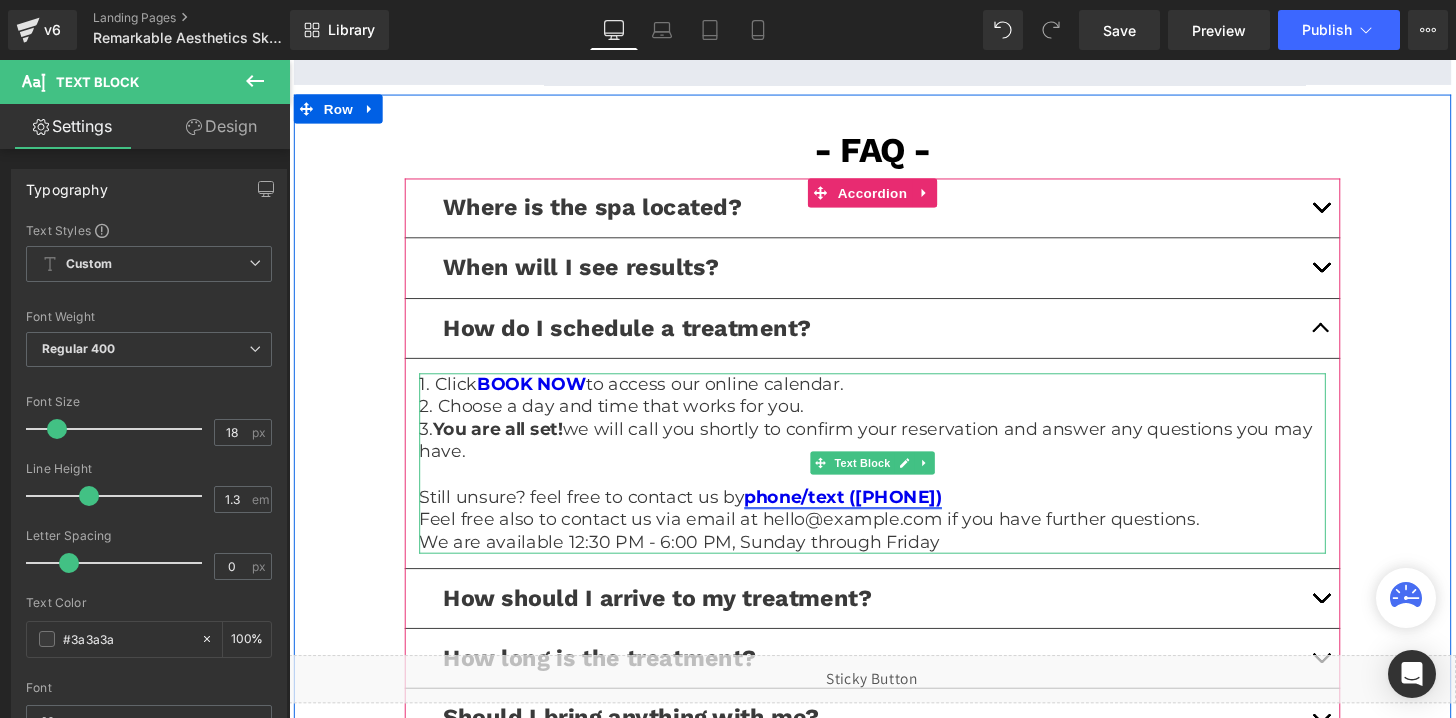 click on "Still unsure? feel free to contact us by  phone/text ([PHONE])" at bounding box center (894, 513) 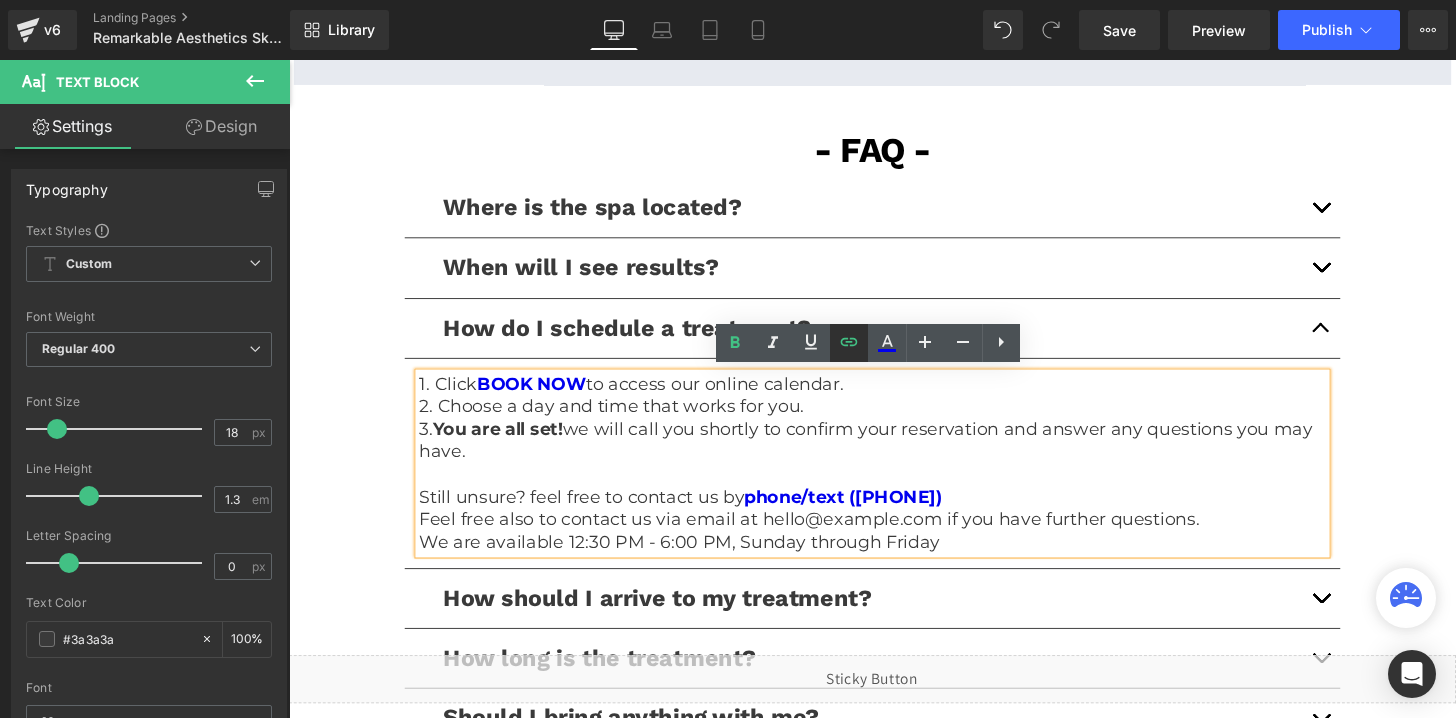 click 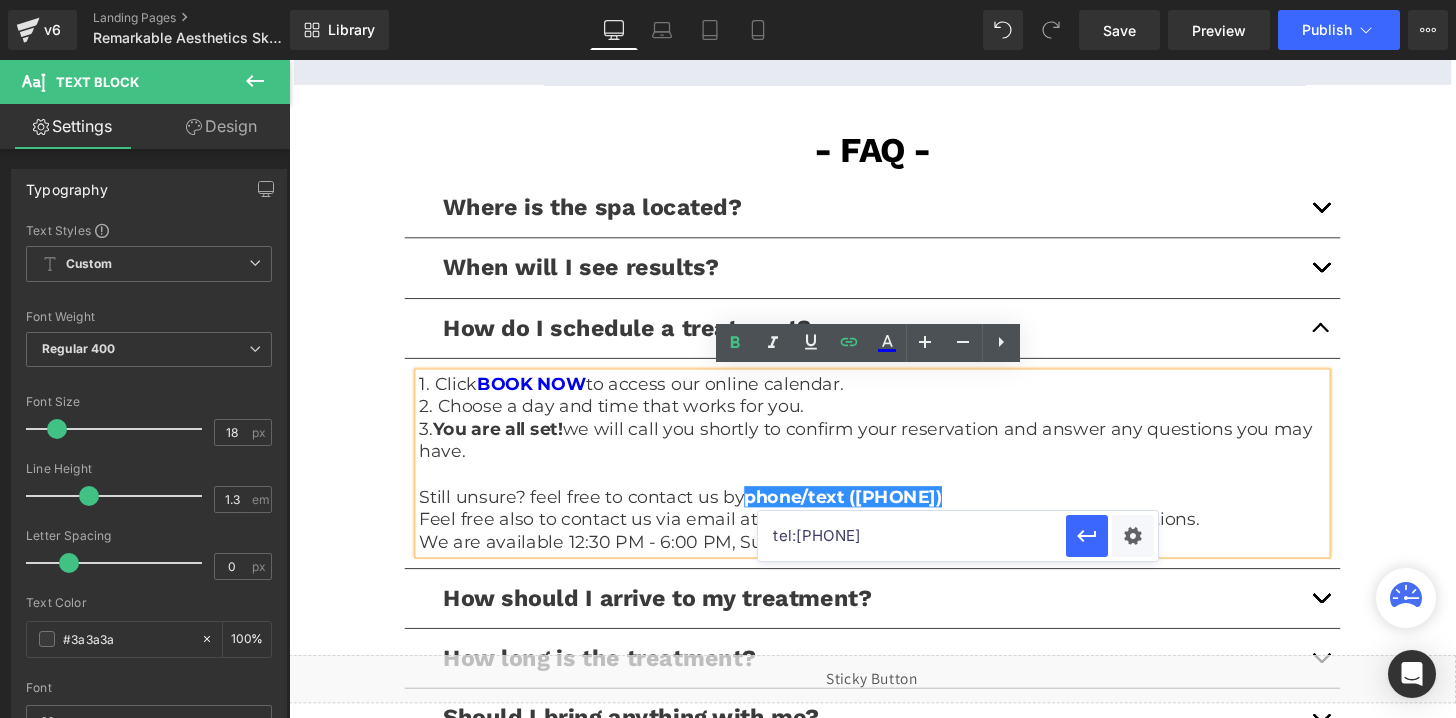 drag, startPoint x: 890, startPoint y: 540, endPoint x: 797, endPoint y: 538, distance: 93.0215 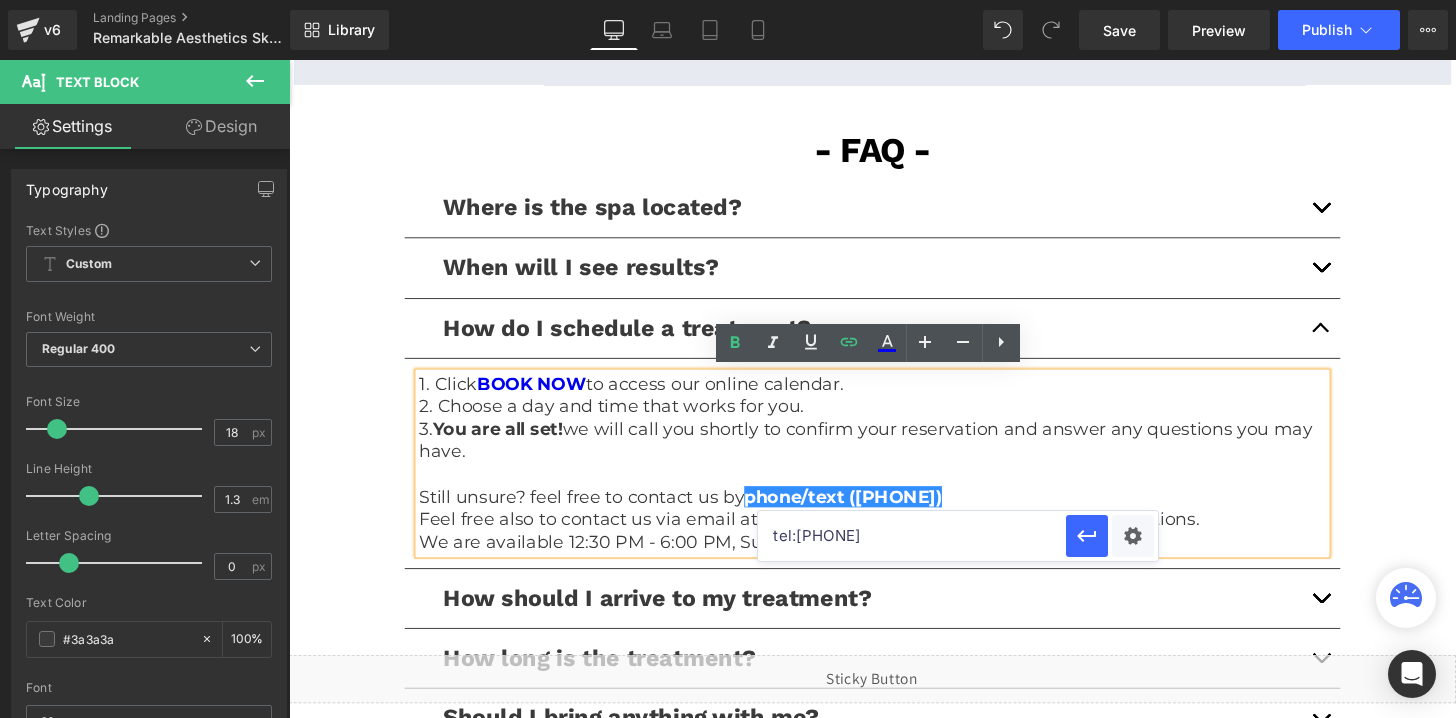 click on "tel:[PHONE]" at bounding box center [912, 536] 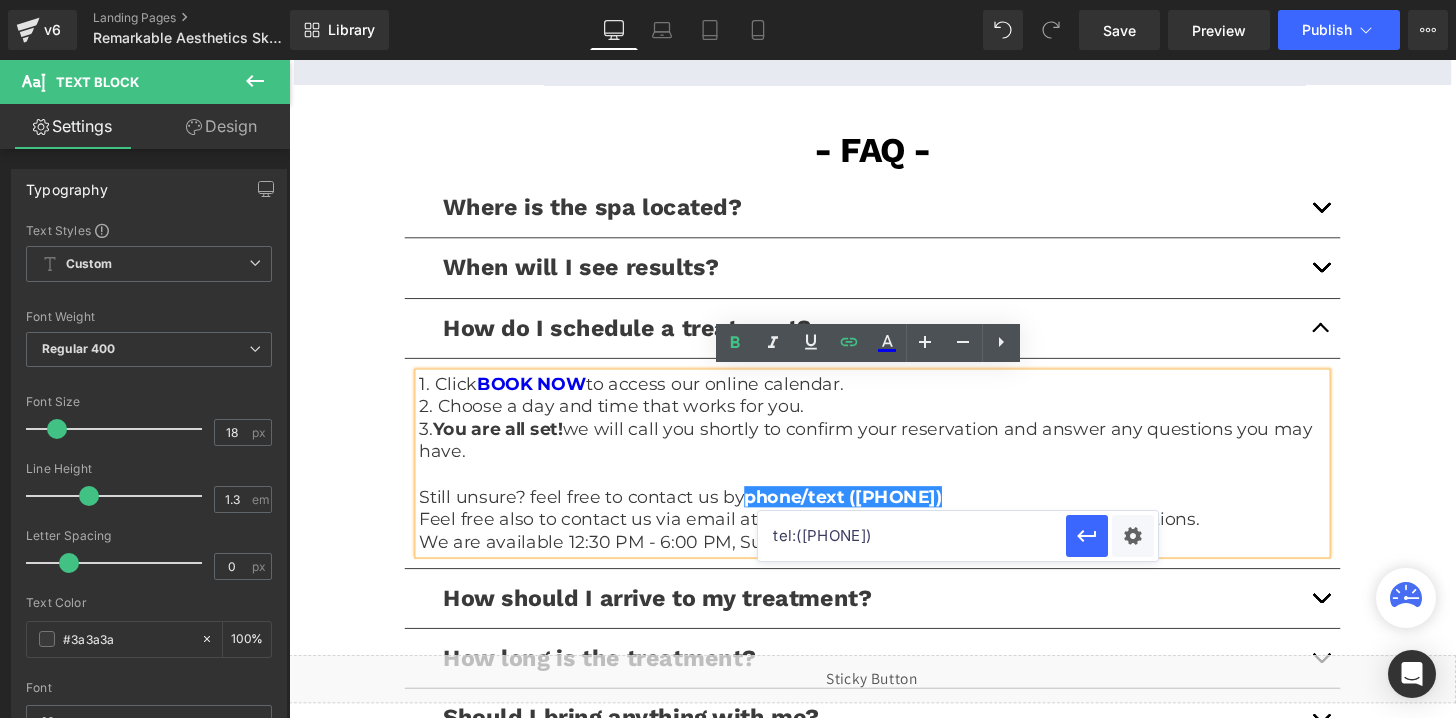 click on "tel:([PHONE])" at bounding box center [912, 536] 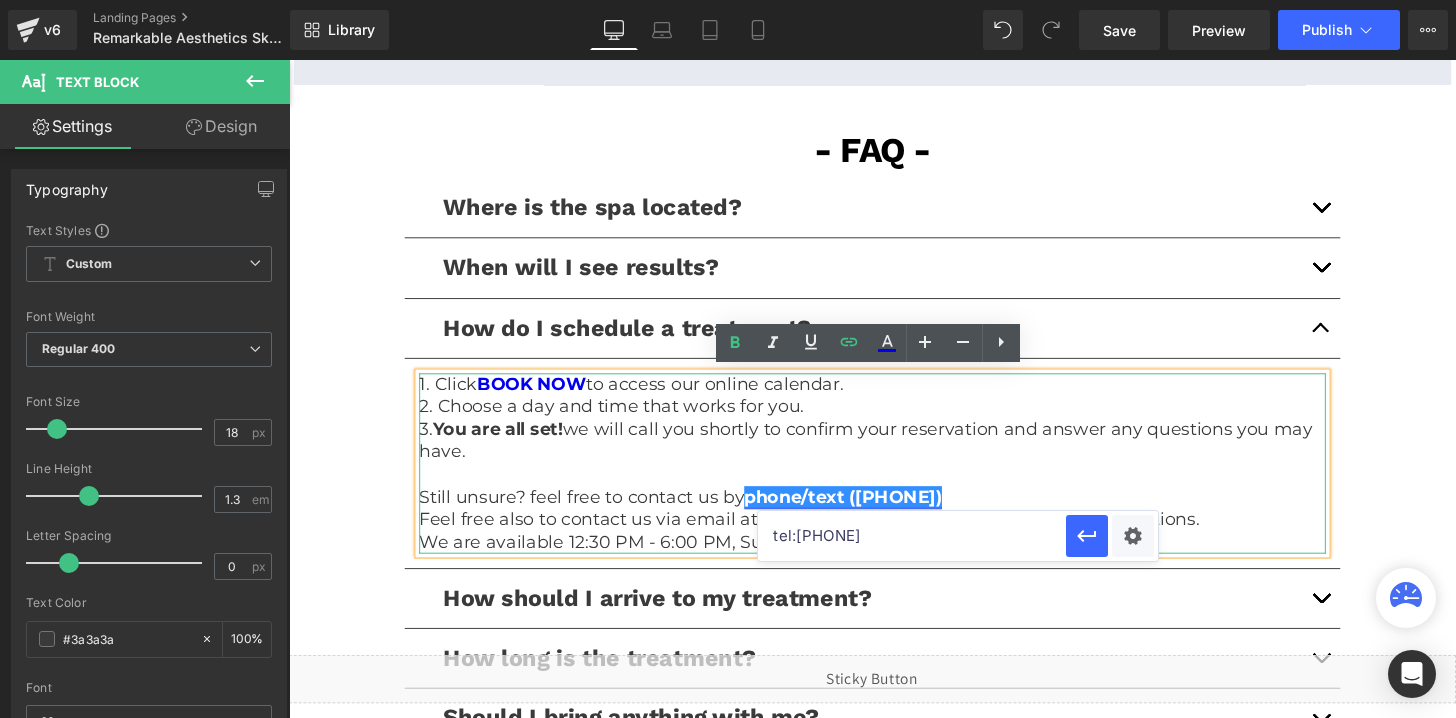 type on "tel:[PHONE]" 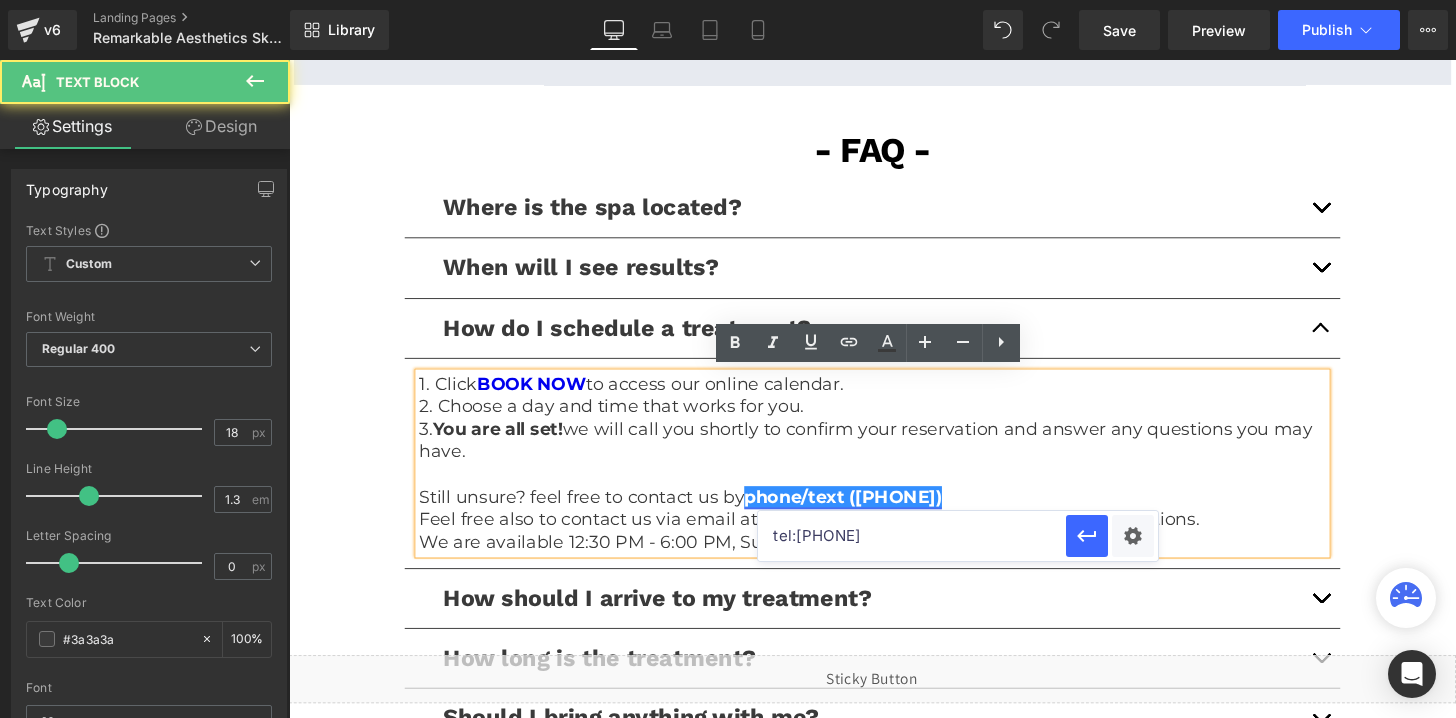type 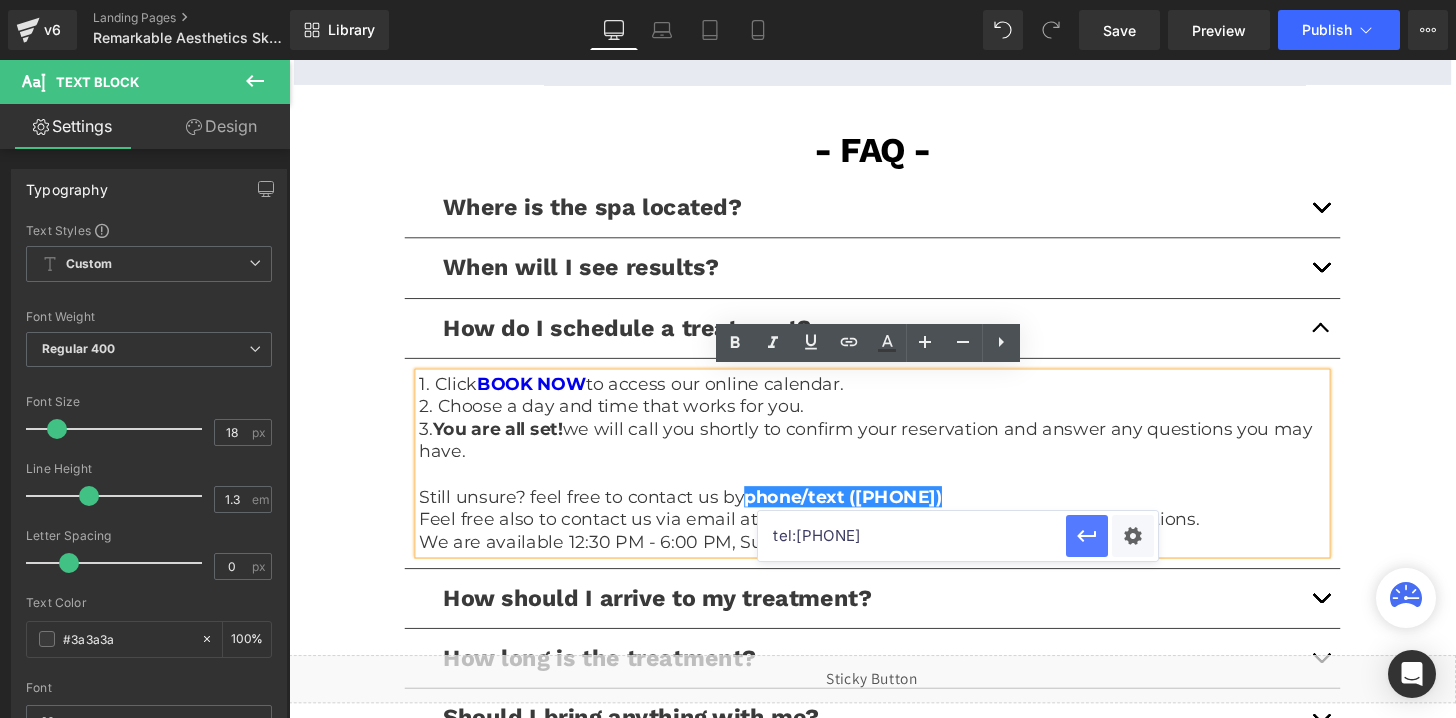 click 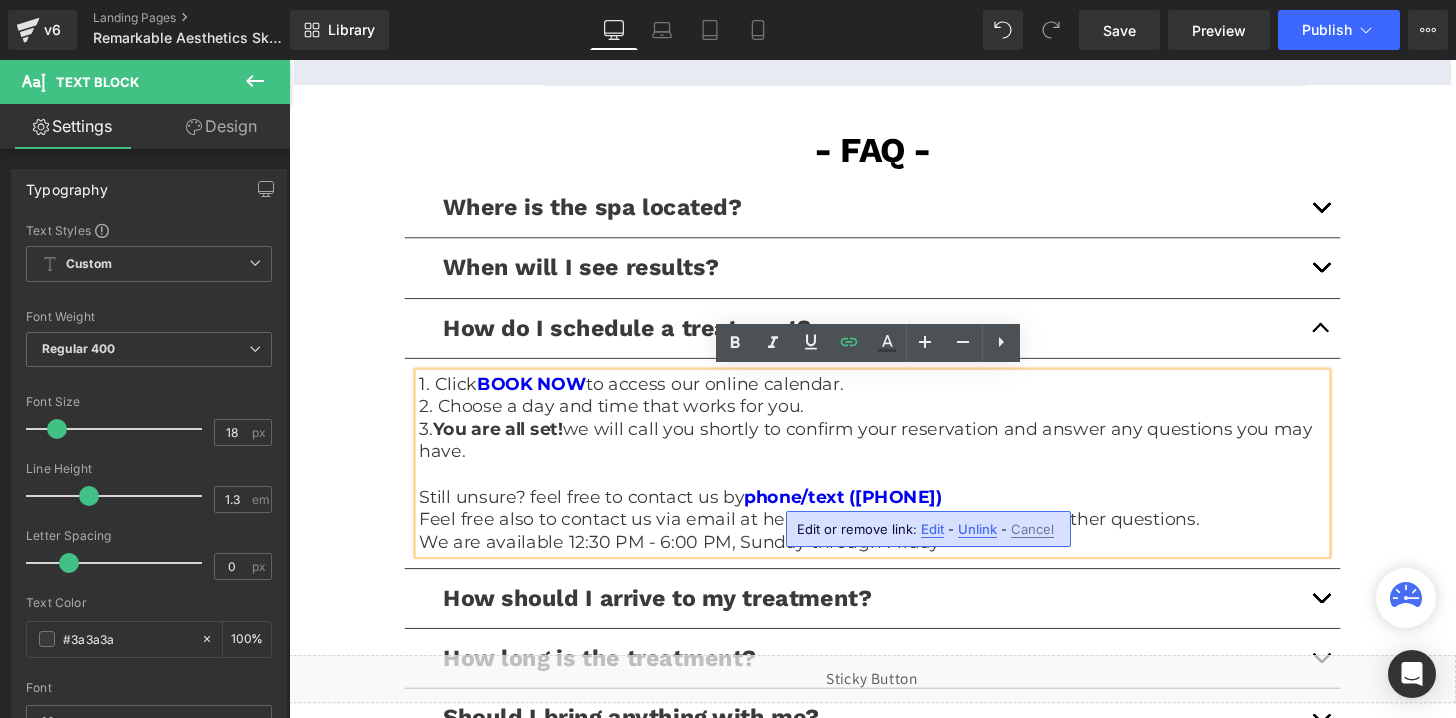 click on "We are available 12:30 PM - 6:00 PM, Sunday through Friday" at bounding box center (894, 560) 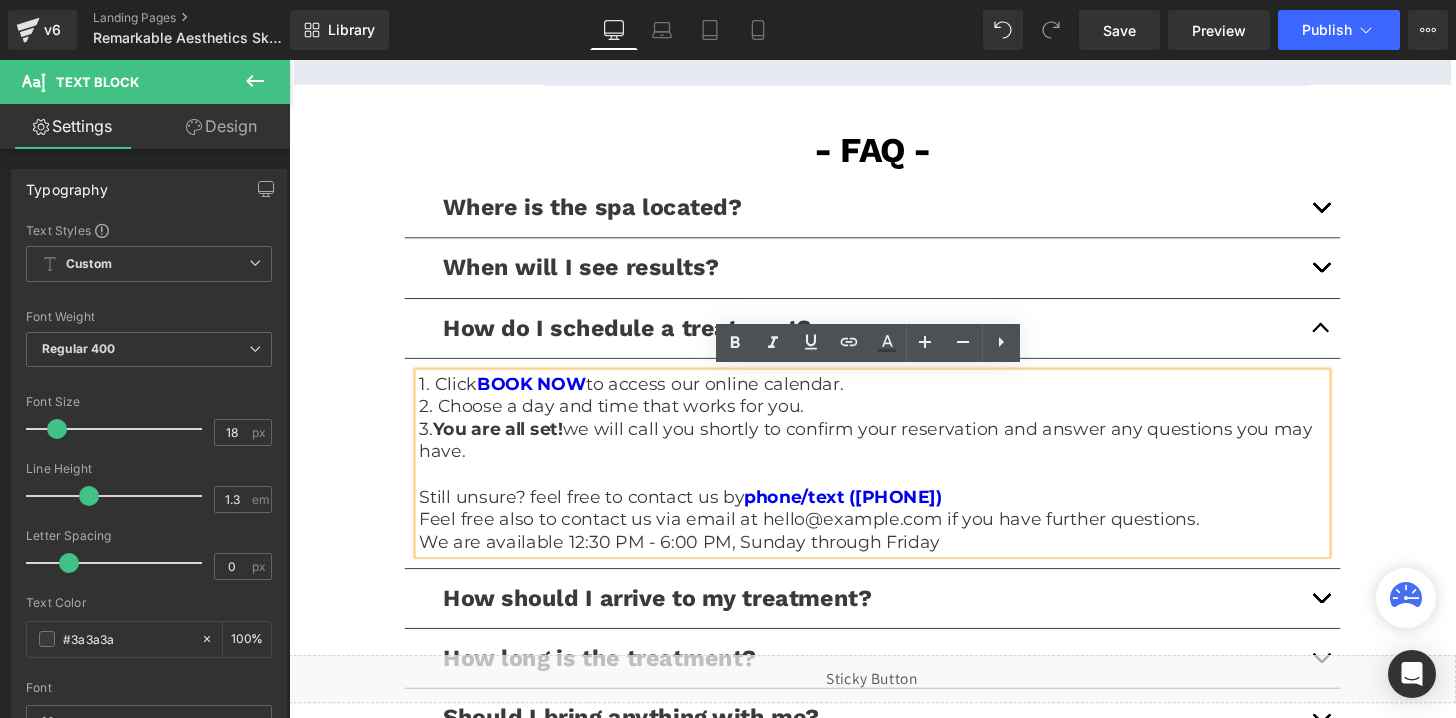 click on "We are available 12:30 PM - 6:00 PM, Sunday through Friday" at bounding box center (894, 560) 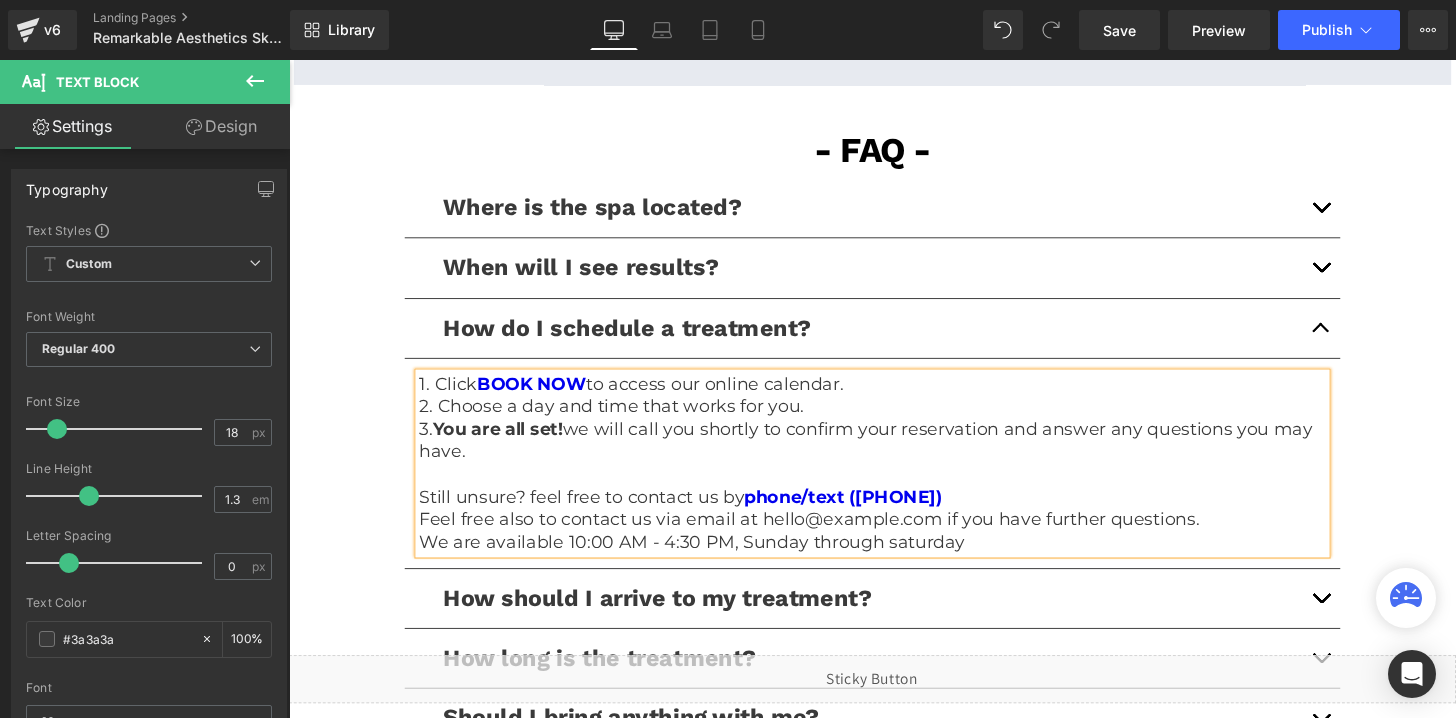 click on "We are available 10:00 AM - 4:30 PM, Sunday through saturday" at bounding box center (894, 560) 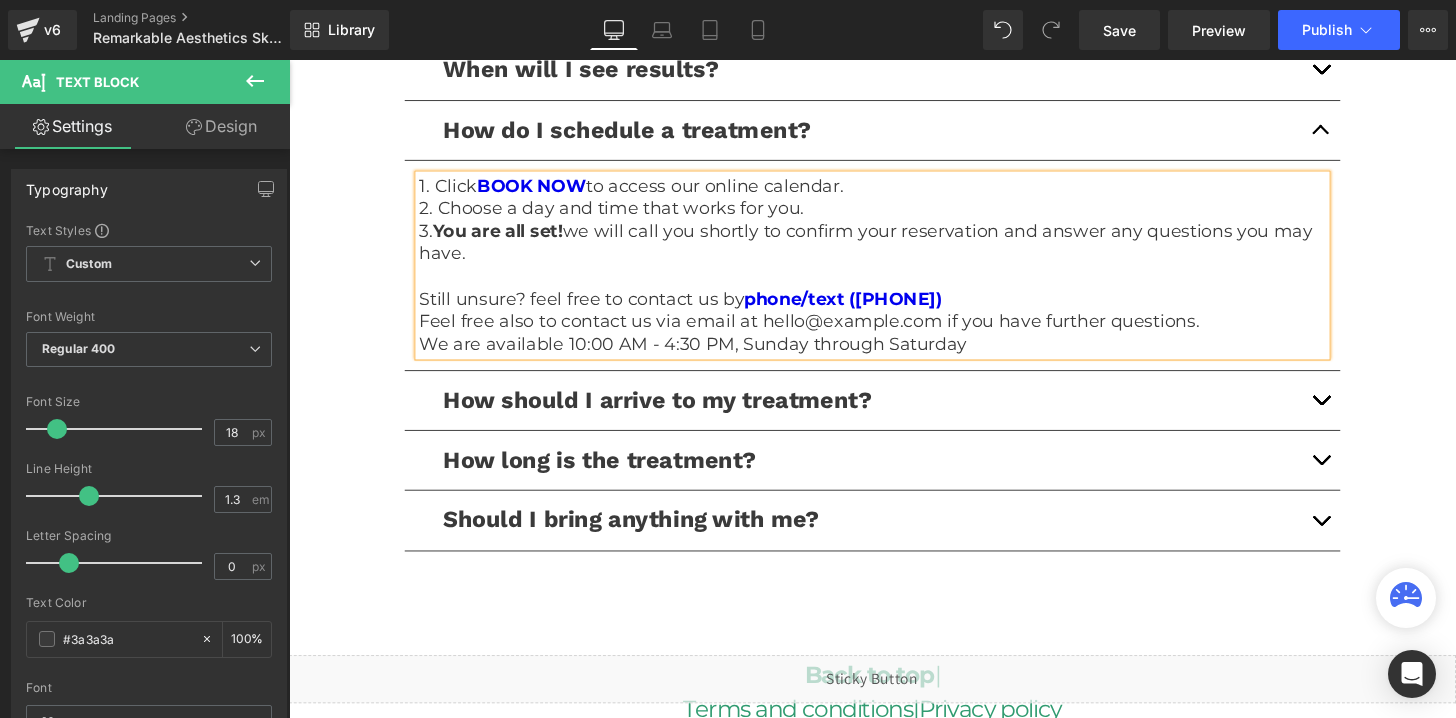 click at bounding box center (1359, 413) 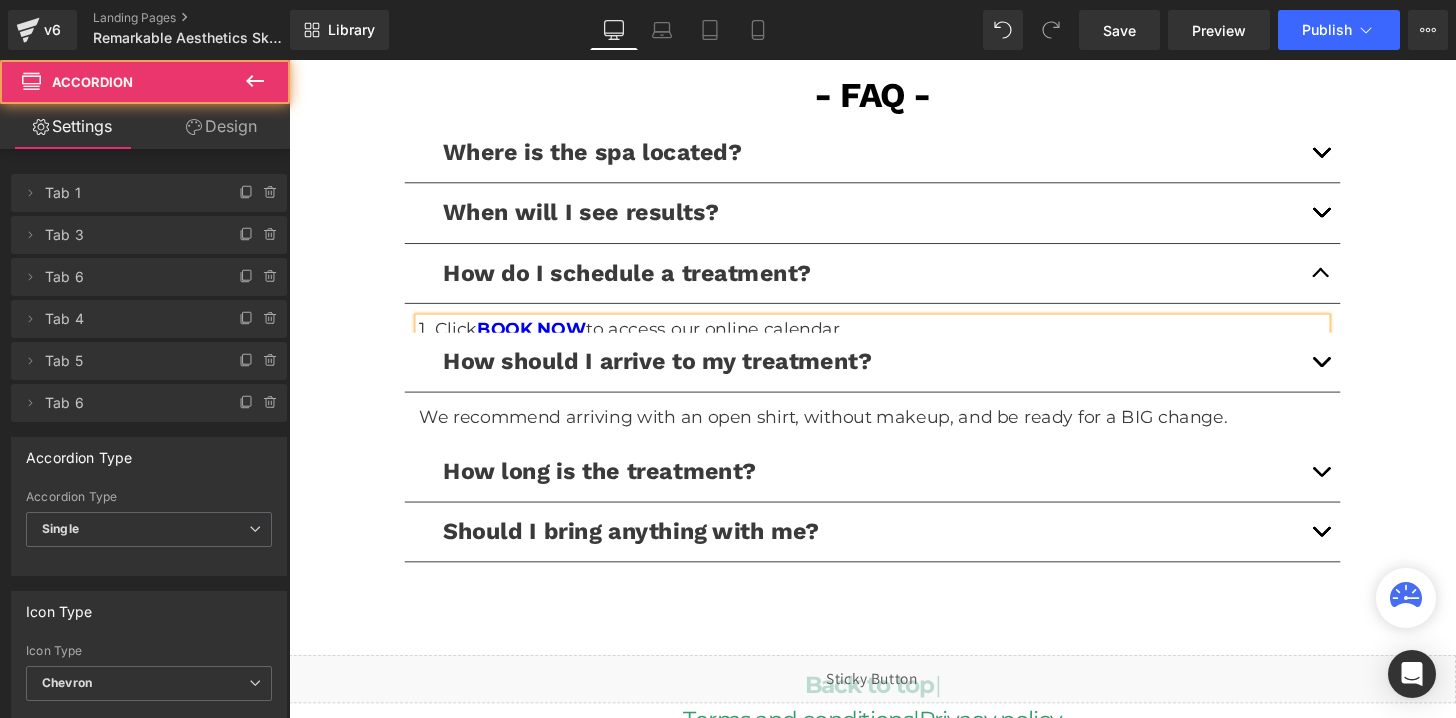 scroll, scrollTop: 4409, scrollLeft: 0, axis: vertical 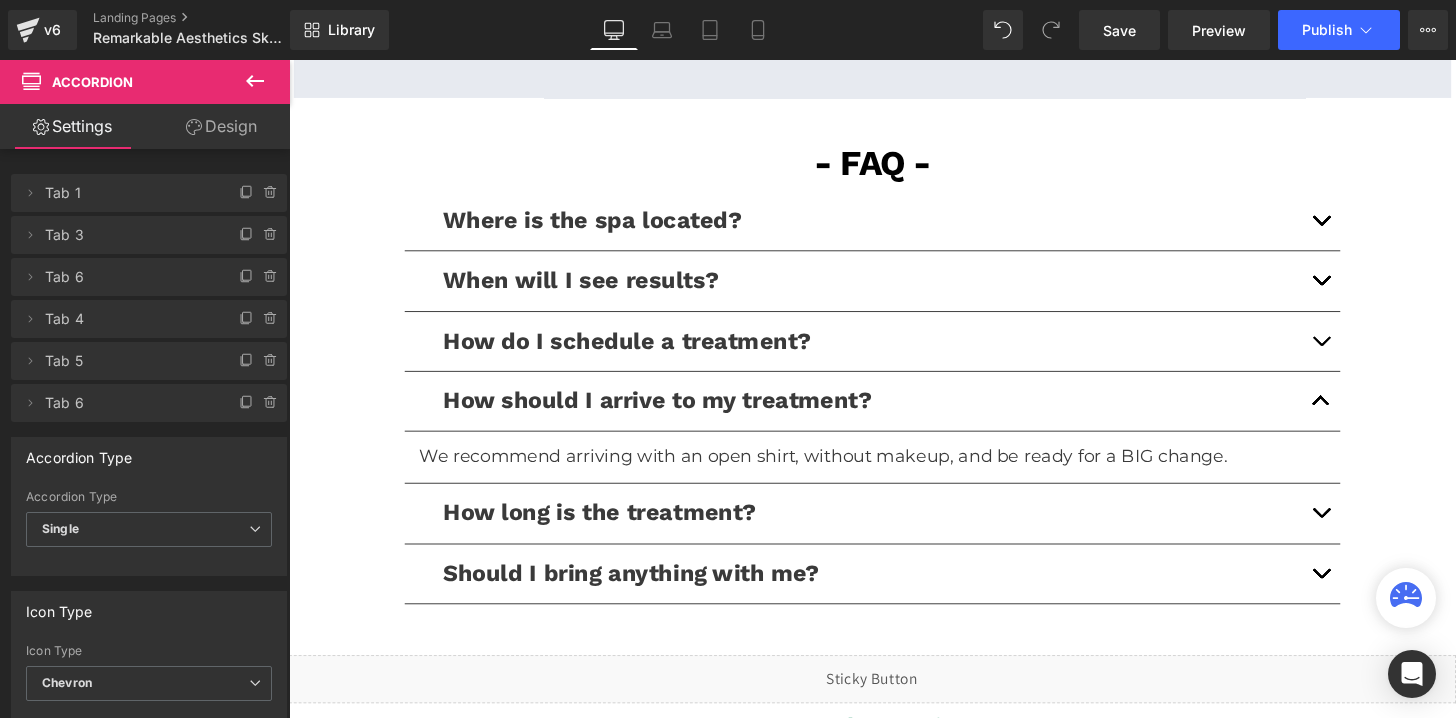 click at bounding box center [1359, 529] 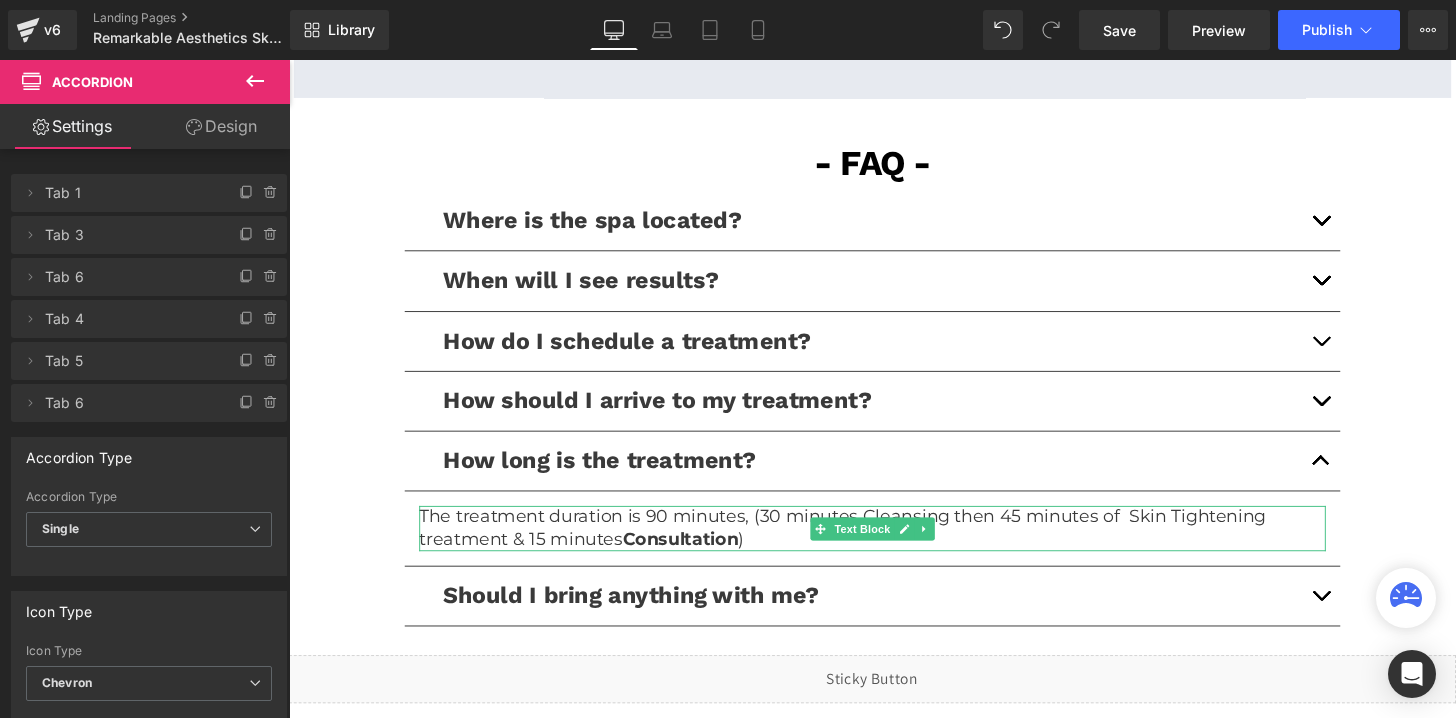 click on "The treatment duration is 90 minutes, (30 minutes Cleansing then 45 minutes of  Skin Tightening treatment & 15 minutes  Consultation )" at bounding box center (894, 545) 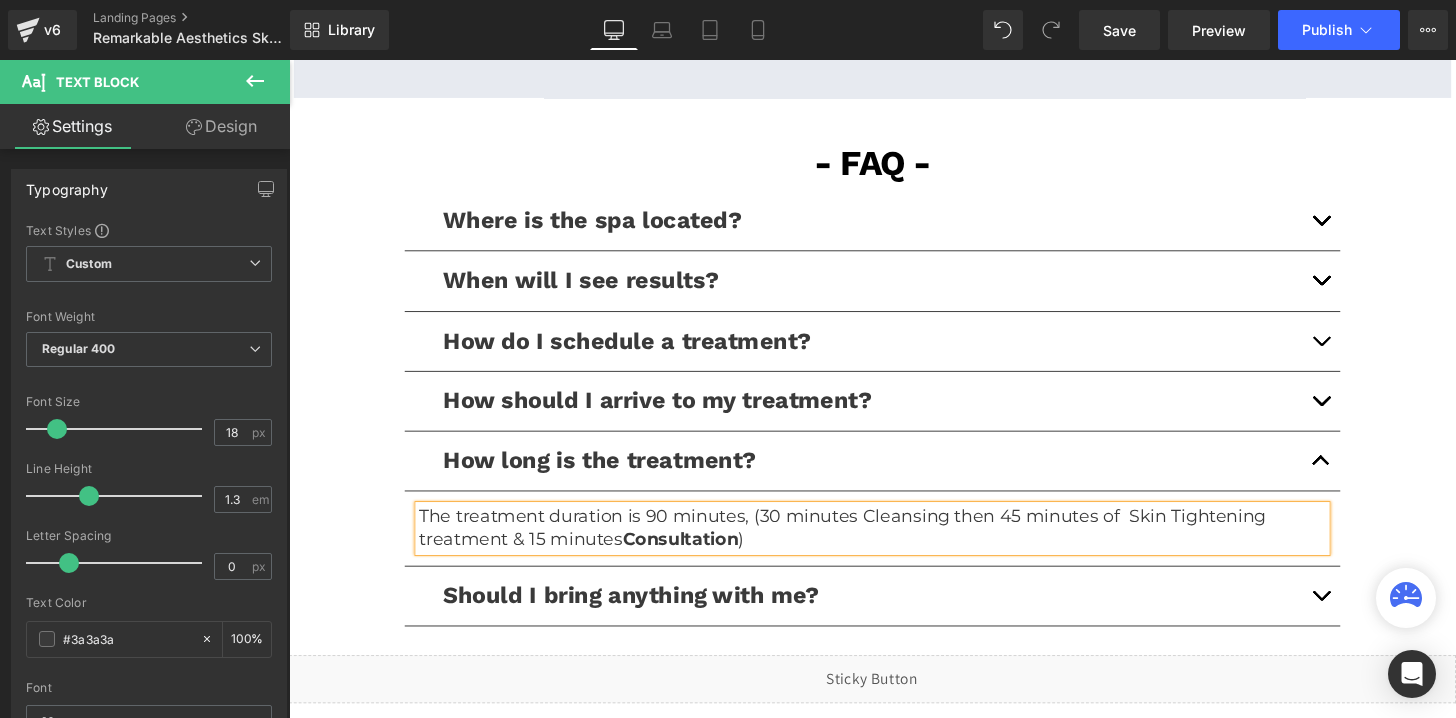 click on "The treatment duration is 90 minutes, (30 minutes Cleansing then 45 minutes of  Skin Tightening treatment & 15 minutes  Consultation )" at bounding box center [894, 545] 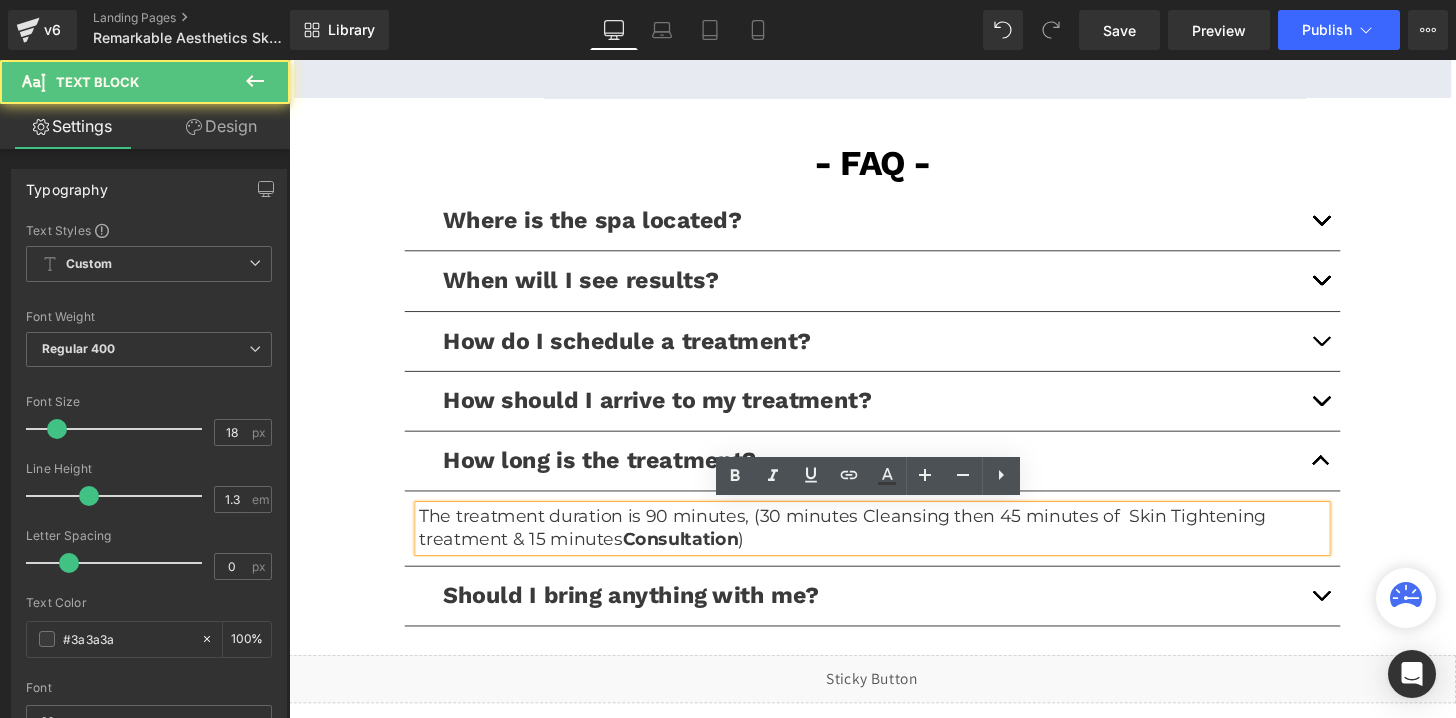 type 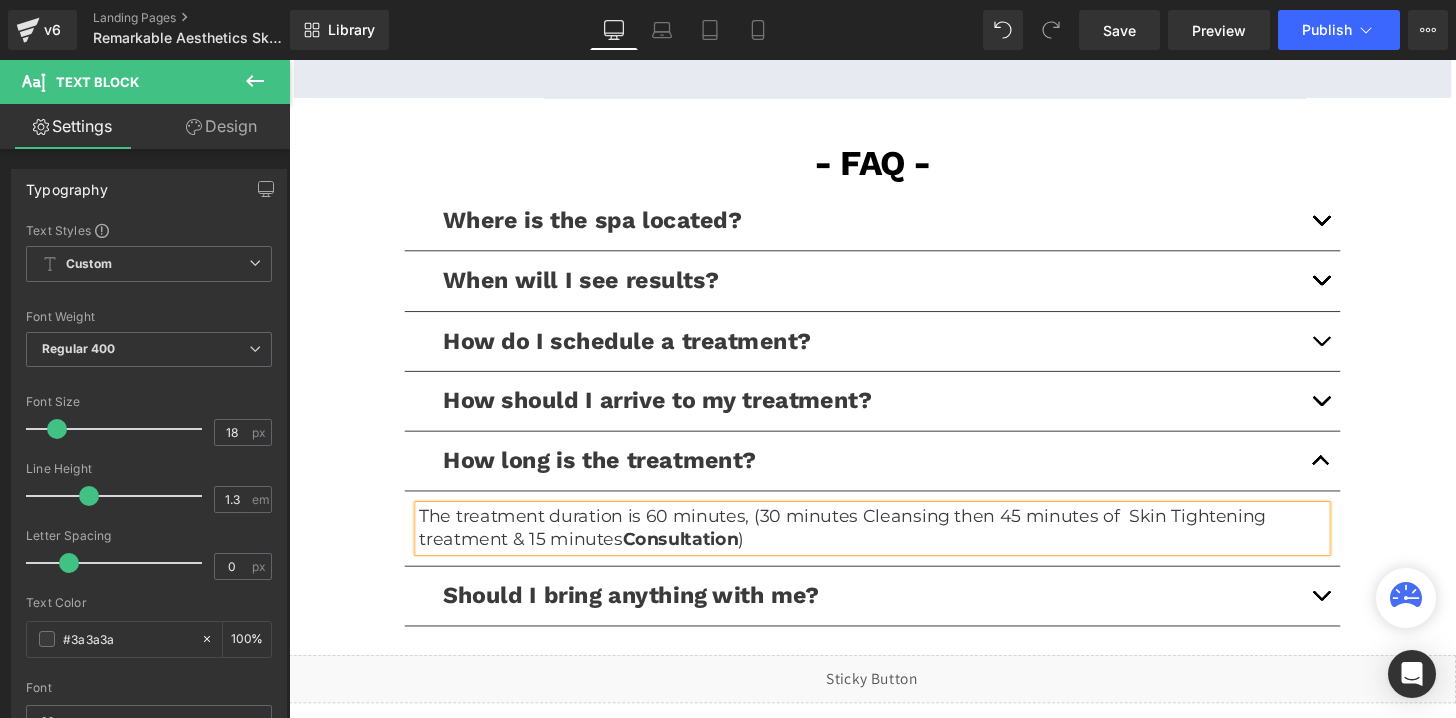 click on "The treatment duration is 60 minutes, (30 minutes Cleansing then 45 minutes of  Skin Tightening treatment & 15 minutes  Consultation )" at bounding box center [894, 545] 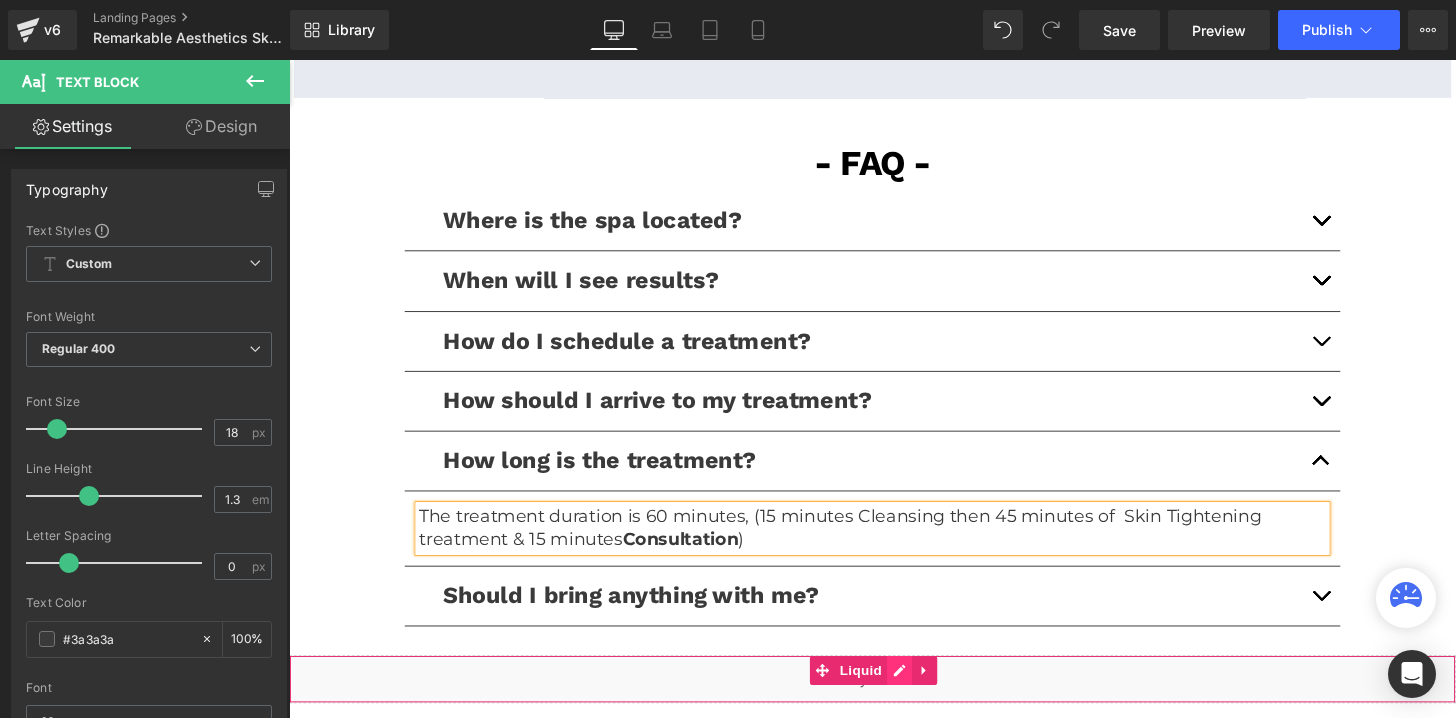 click on "Liquid" at bounding box center (894, 702) 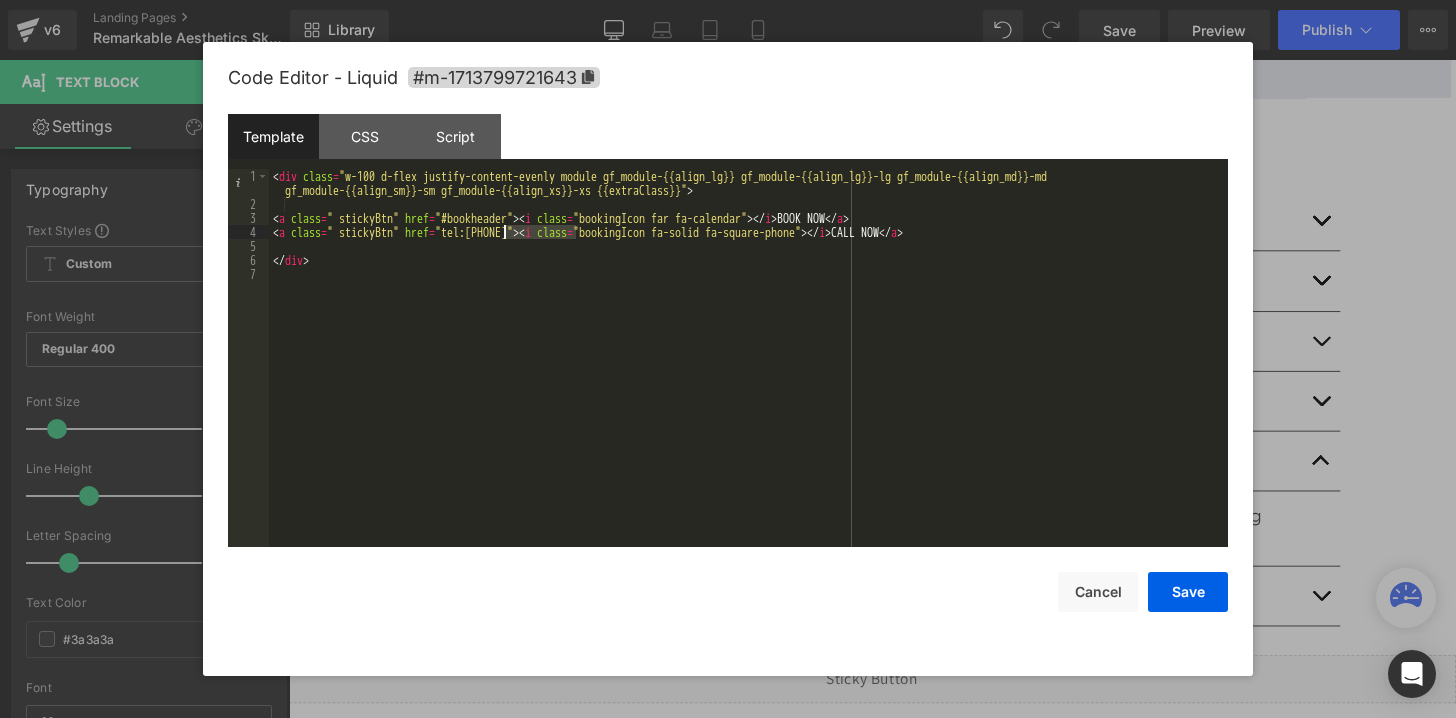 drag, startPoint x: 575, startPoint y: 233, endPoint x: 503, endPoint y: 235, distance: 72.02777 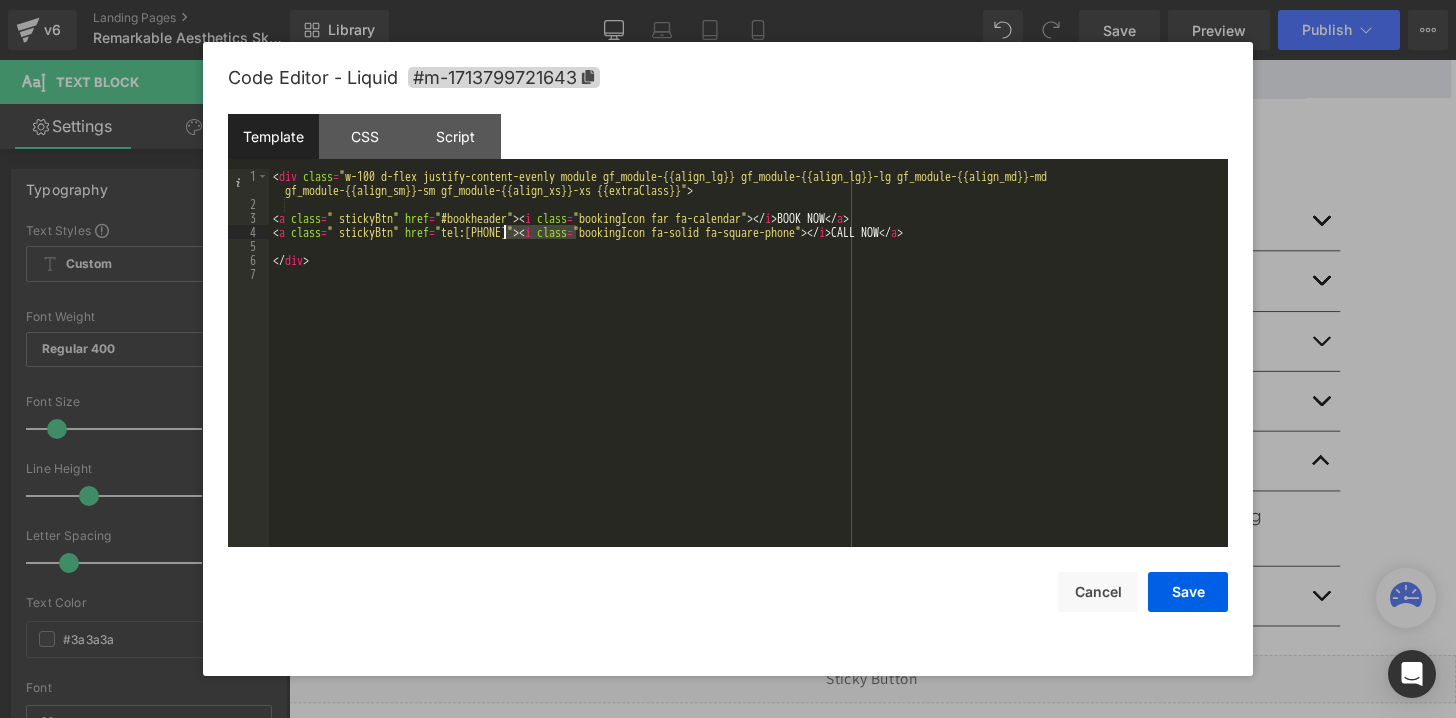 click on "BOOK NOW  CALL NOW" at bounding box center (748, 379) 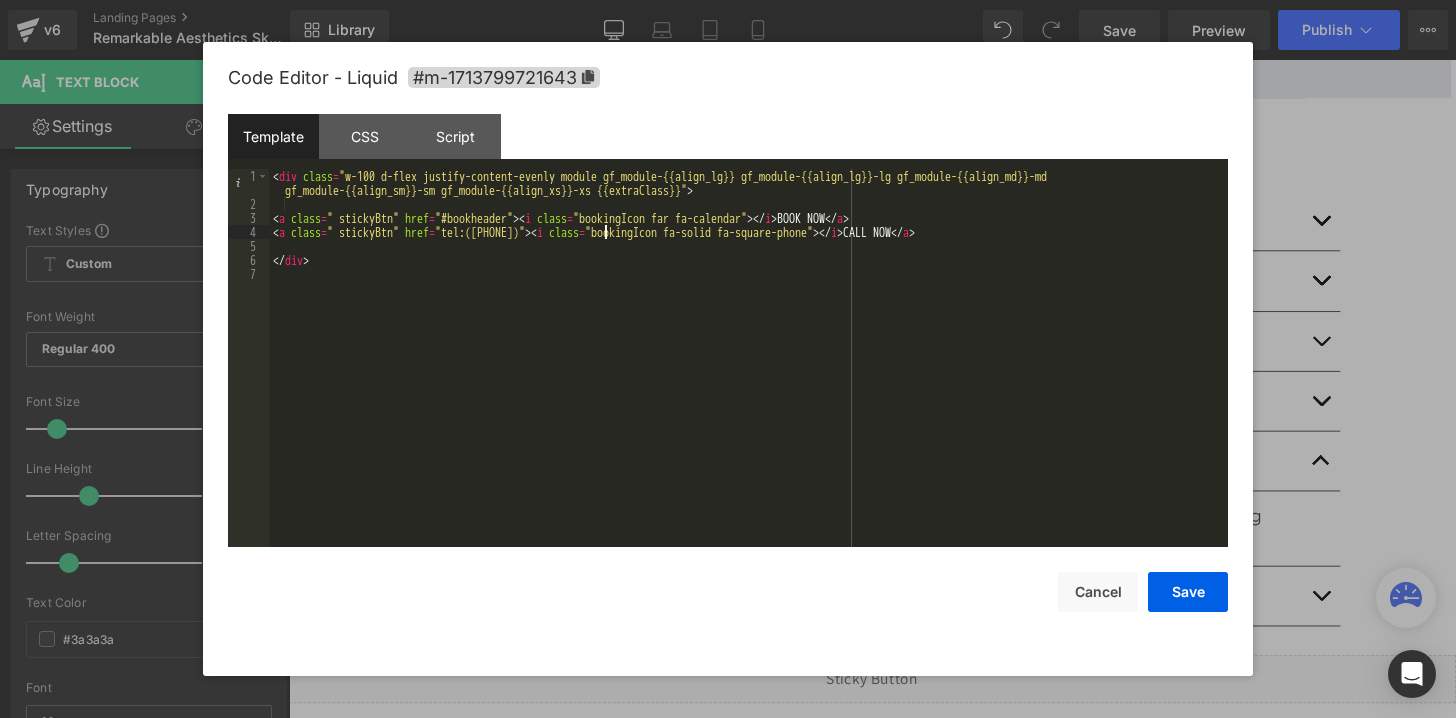 click on "BOOK NOW  CALL NOW" at bounding box center [748, 379] 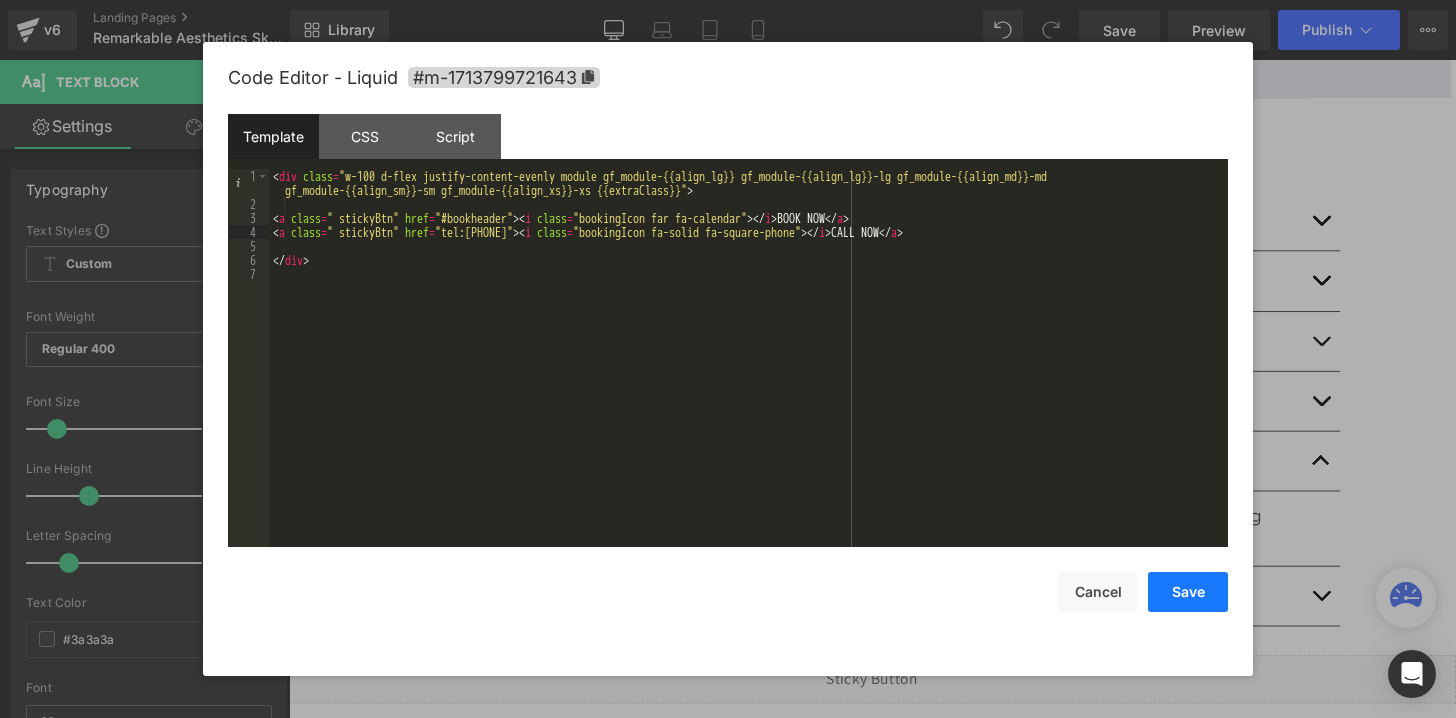 click on "Save" at bounding box center (1188, 592) 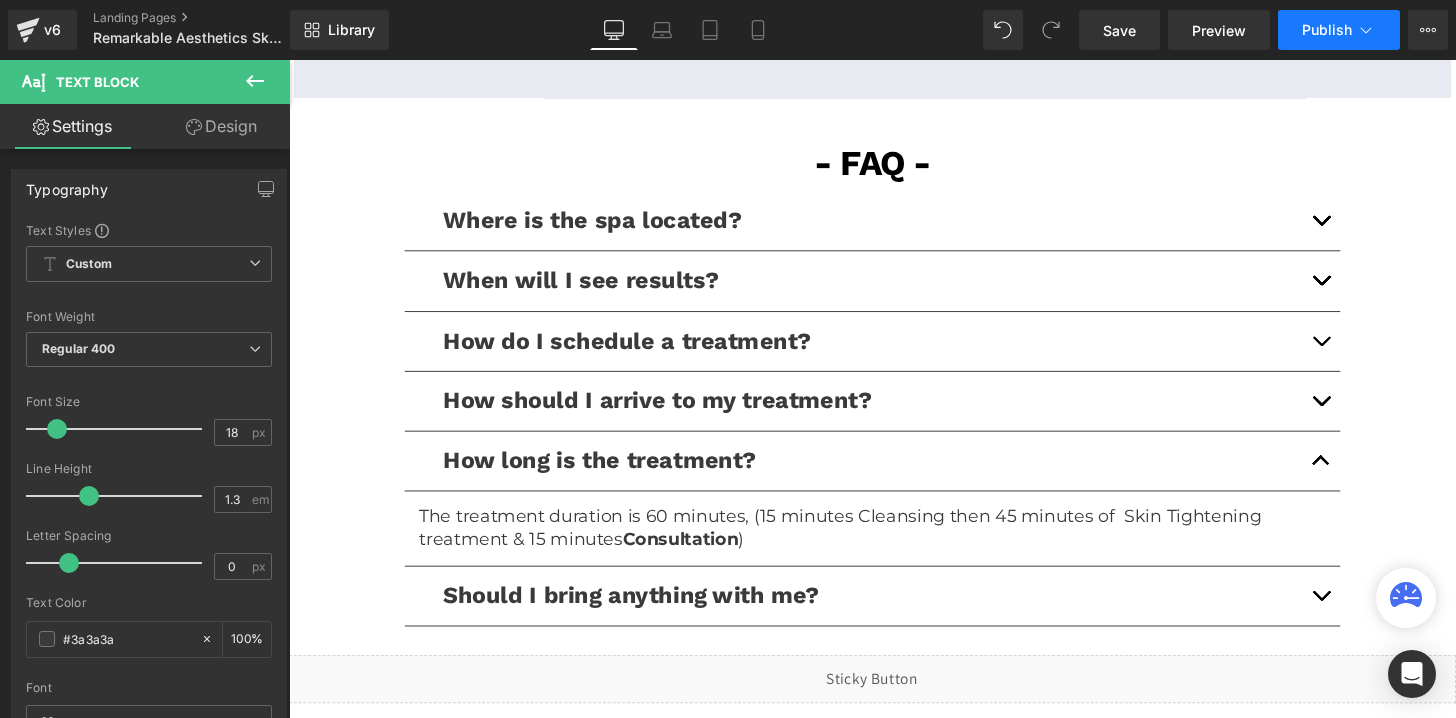 click on "Publish" at bounding box center [1339, 30] 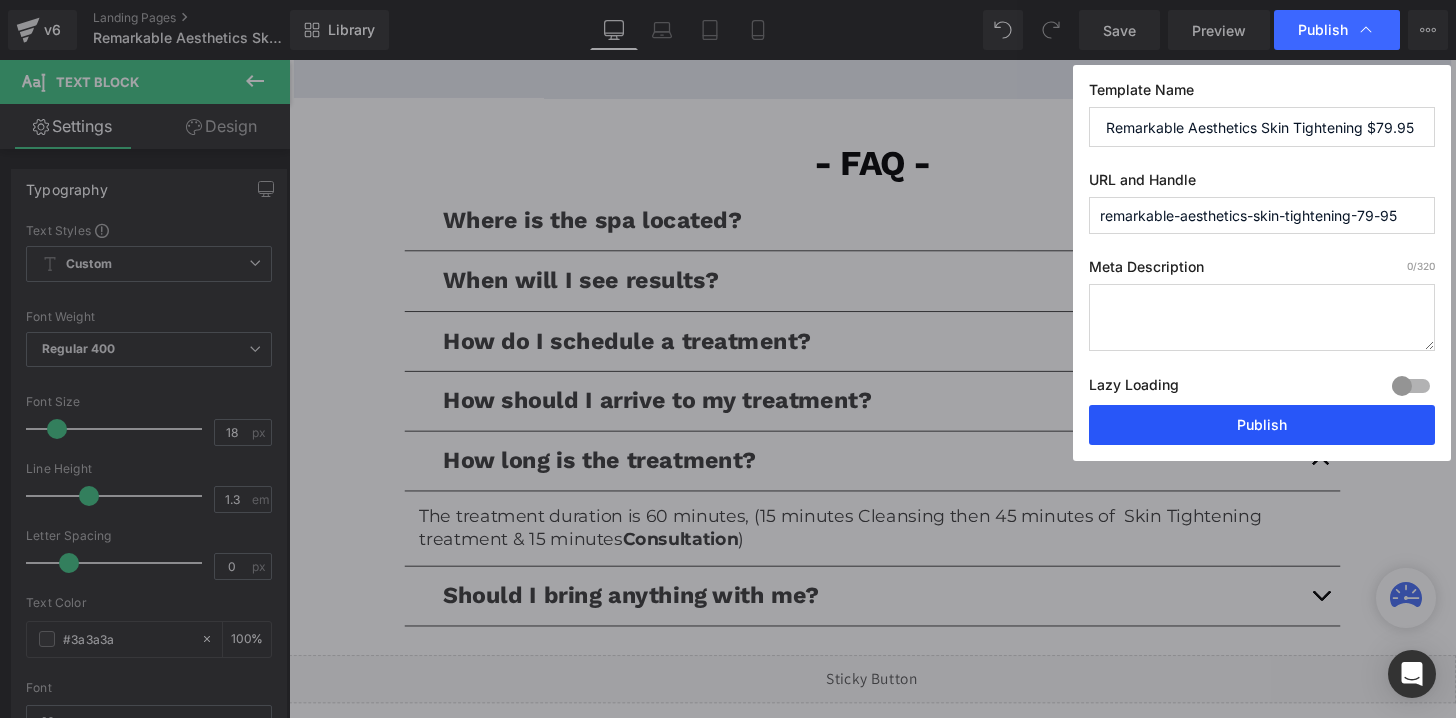 click on "Publish" at bounding box center (1262, 425) 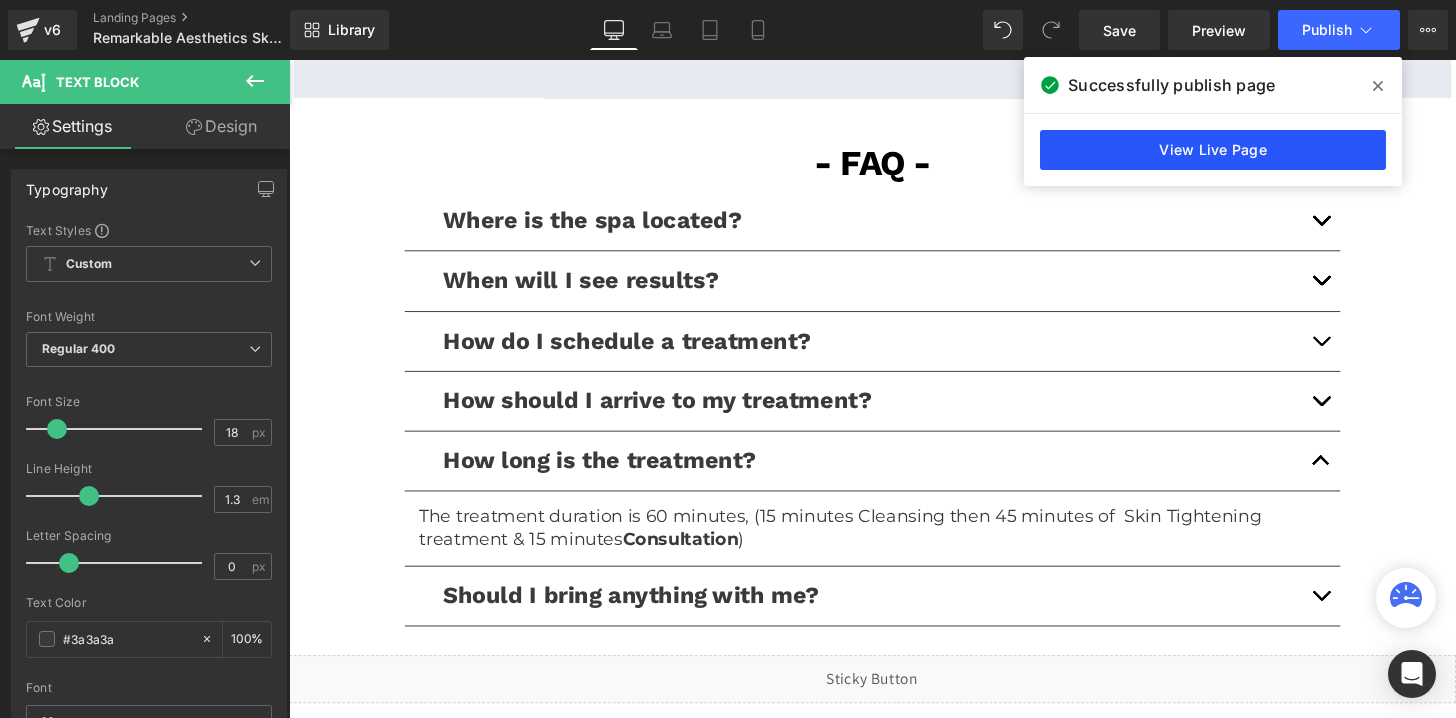 click on "View Live Page" at bounding box center (1213, 150) 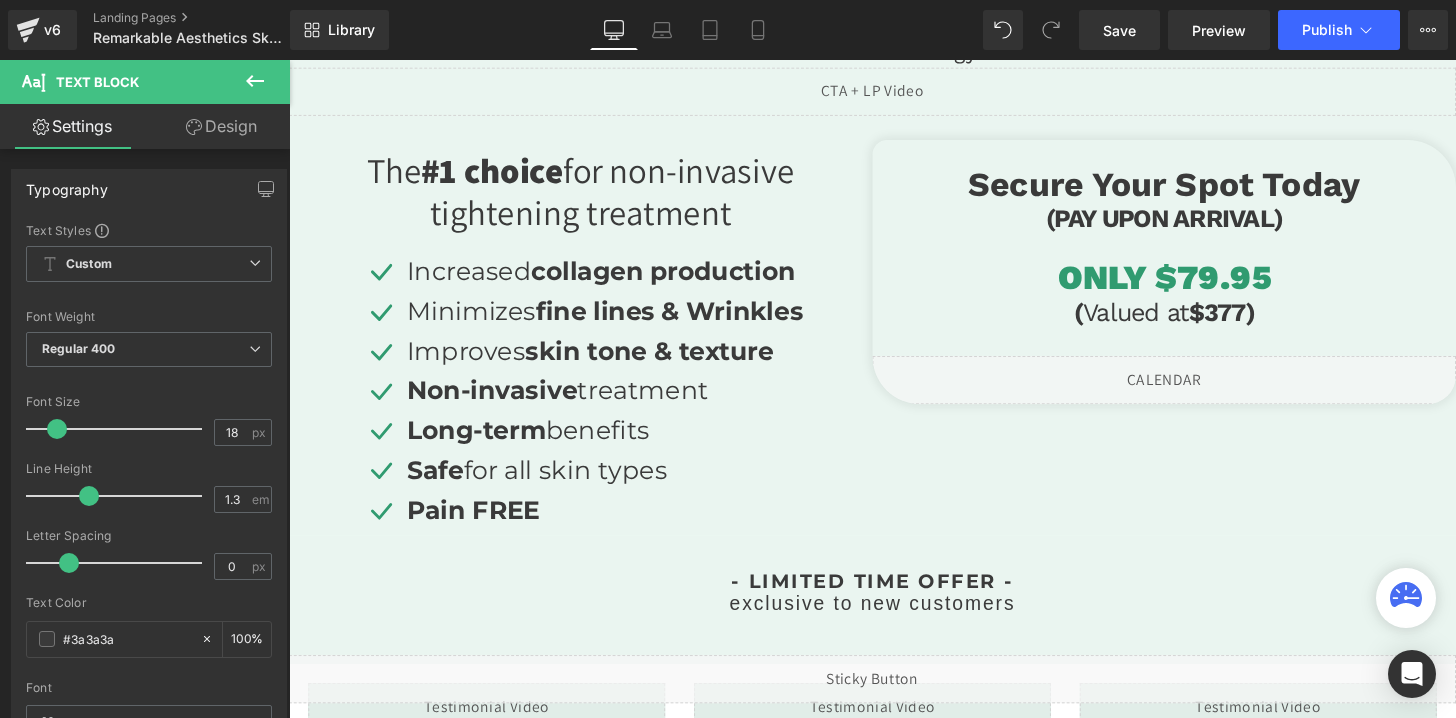 scroll, scrollTop: 585, scrollLeft: 0, axis: vertical 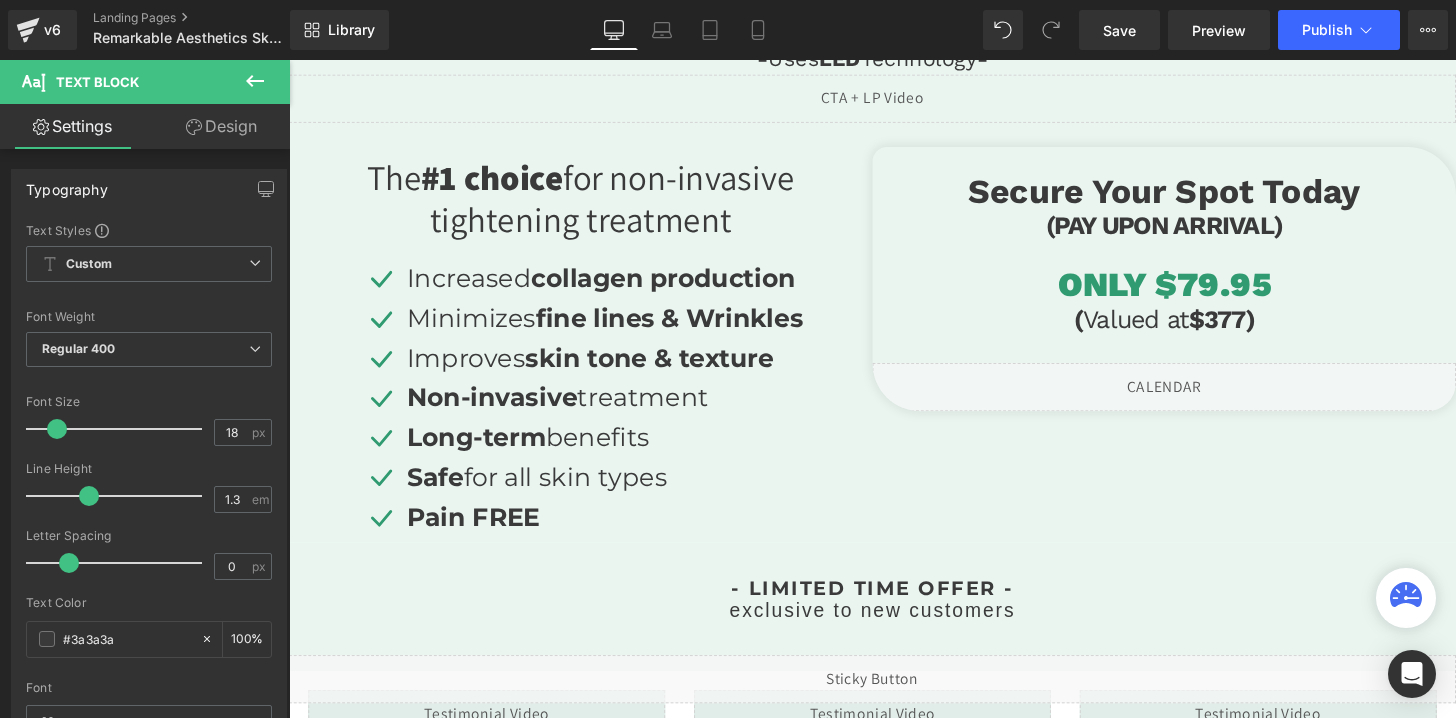 click on "Liquid" at bounding box center (1196, 399) 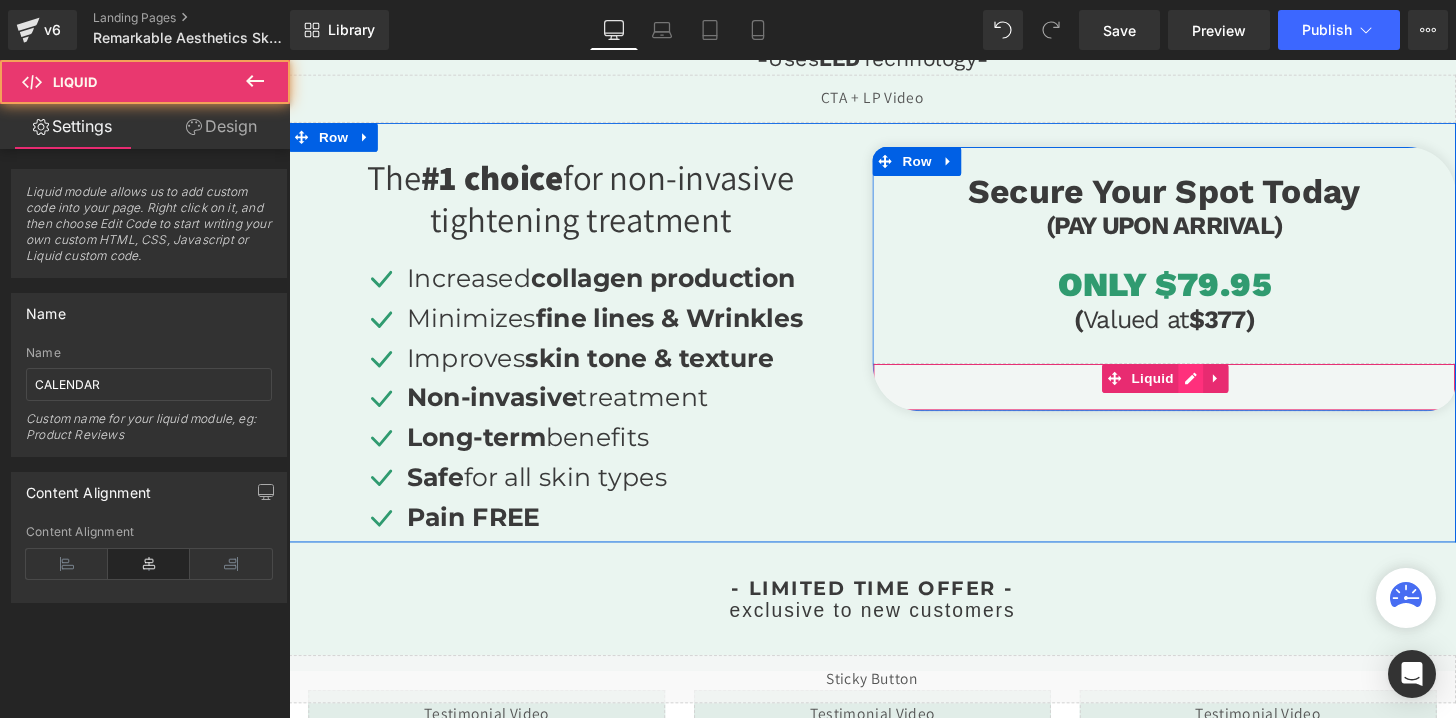 click on "Liquid" at bounding box center [1196, 399] 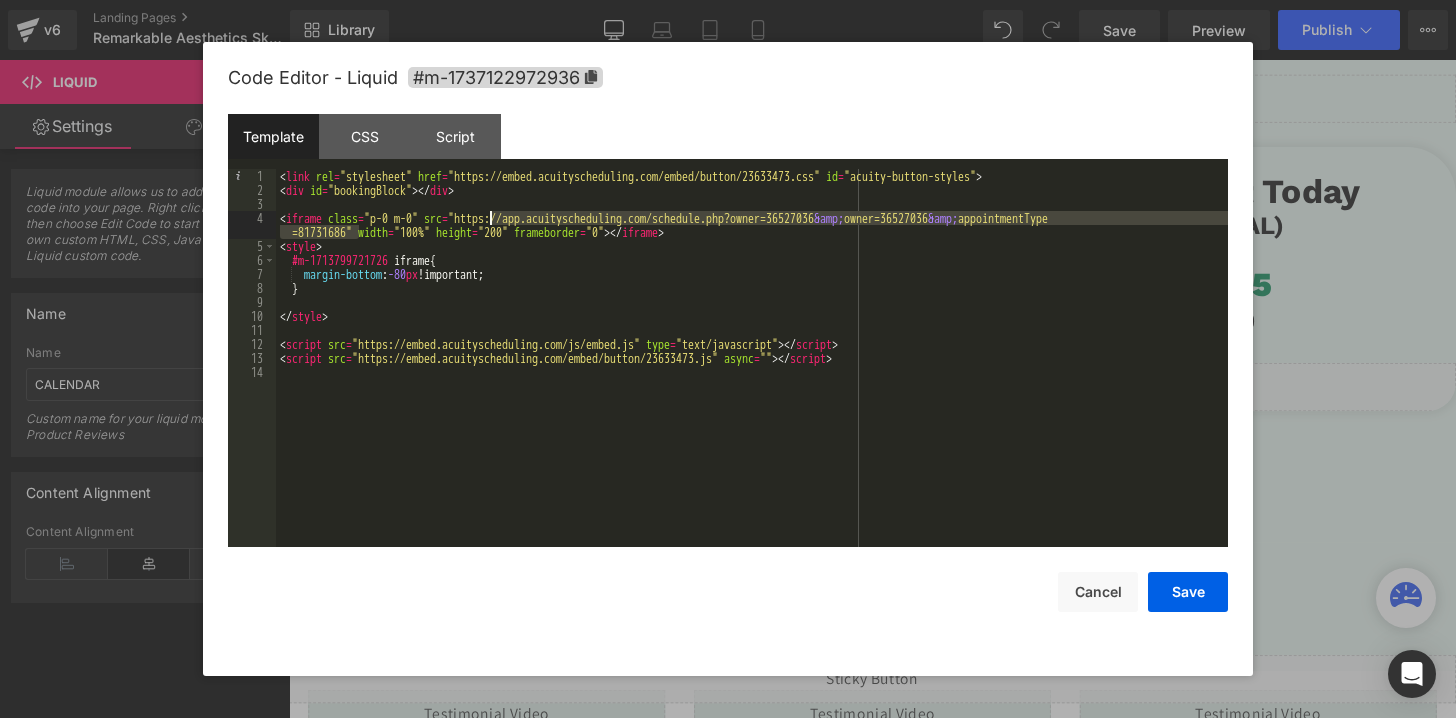 drag, startPoint x: 360, startPoint y: 232, endPoint x: 493, endPoint y: 215, distance: 134.08206 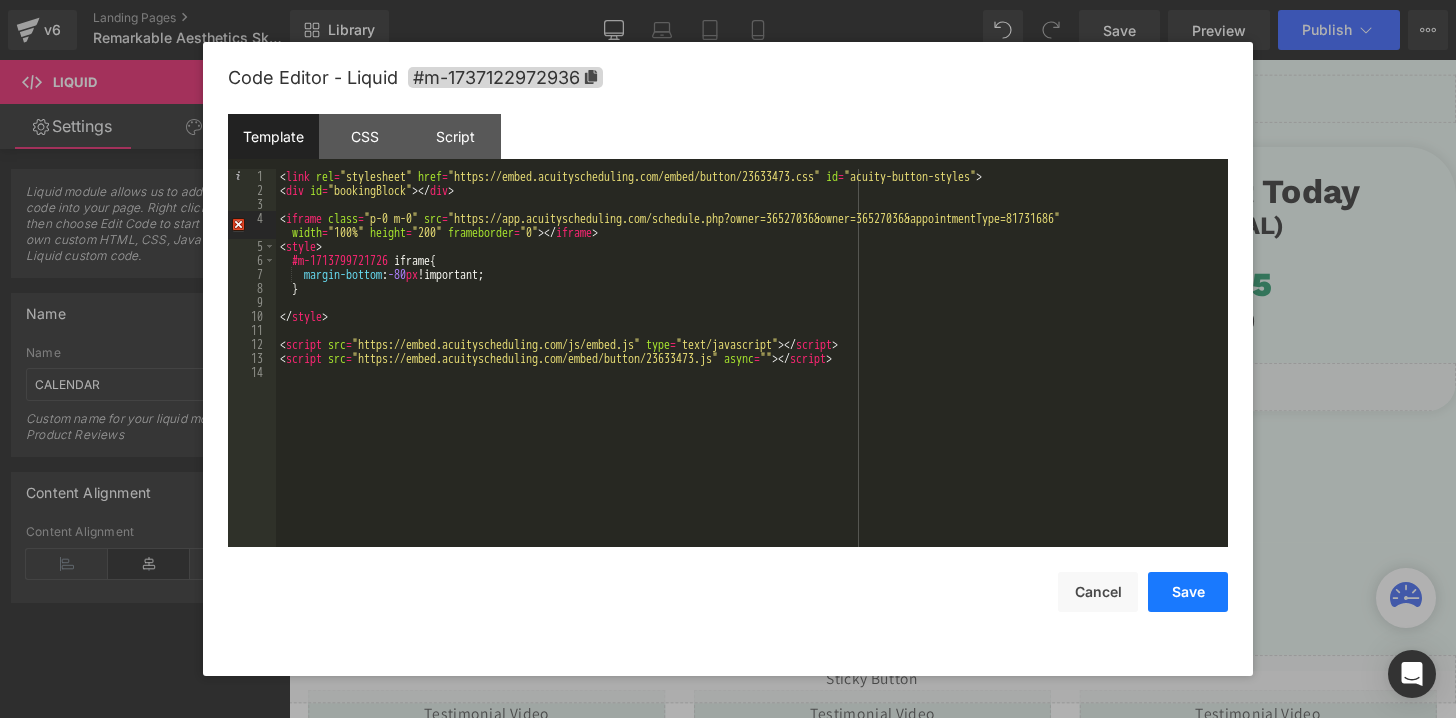 click on "Save" at bounding box center (1188, 592) 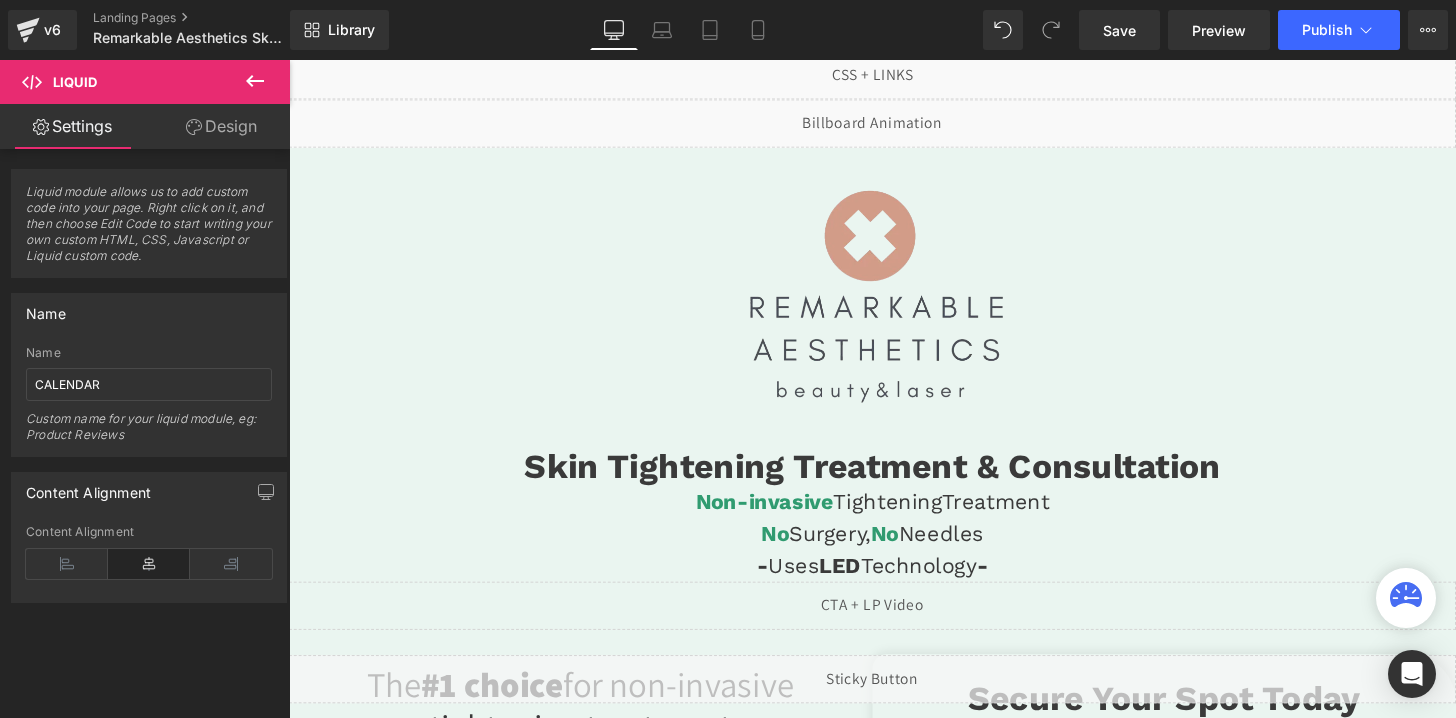 scroll, scrollTop: 49, scrollLeft: 0, axis: vertical 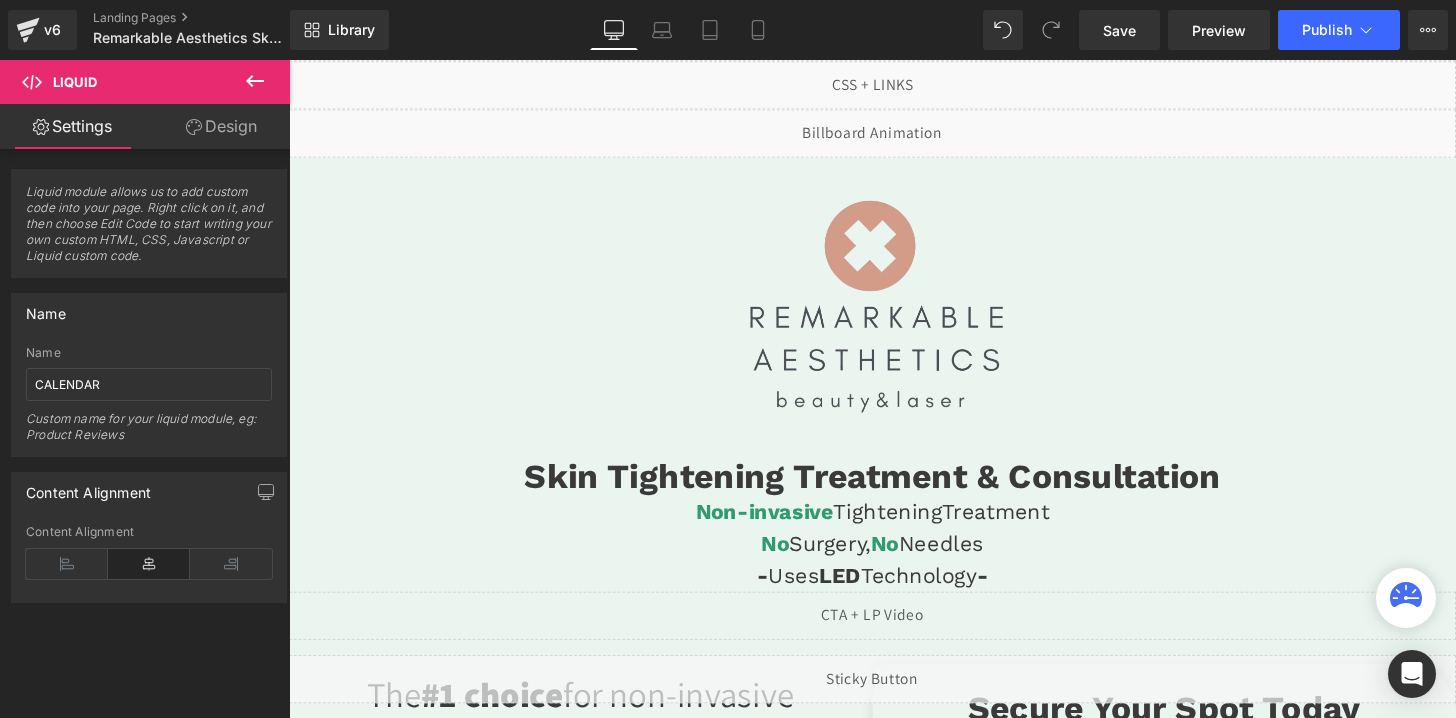 click on "Skin Tightening Treatment & Consultation" at bounding box center [894, 491] 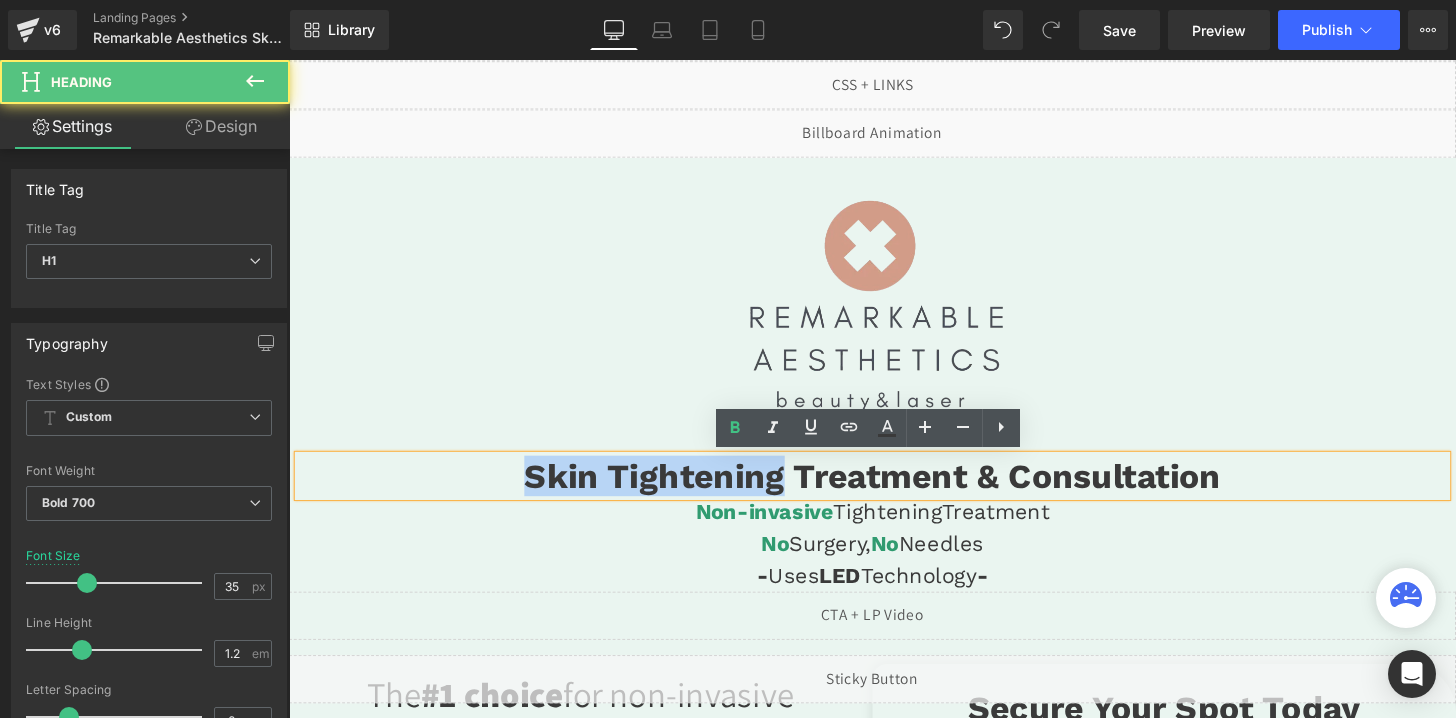 drag, startPoint x: 797, startPoint y: 485, endPoint x: 536, endPoint y: 489, distance: 261.03064 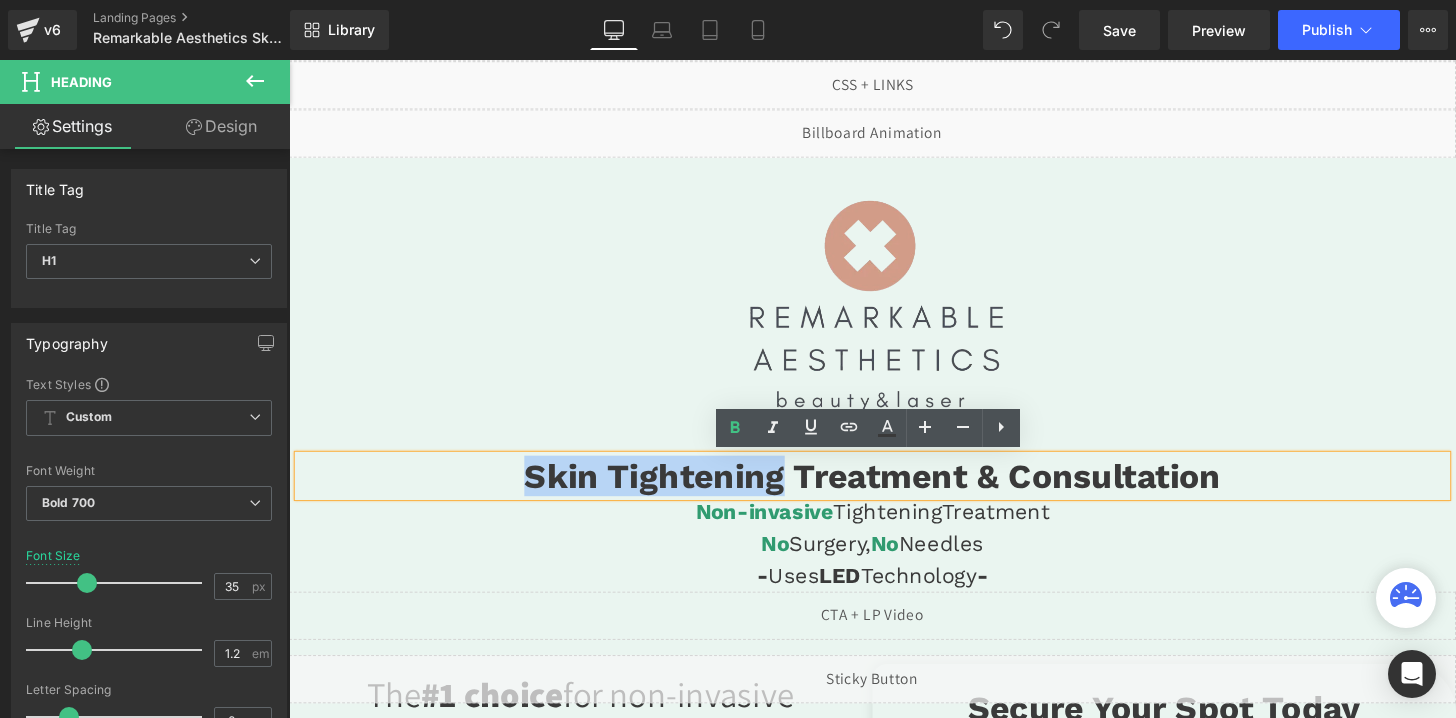 type 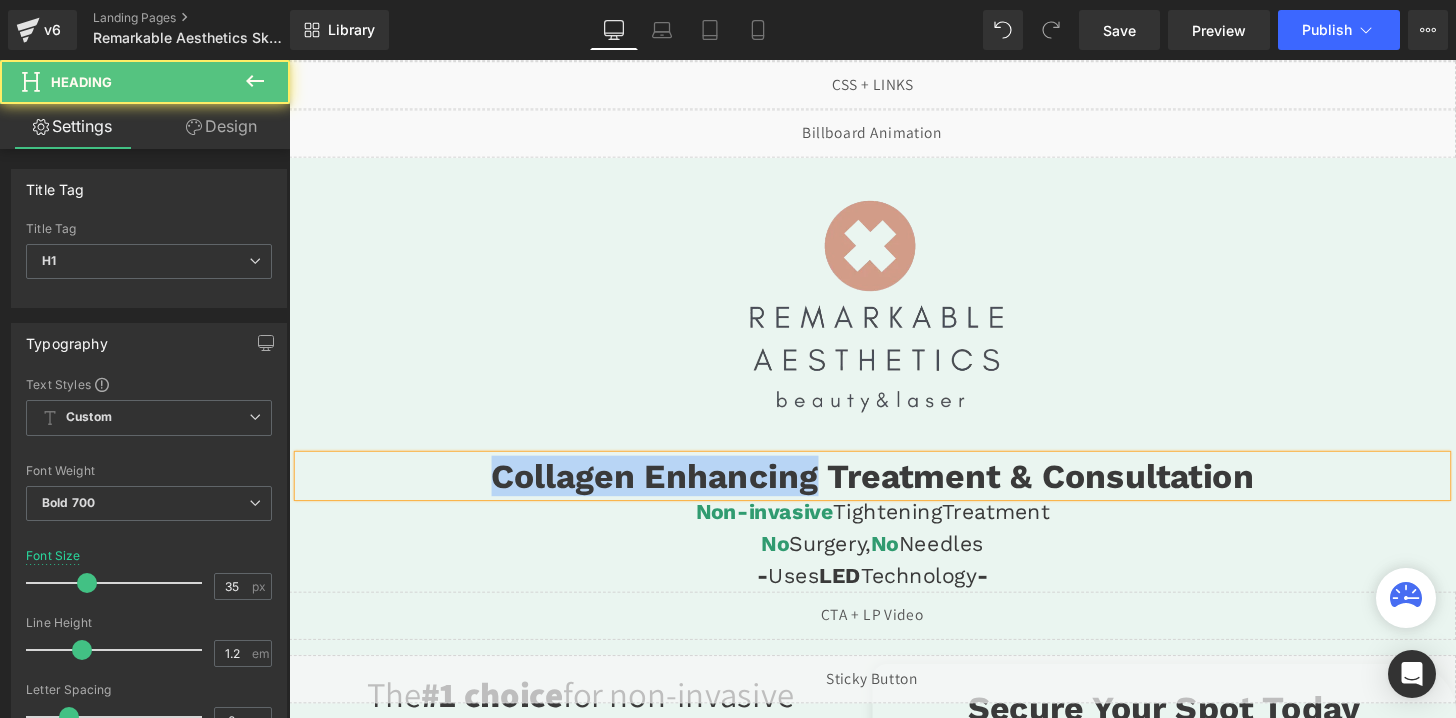 drag, startPoint x: 837, startPoint y: 487, endPoint x: 470, endPoint y: 486, distance: 367.00137 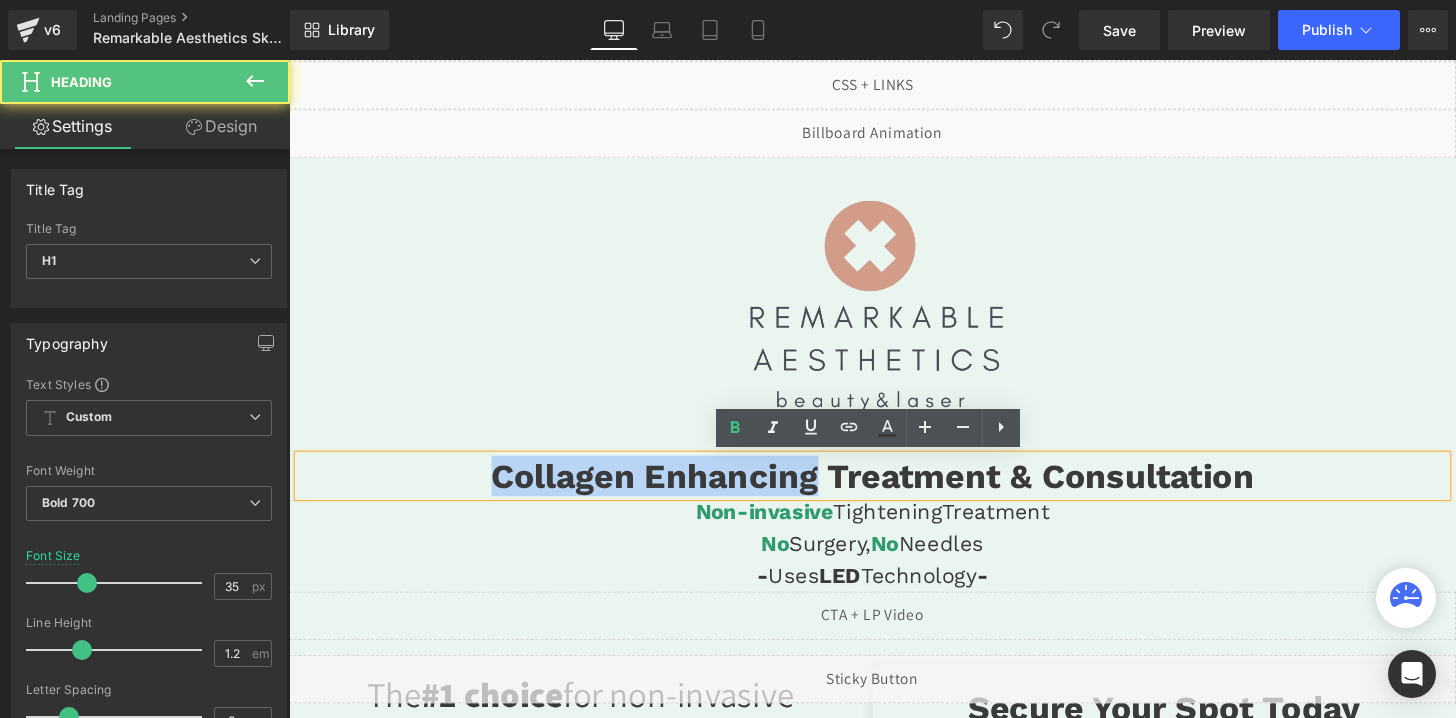 copy on "Collagen Enhancing" 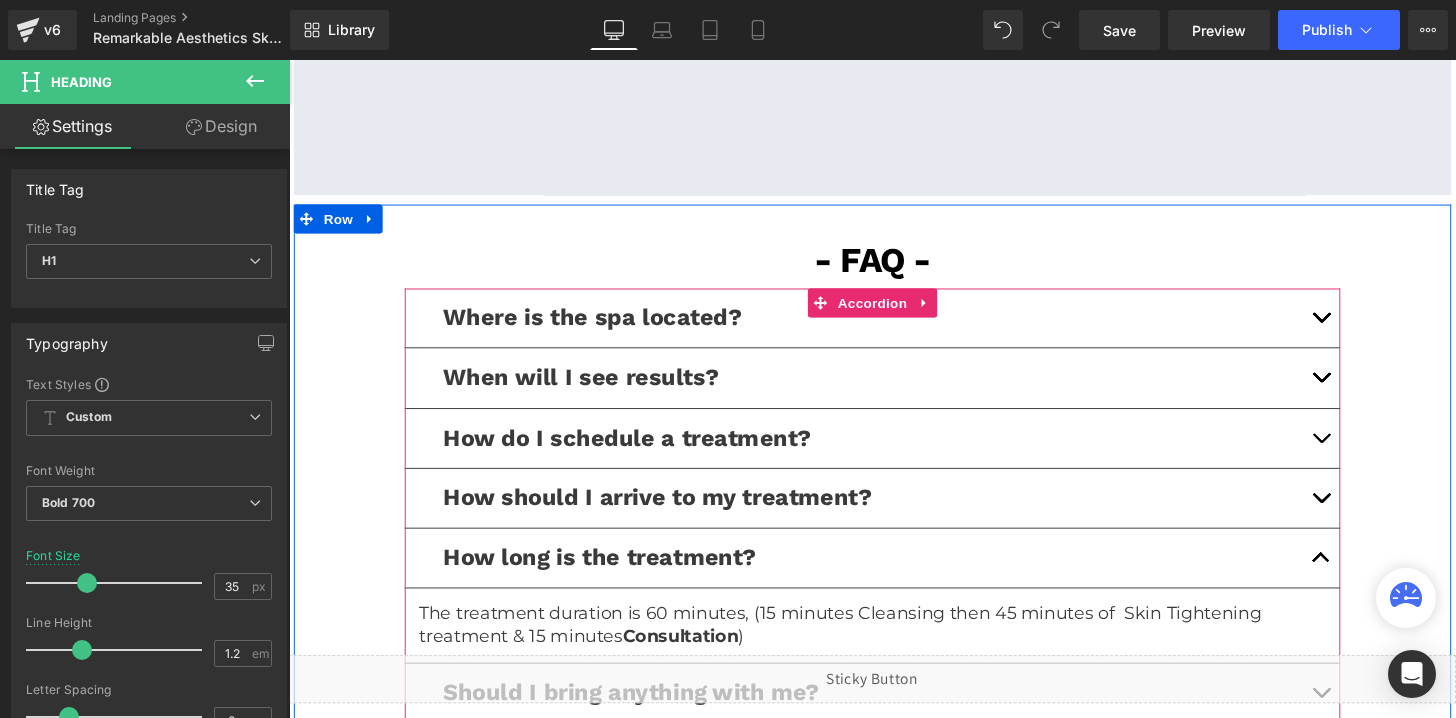 scroll, scrollTop: 4324, scrollLeft: 0, axis: vertical 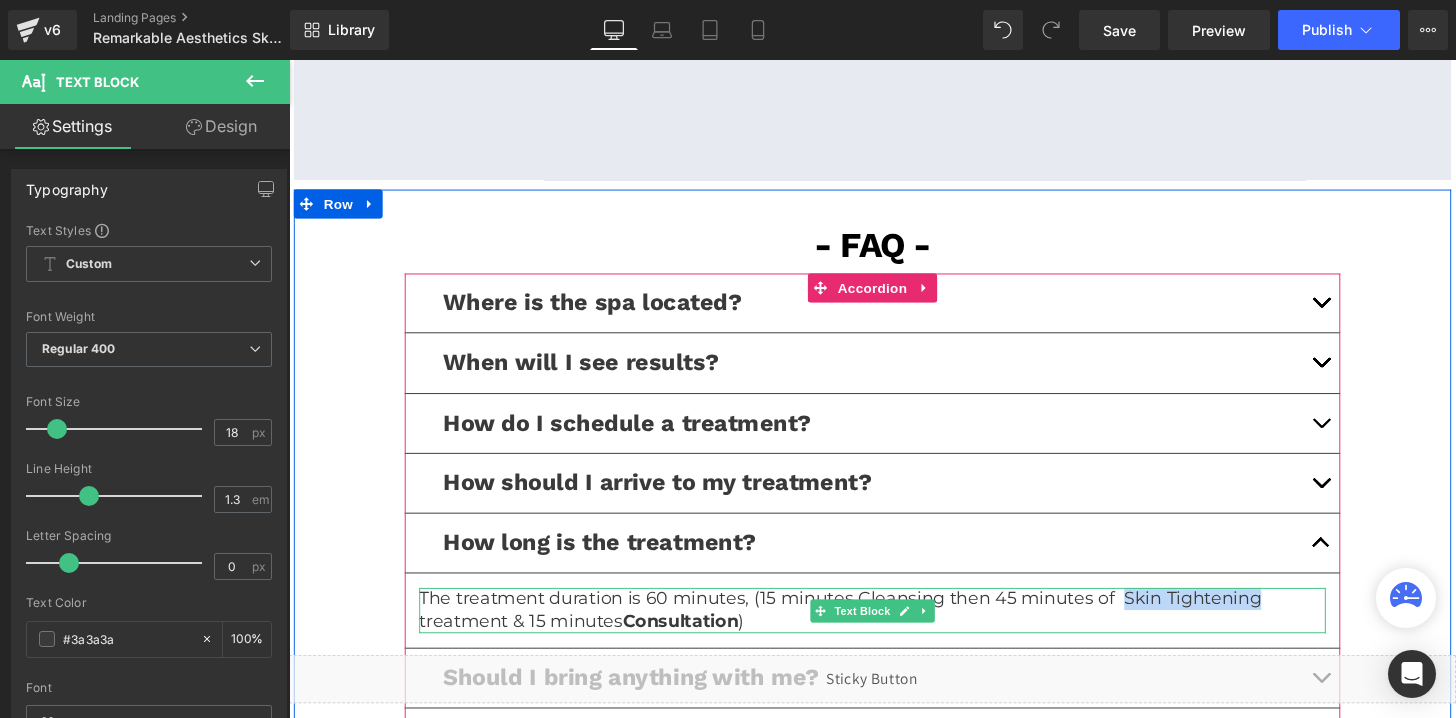 drag, startPoint x: 1151, startPoint y: 613, endPoint x: 1301, endPoint y: 613, distance: 150 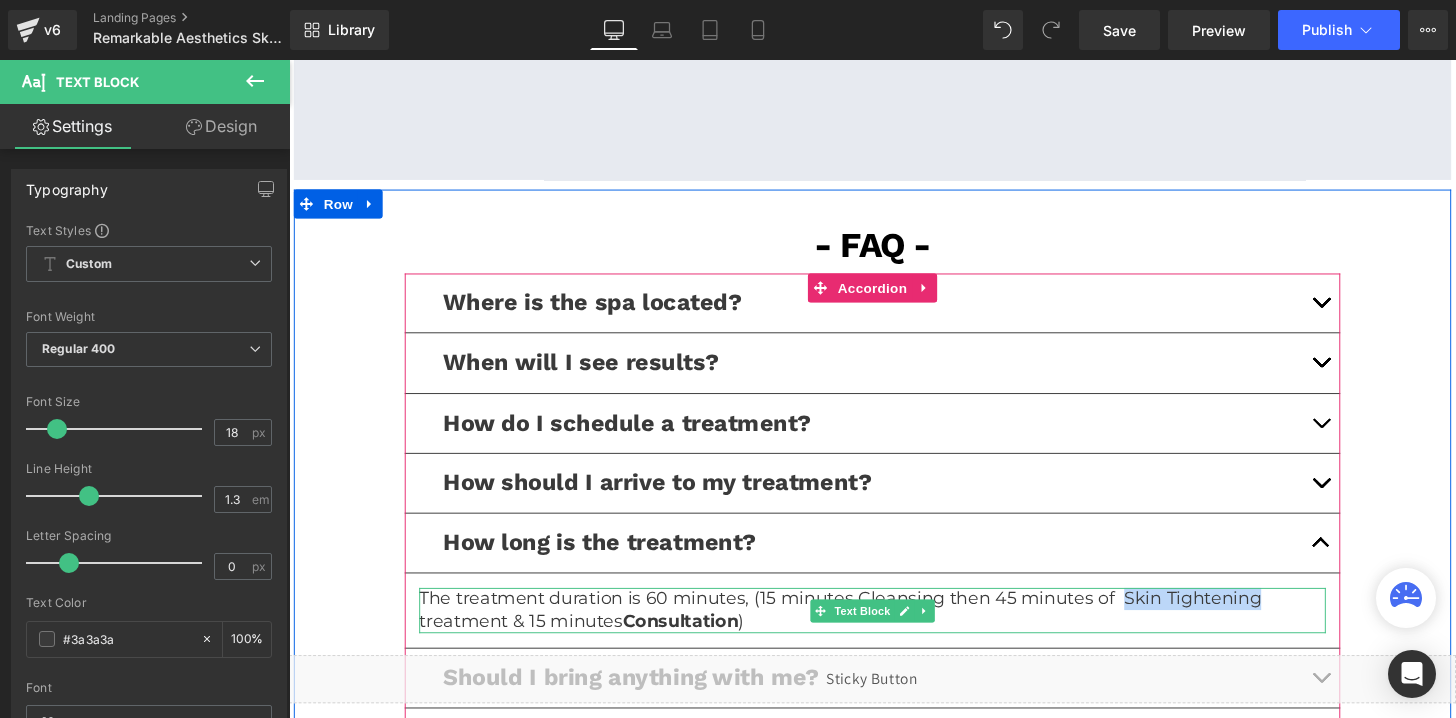 click on "The treatment duration is 60 minutes, (15 minutes Cleansing then 45 minutes of  Skin Tightening treatment & 15 minutes  Consultation )" at bounding box center (894, 630) 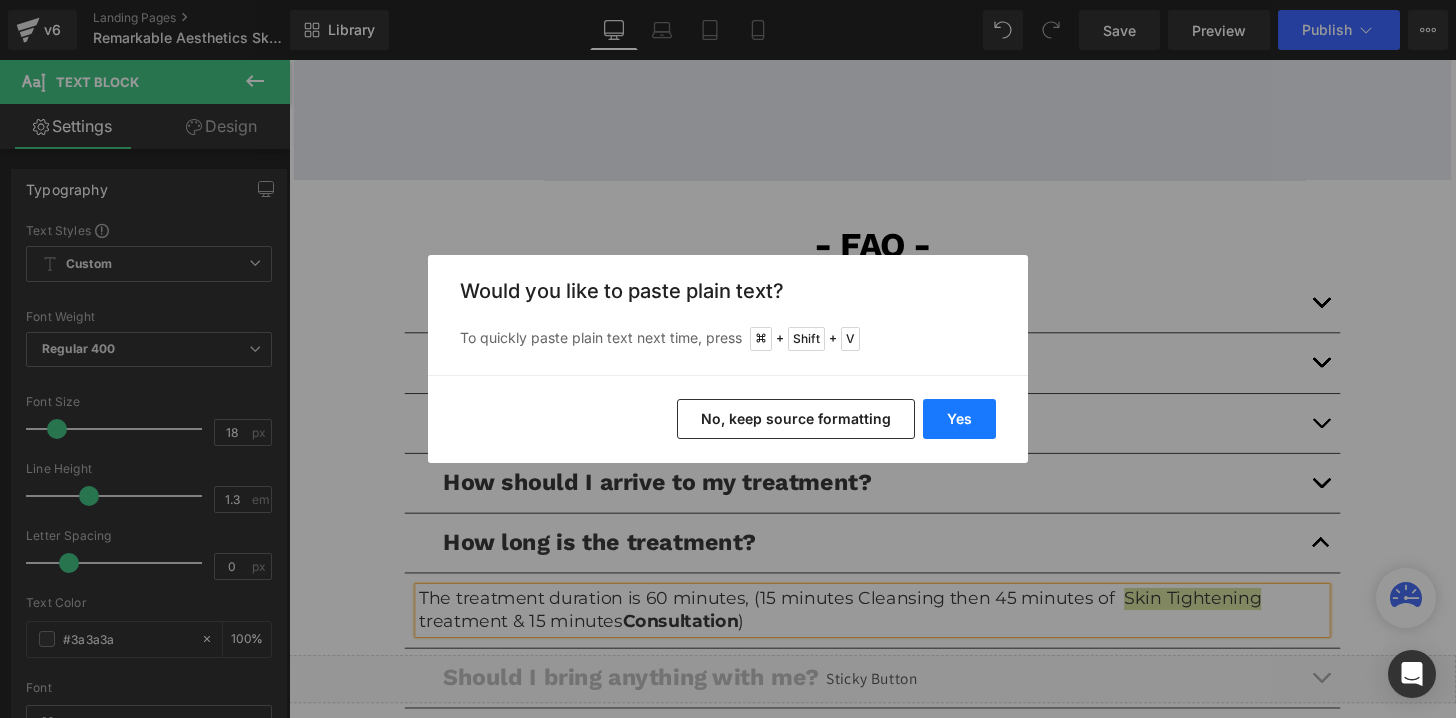 click on "Yes" at bounding box center (959, 419) 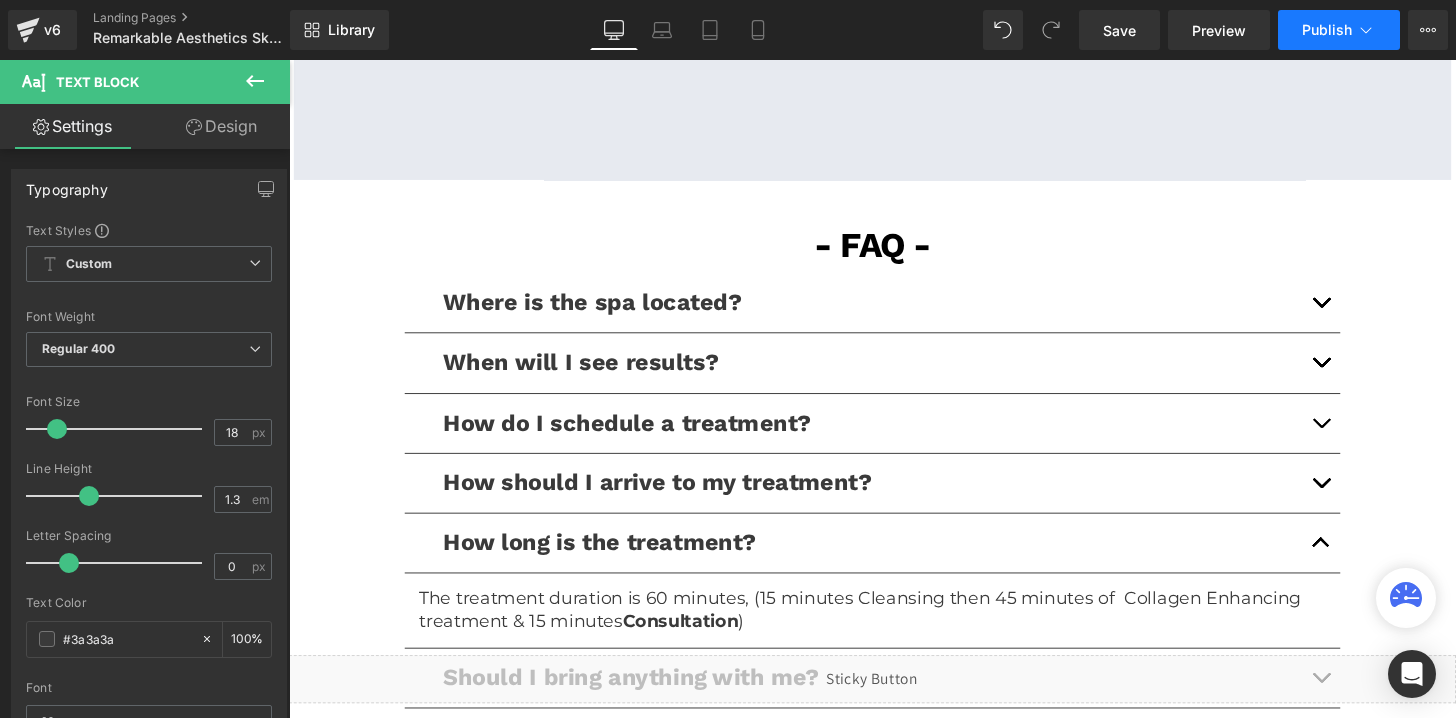 click on "Publish" at bounding box center (1339, 30) 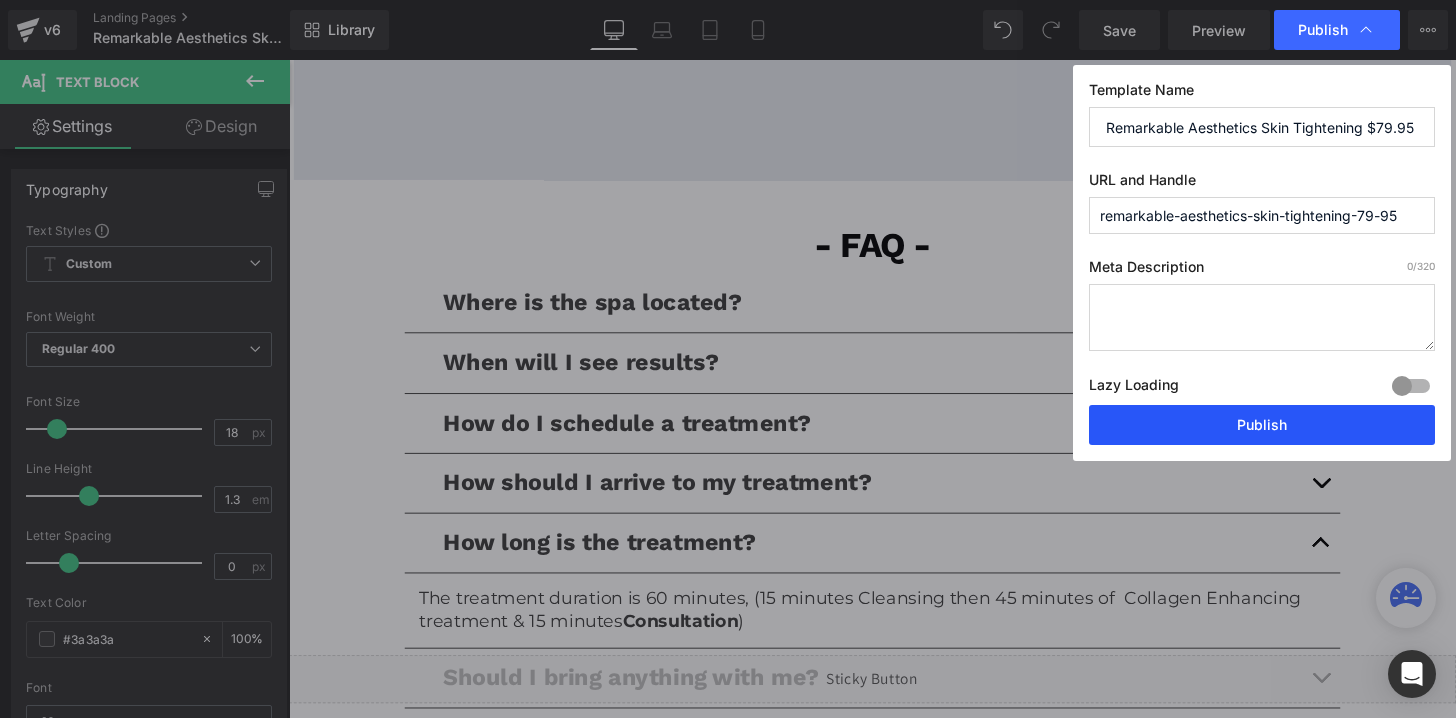 click on "Publish" at bounding box center (1262, 425) 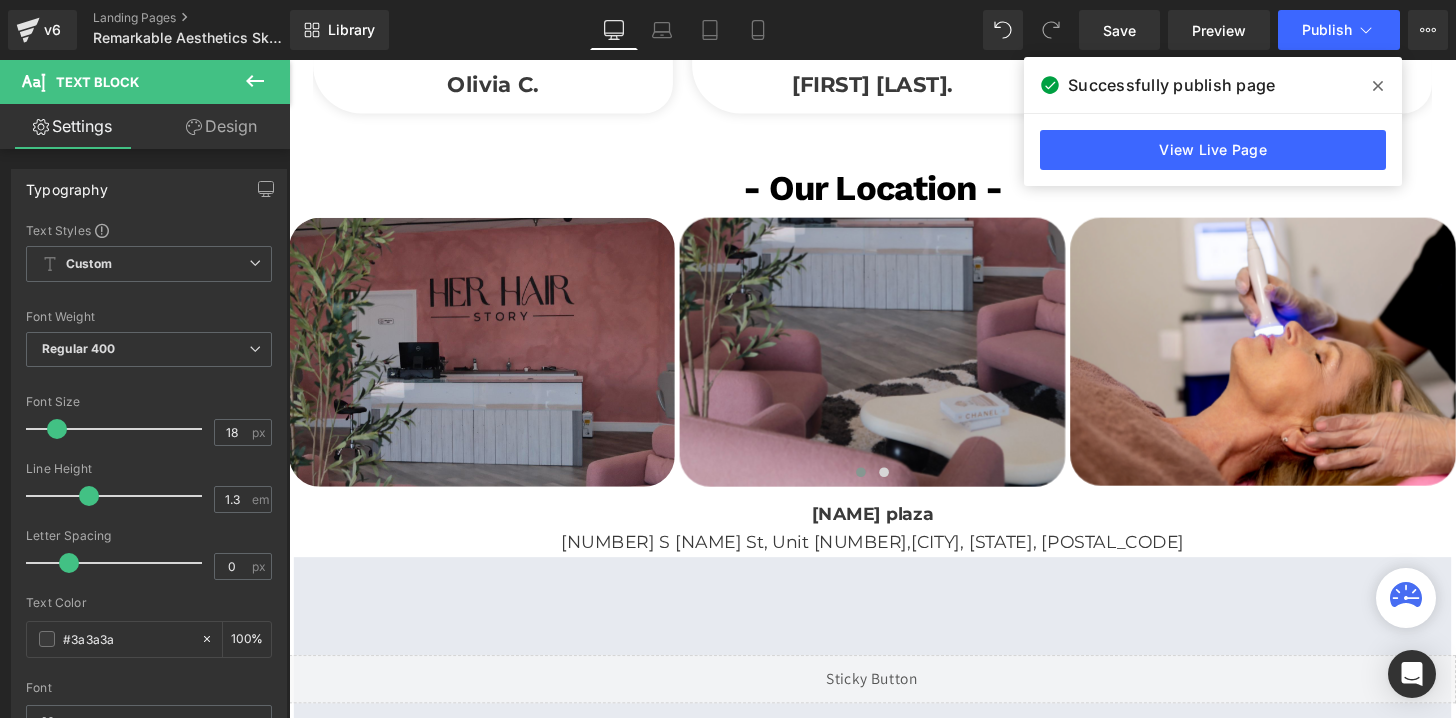 scroll, scrollTop: 3462, scrollLeft: 0, axis: vertical 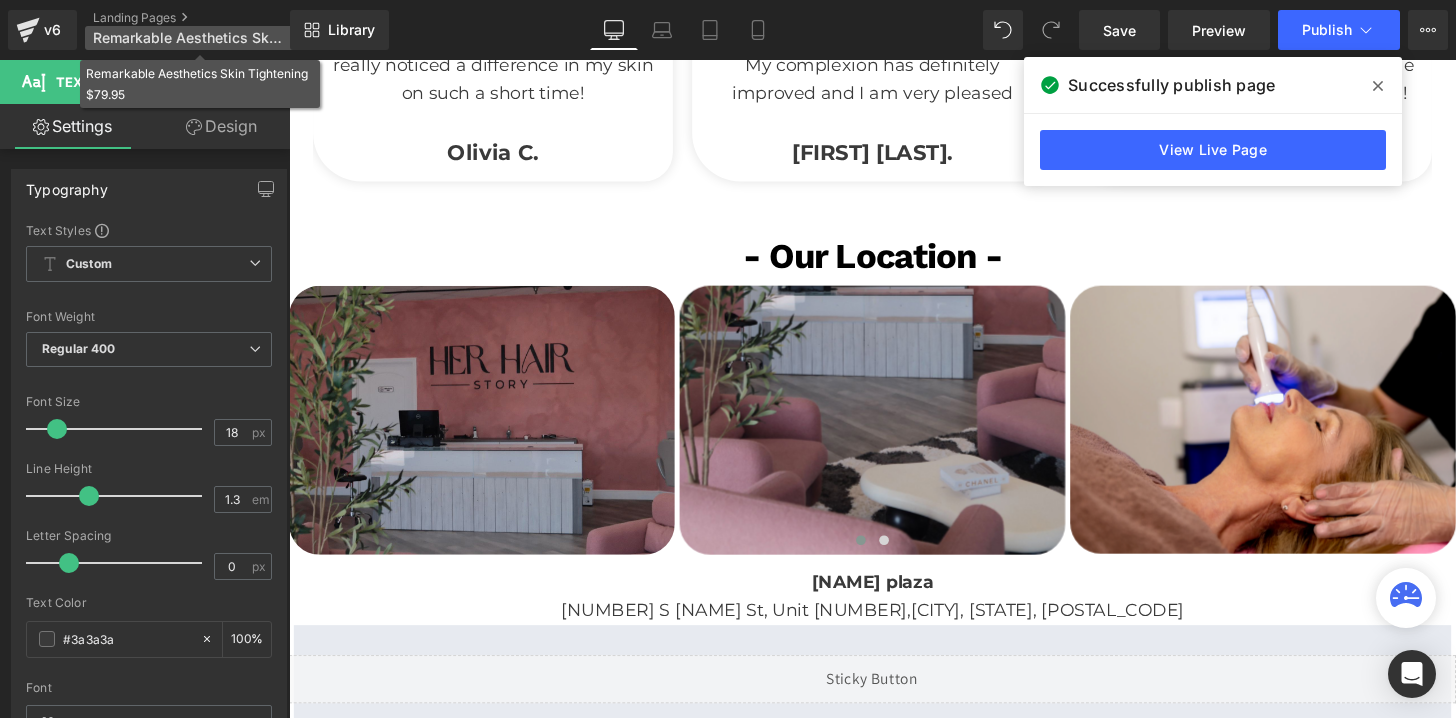 click on "Remarkable Aesthetics Skin Tightening $79.95" at bounding box center (189, 38) 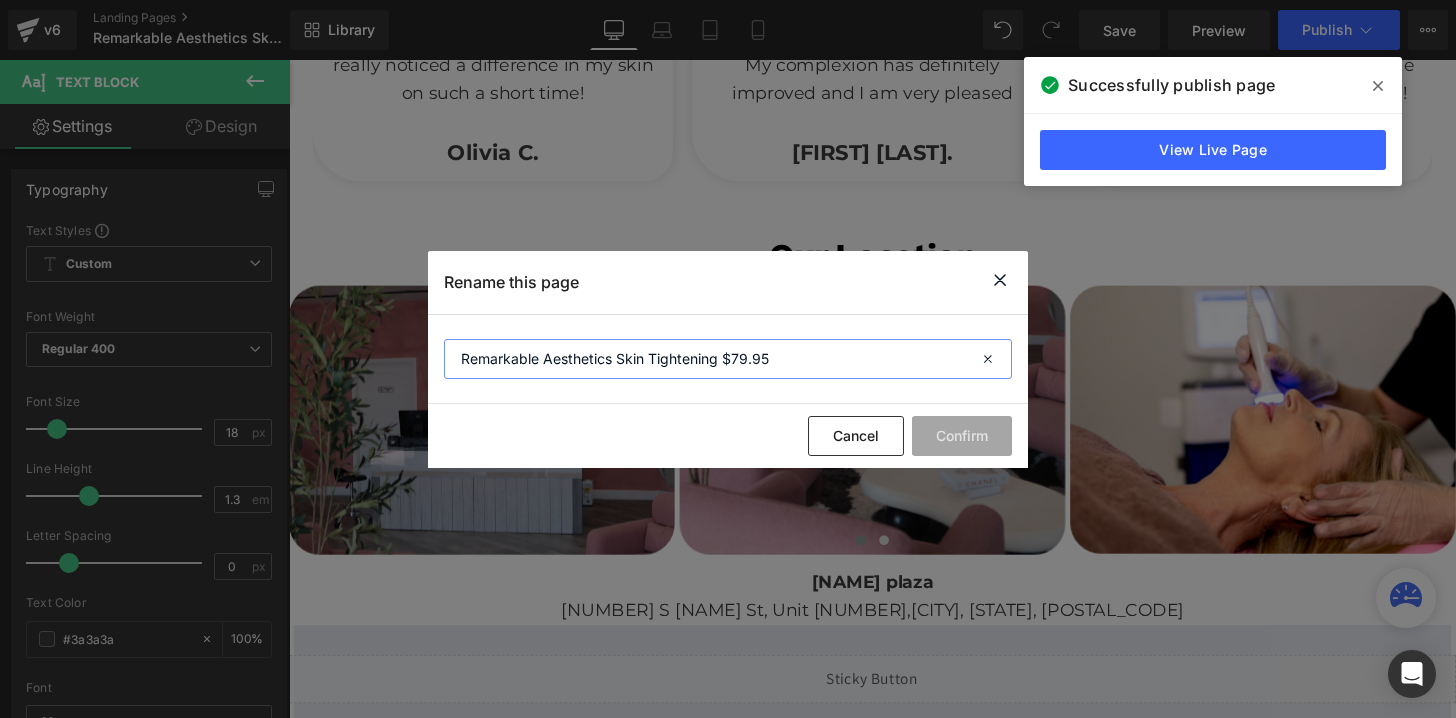 drag, startPoint x: 719, startPoint y: 364, endPoint x: 617, endPoint y: 361, distance: 102.044106 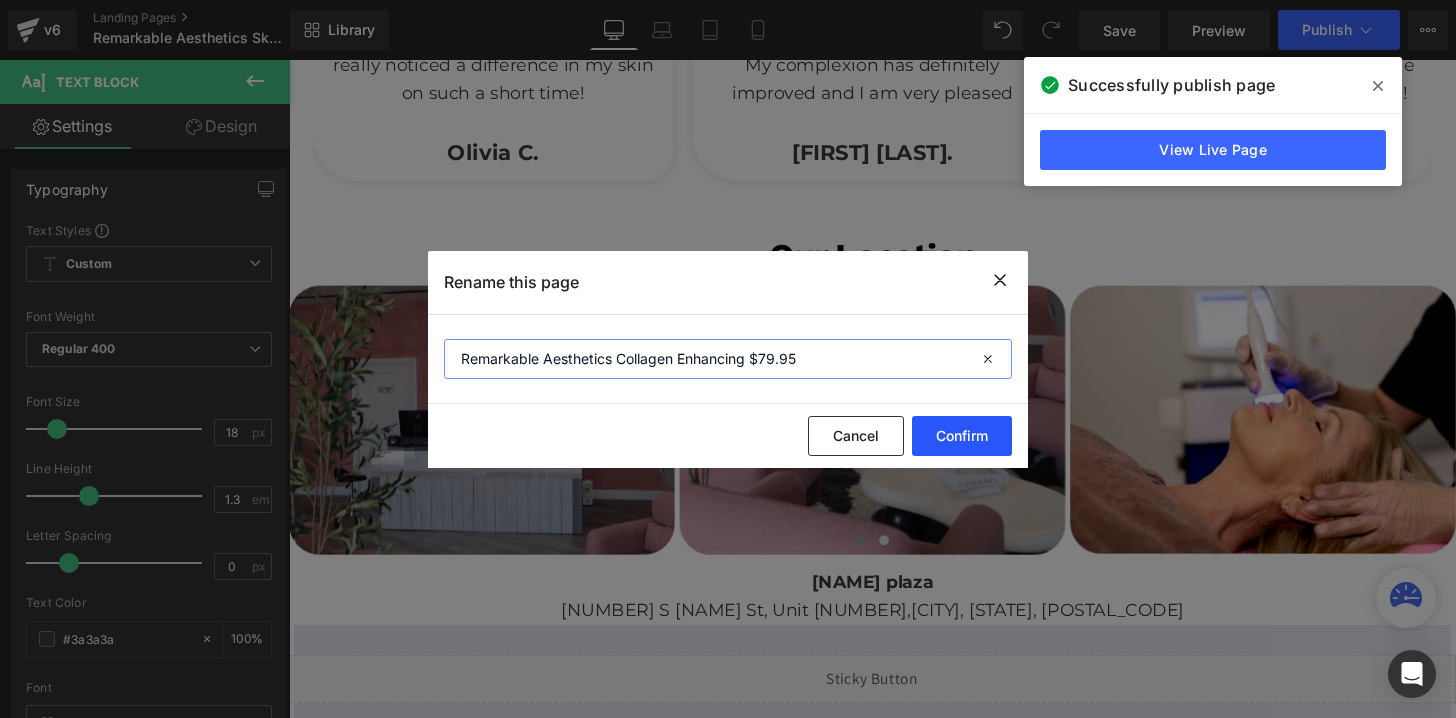 type on "Remarkable Aesthetics Collagen Enhancing $79.95" 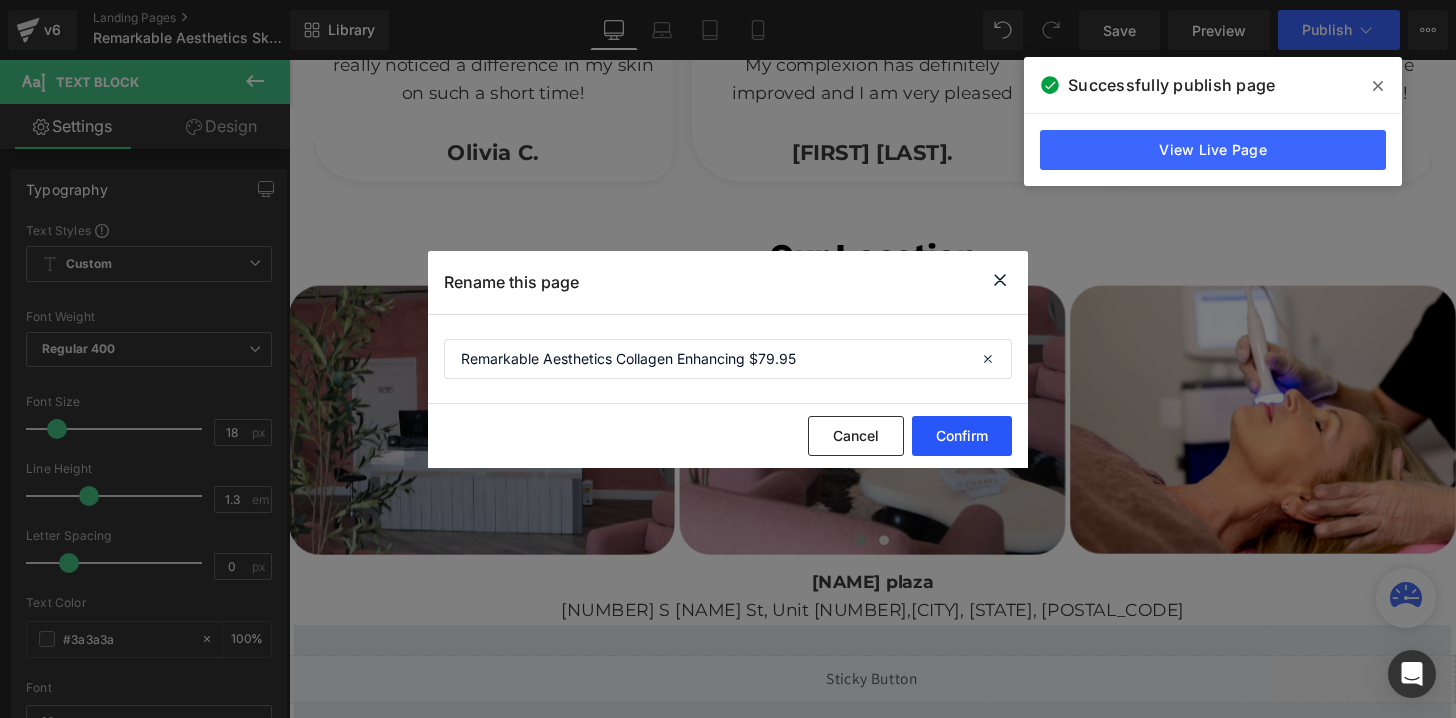 click on "Confirm" at bounding box center (962, 436) 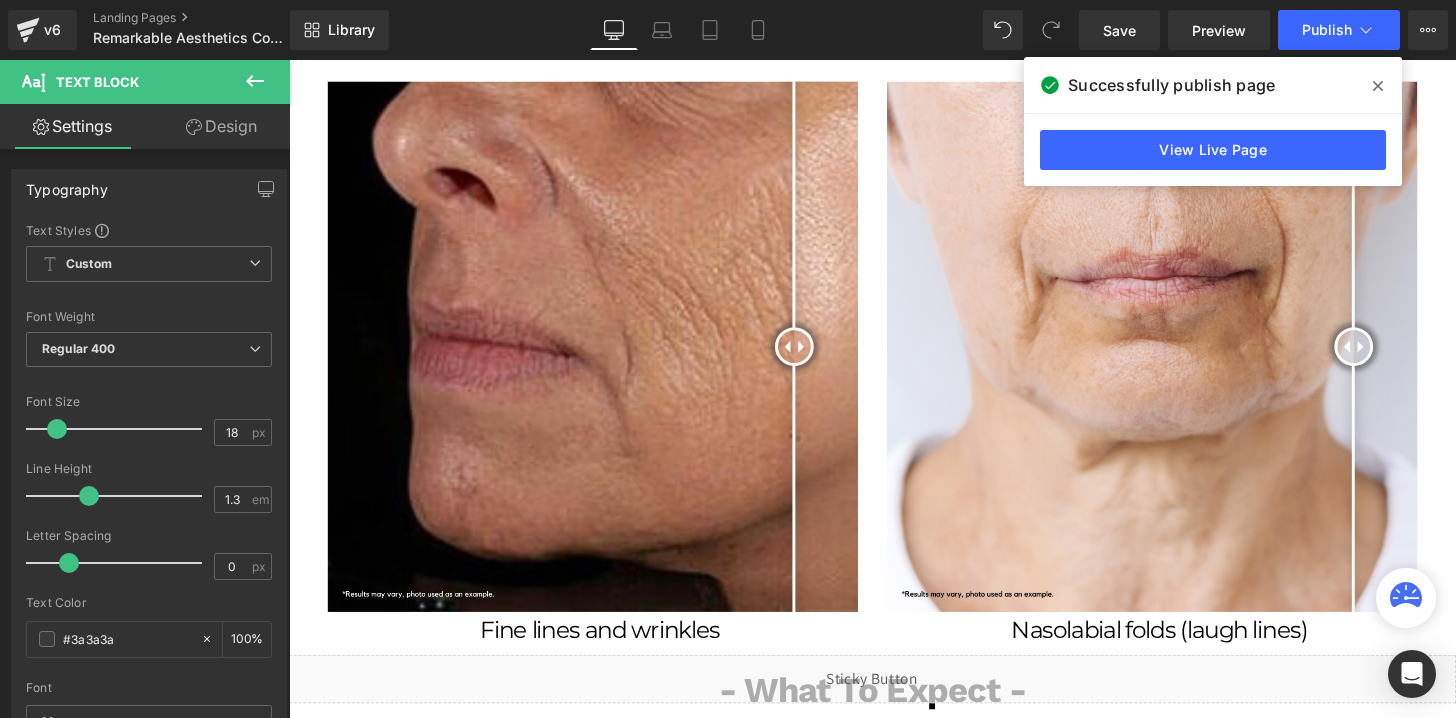 scroll, scrollTop: 1440, scrollLeft: 0, axis: vertical 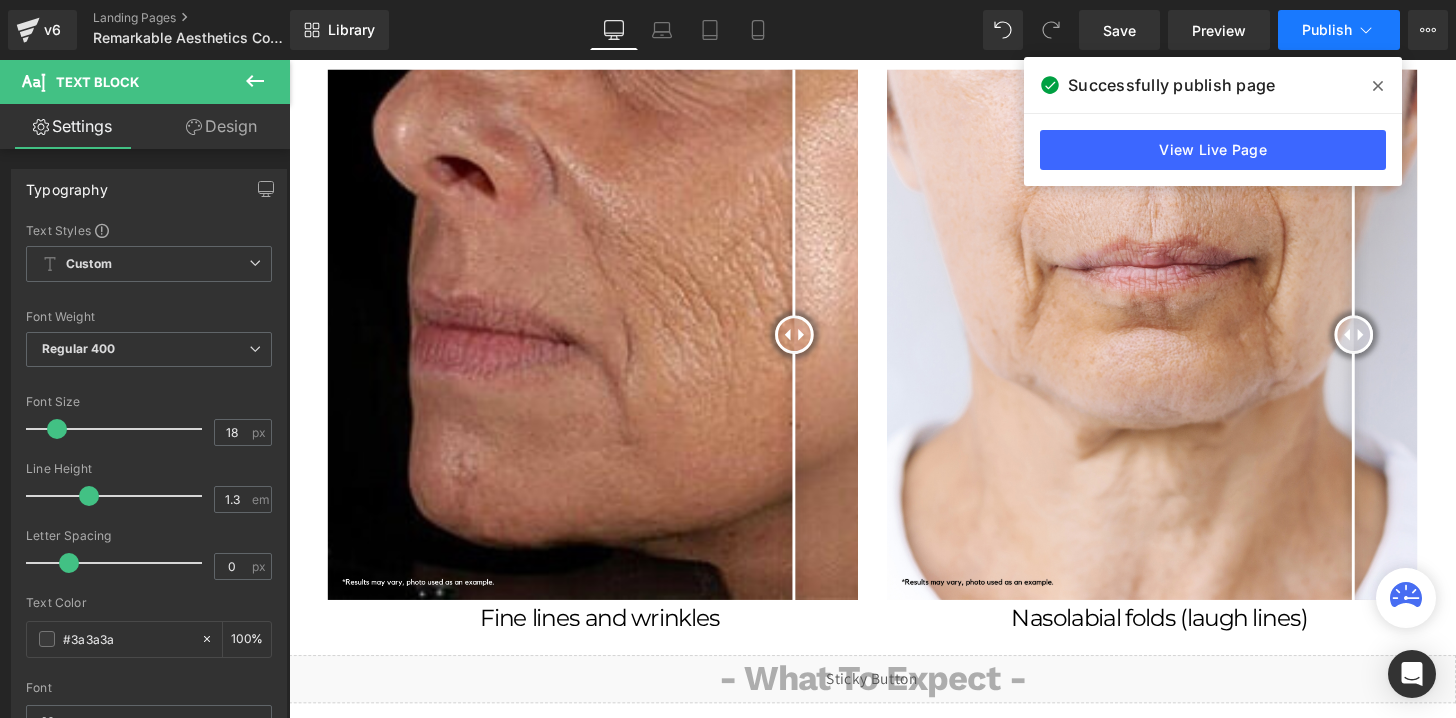 click on "Publish" at bounding box center [1339, 30] 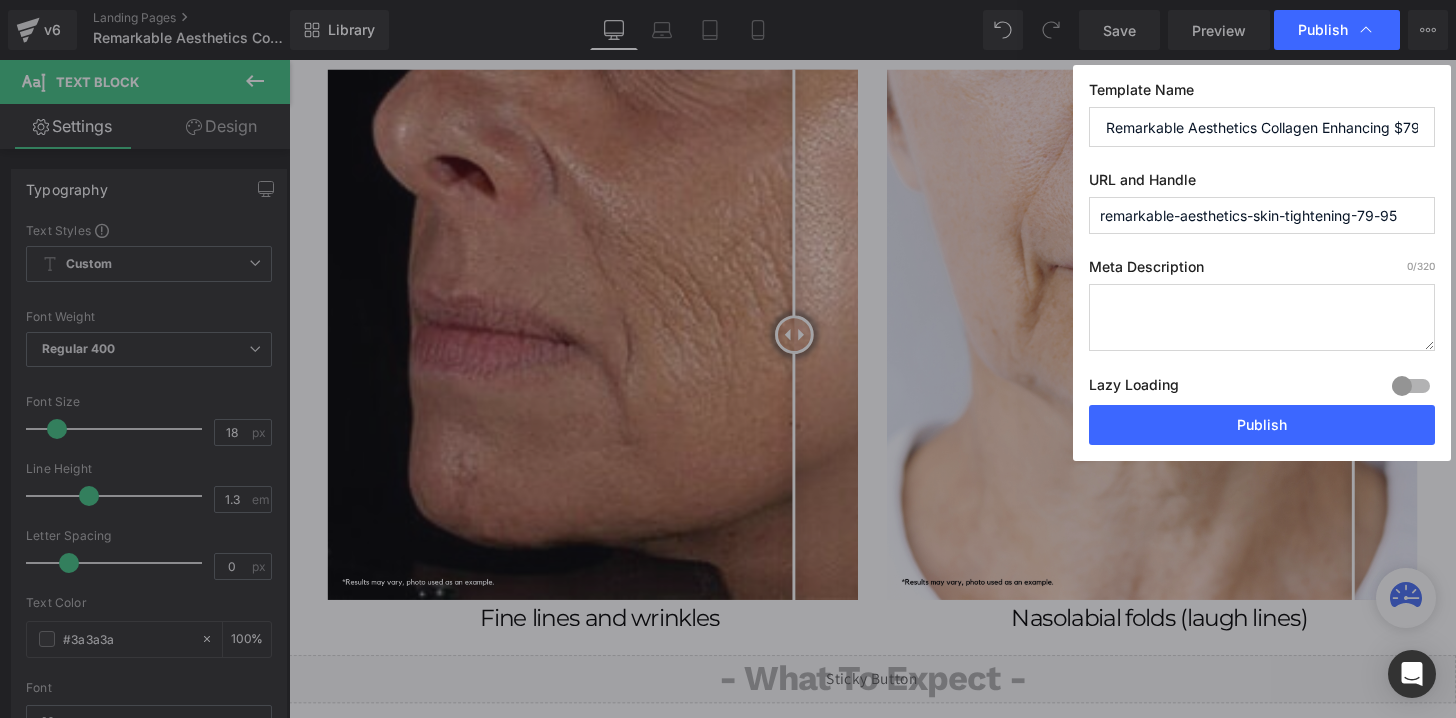 click on "remarkable-aesthetics-skin-tightening-79-95" at bounding box center (1262, 215) 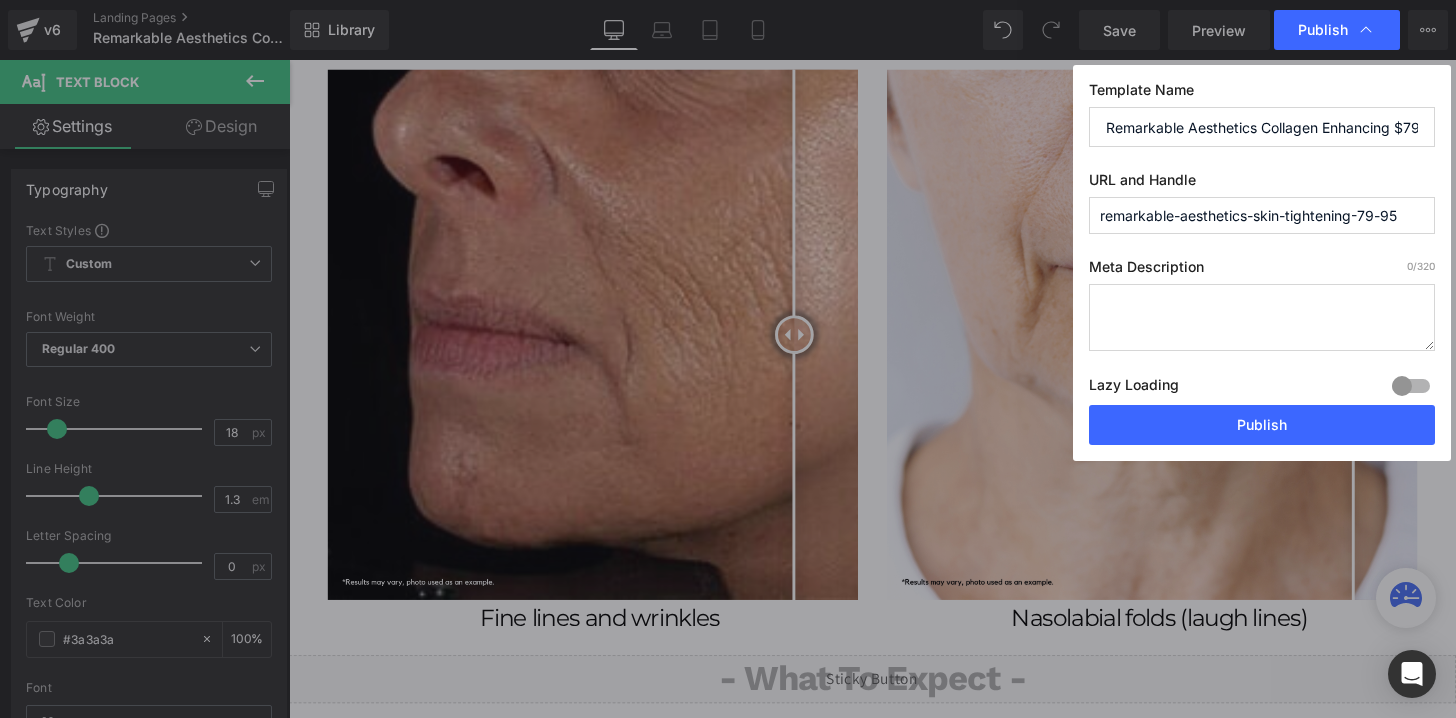 drag, startPoint x: 1355, startPoint y: 218, endPoint x: 1258, endPoint y: 223, distance: 97.128784 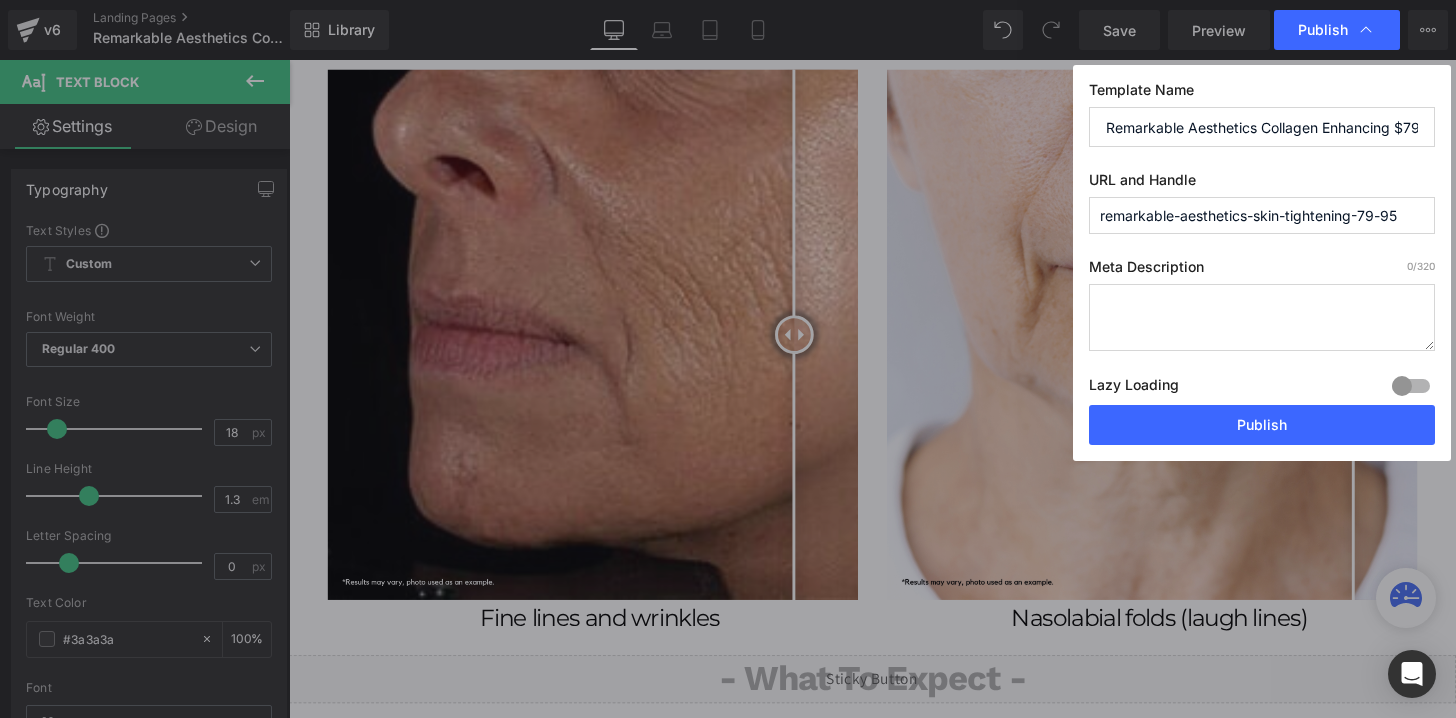 click on "remarkable-aesthetics-skin-tightening-79-95" at bounding box center [1262, 215] 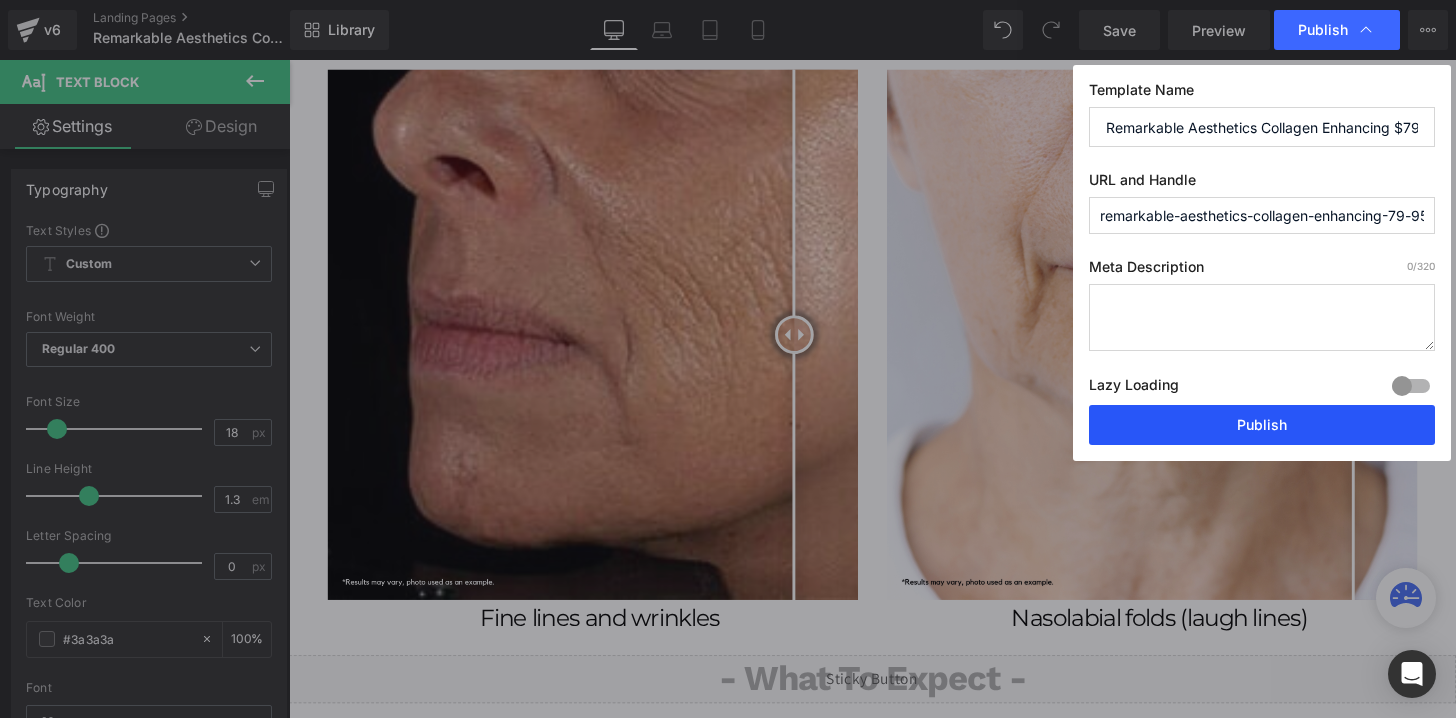 type on "remarkable-aesthetics-collagen-enhancing-79-95" 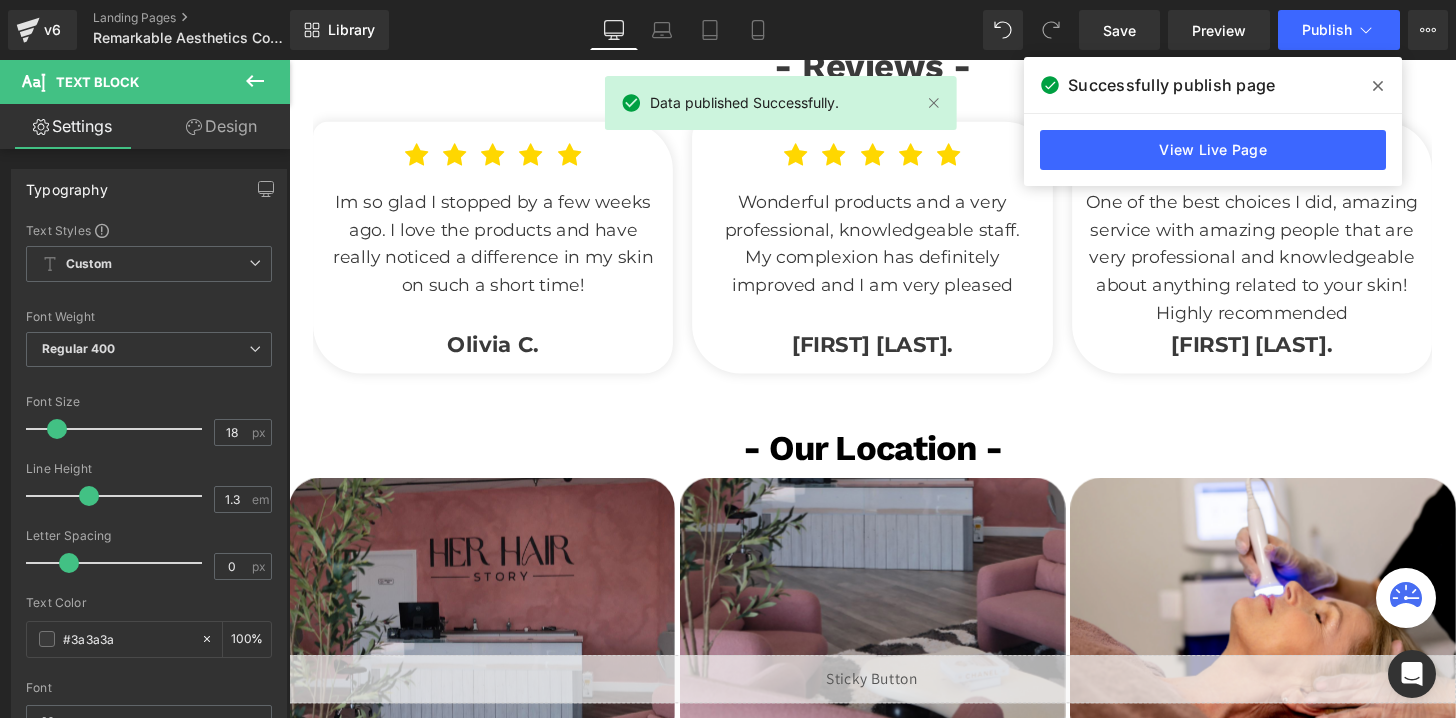 scroll, scrollTop: 3505, scrollLeft: 0, axis: vertical 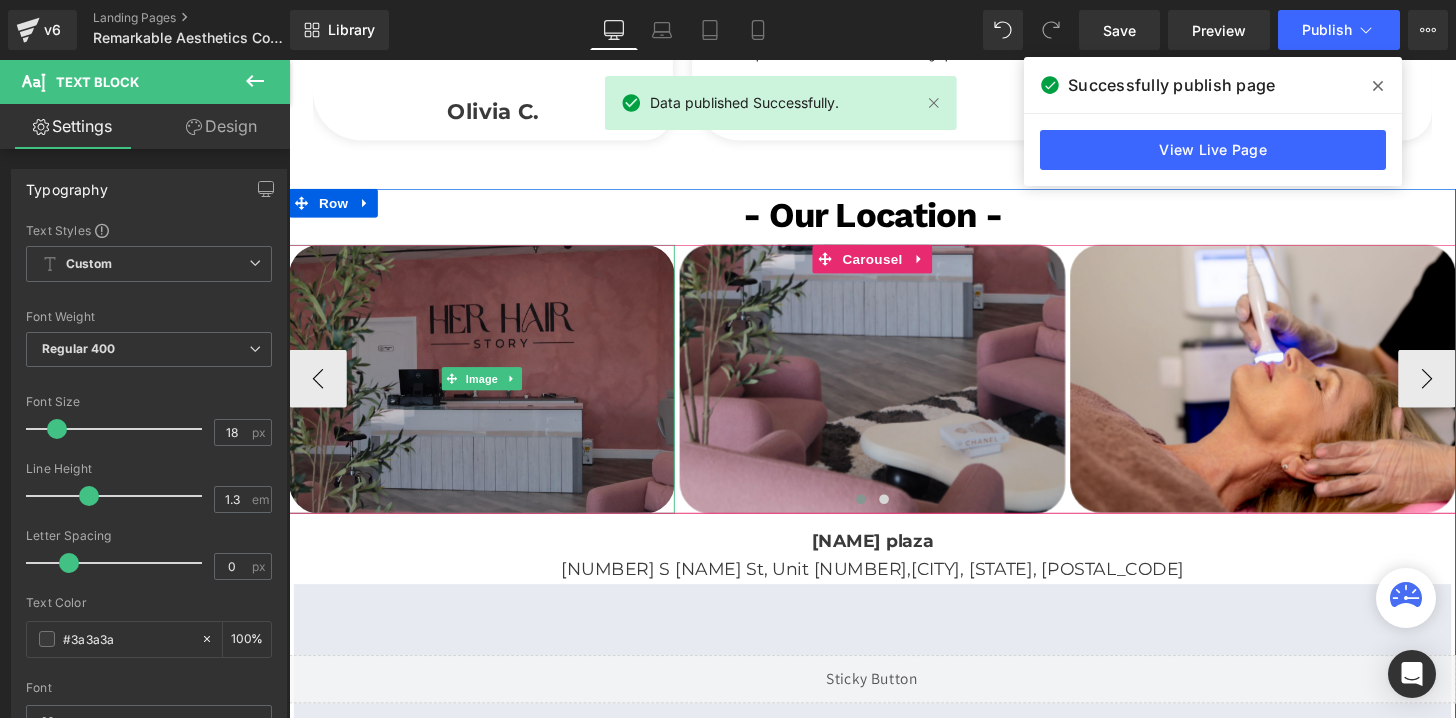 click at bounding box center (489, 390) 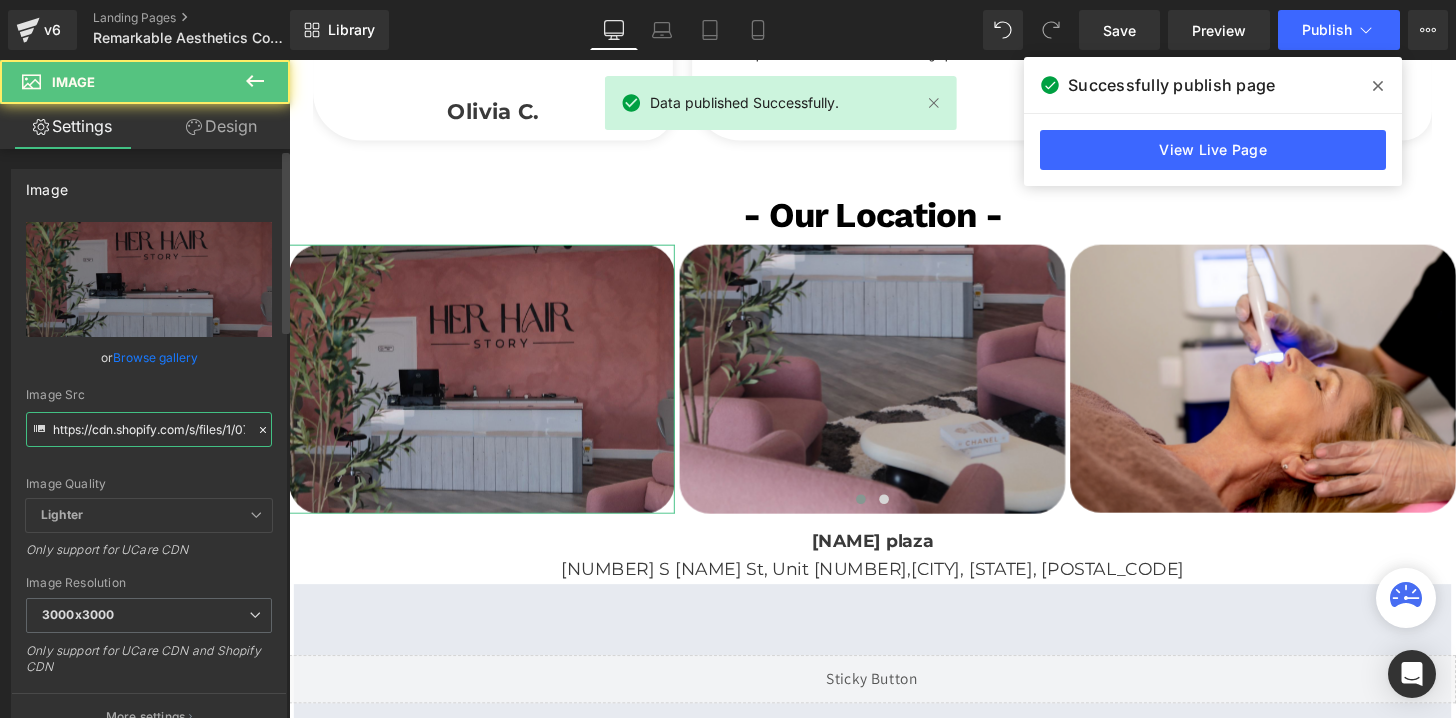 click on "https://cdn.shopify.com/s/files/1/0738/7430/9416/files/her_hair_story_1_3000x3000.jpg?v=1752869784" at bounding box center (149, 429) 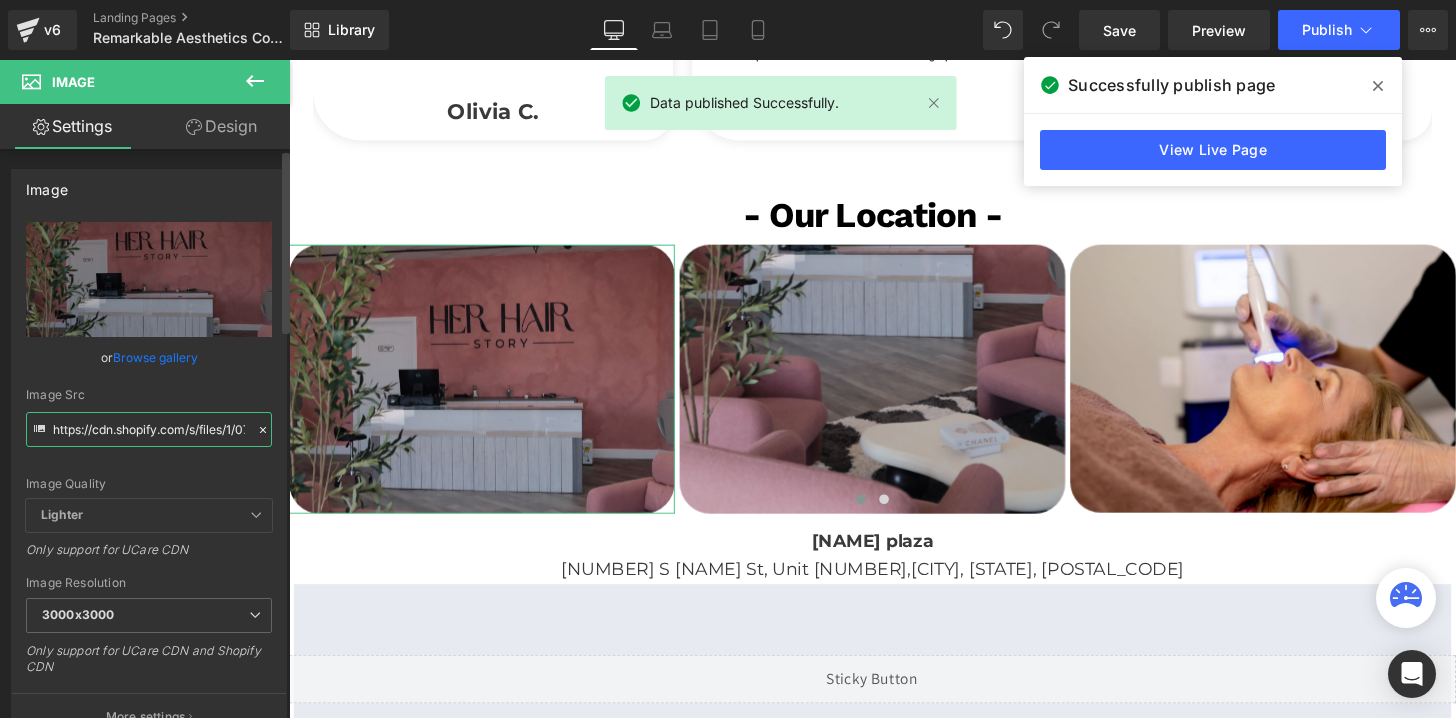 click on "https://cdn.shopify.com/s/files/1/0738/7430/9416/files/her_hair_story_1_3000x3000.jpg?v=1752869784" at bounding box center [149, 429] 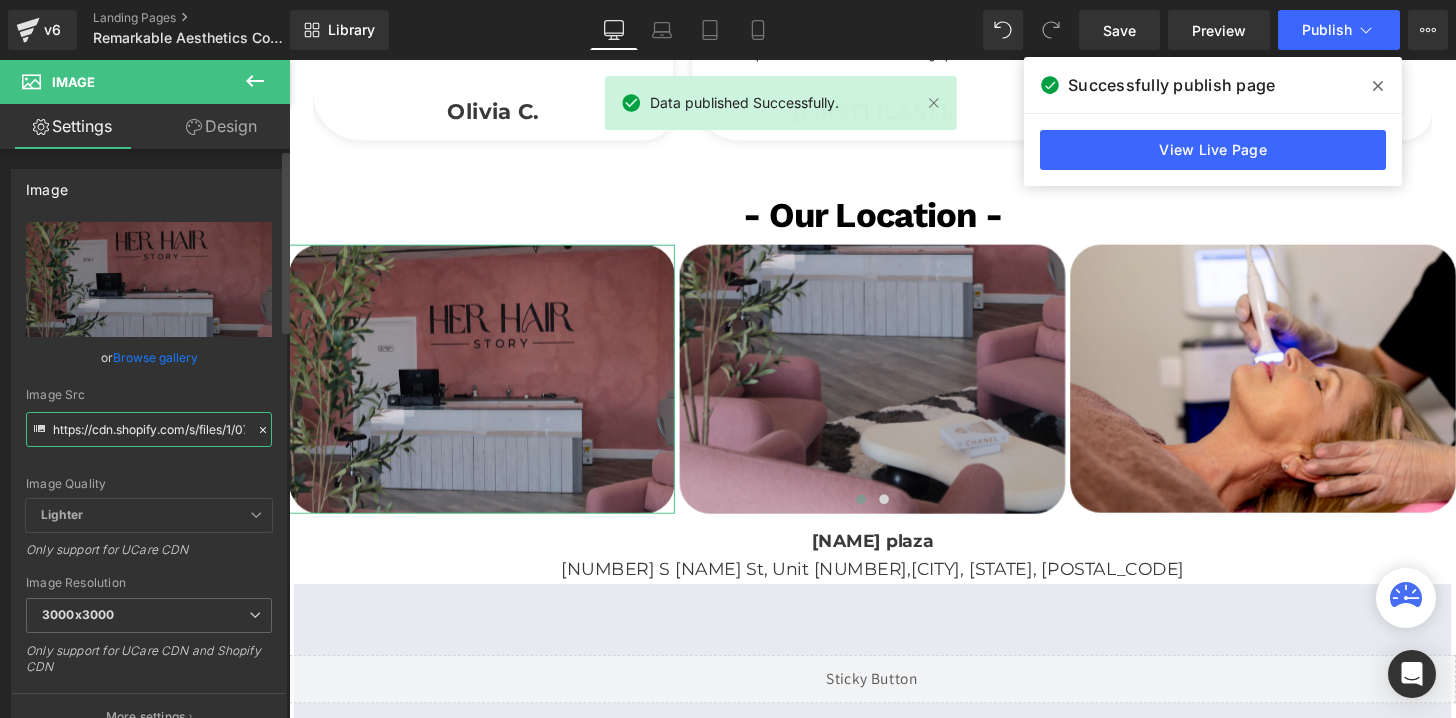 paste on "Remarkable-1.png?v=1754076135" 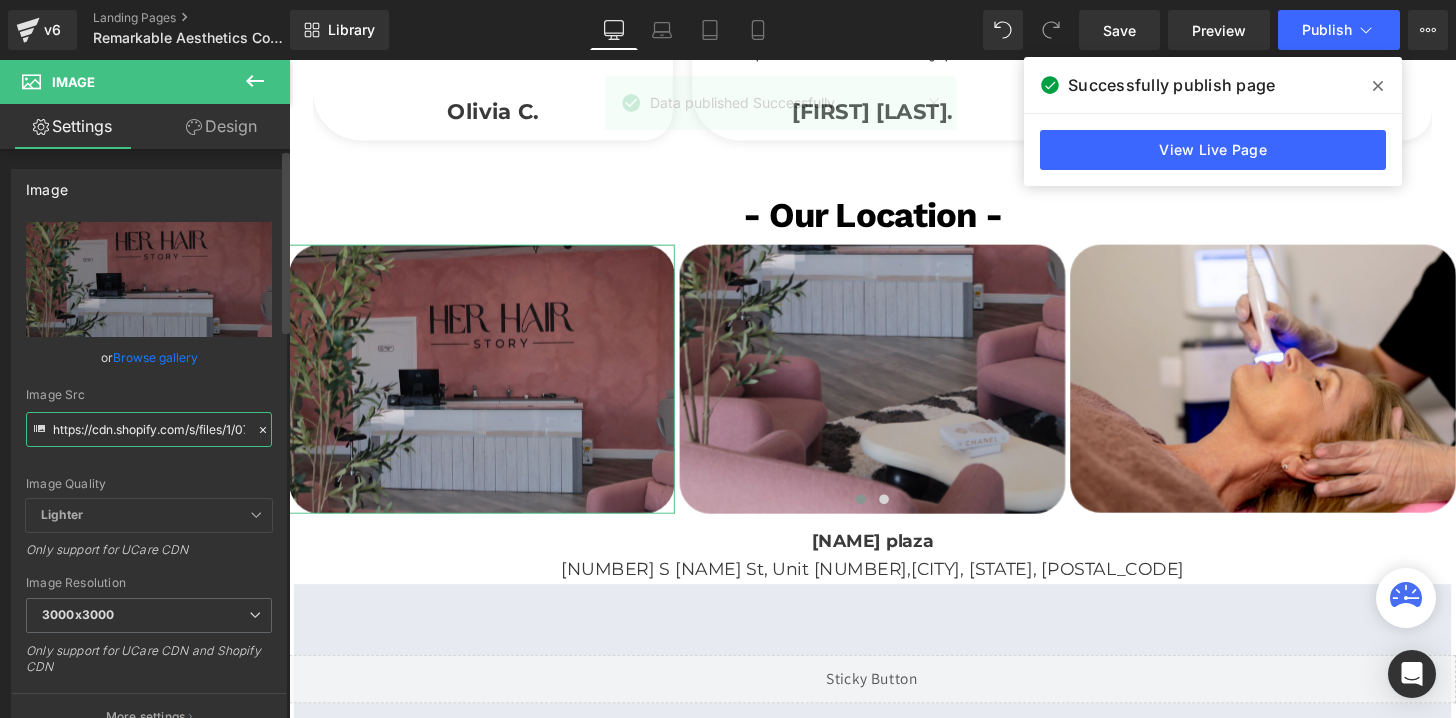 scroll, scrollTop: 0, scrollLeft: 322, axis: horizontal 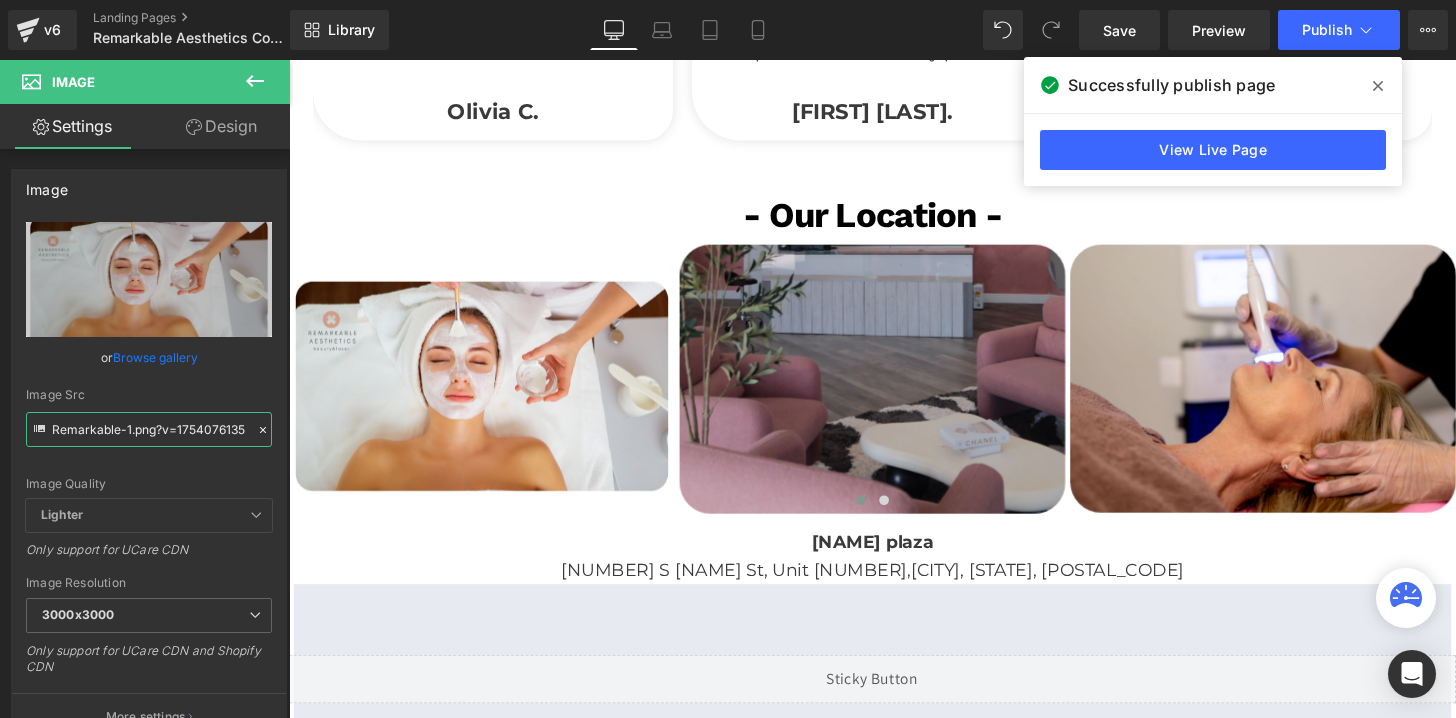 type on "https://cdn.shopify.com/s/files/1/0738/7430/9416/files/Remarkable-1_3000x3000.png?v=1754076135" 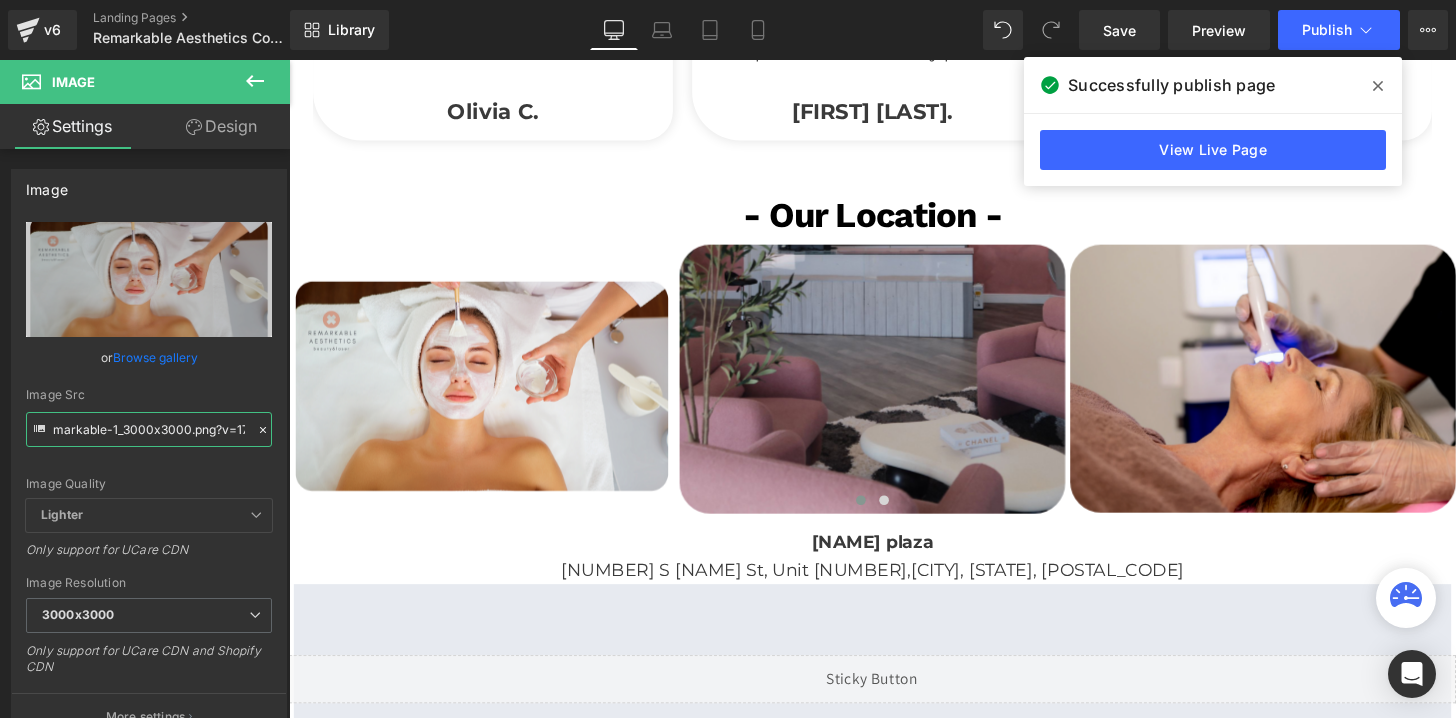 scroll, scrollTop: 0, scrollLeft: 0, axis: both 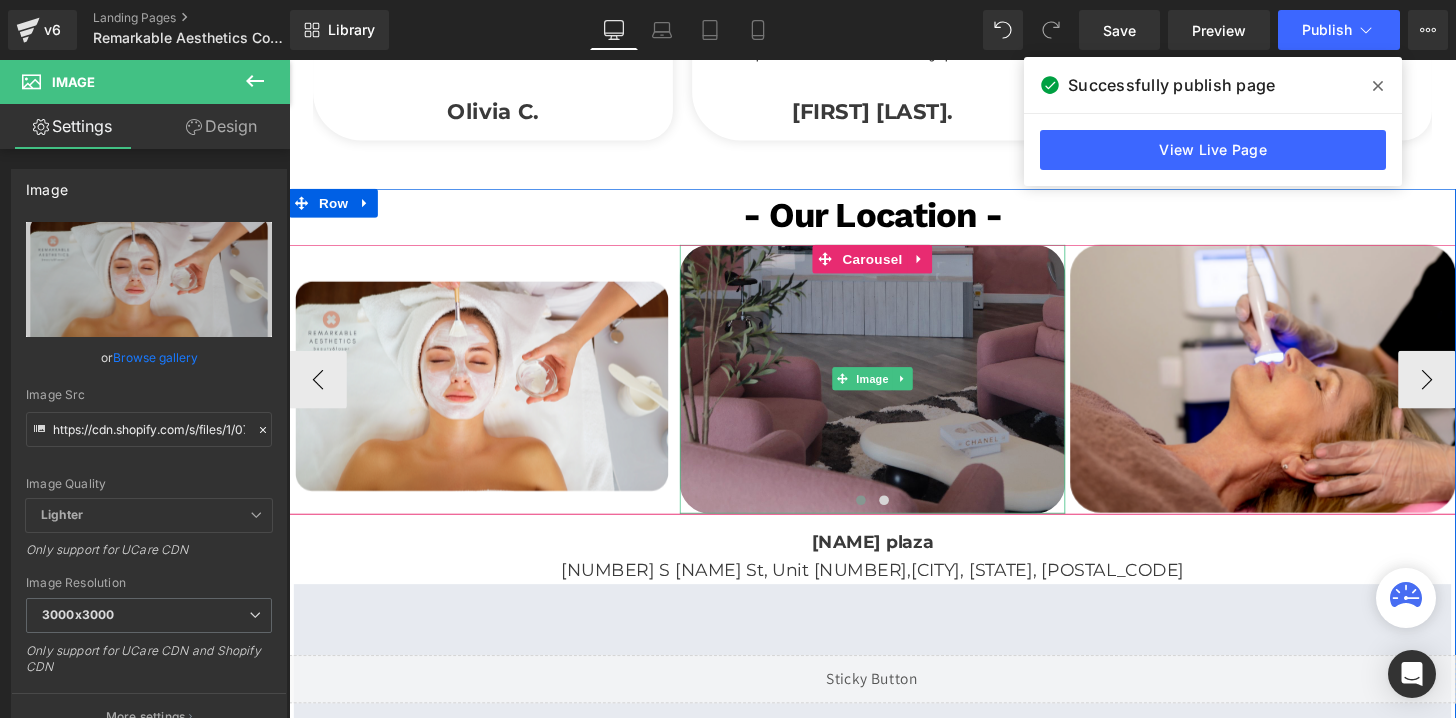 click at bounding box center [894, 390] 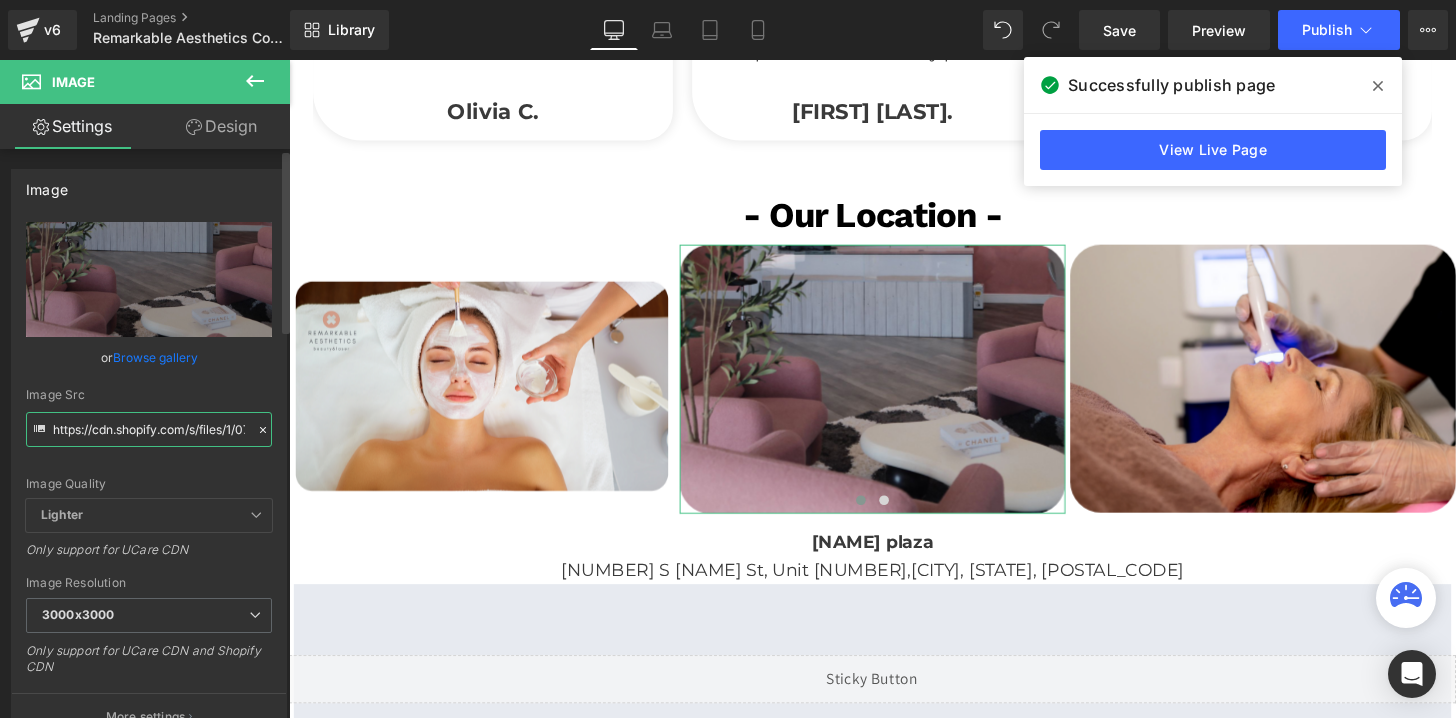 click on "https://cdn.shopify.com/s/files/1/0738/7430/9416/files/her_hair_story2_3000x3000.jpg?v=1752869784" at bounding box center [149, 429] 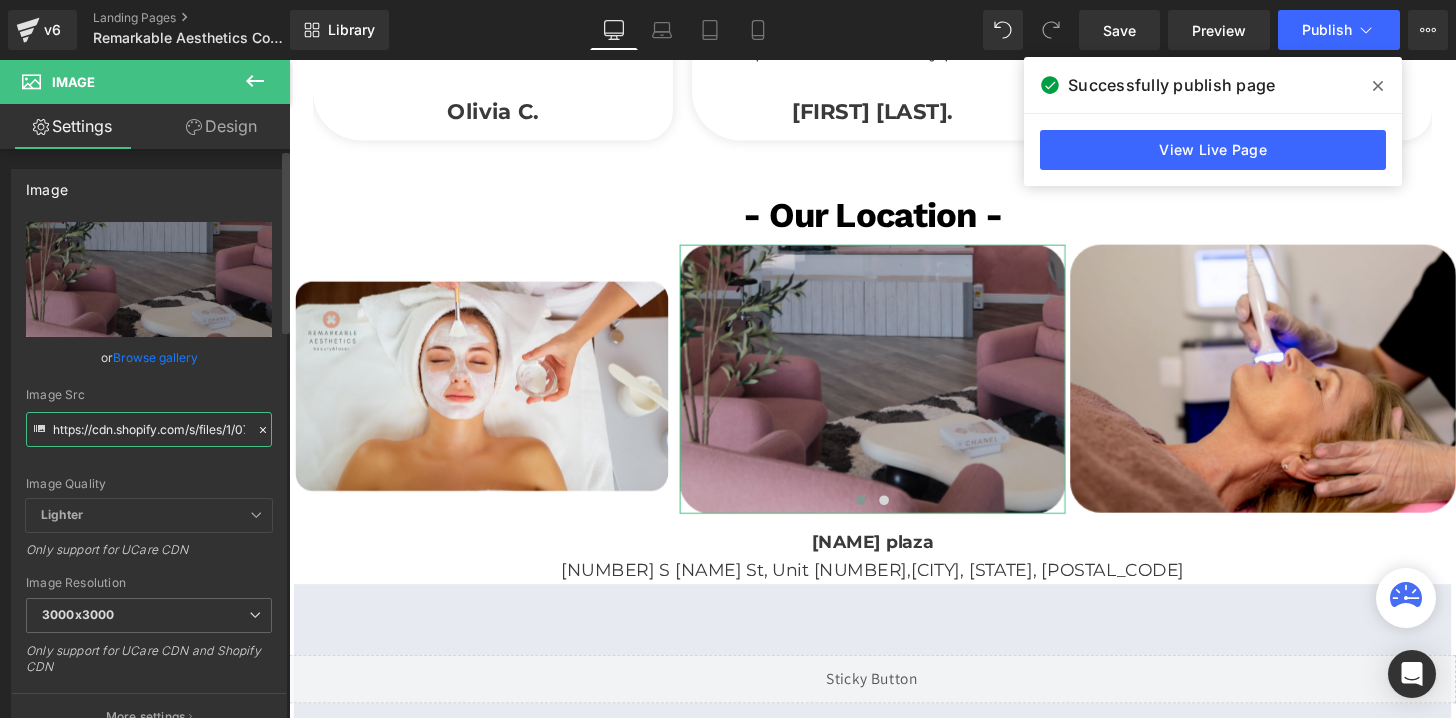 click on "https://cdn.shopify.com/s/files/1/0738/7430/9416/files/her_hair_story2_3000x3000.jpg?v=1752869784" at bounding box center (149, 429) 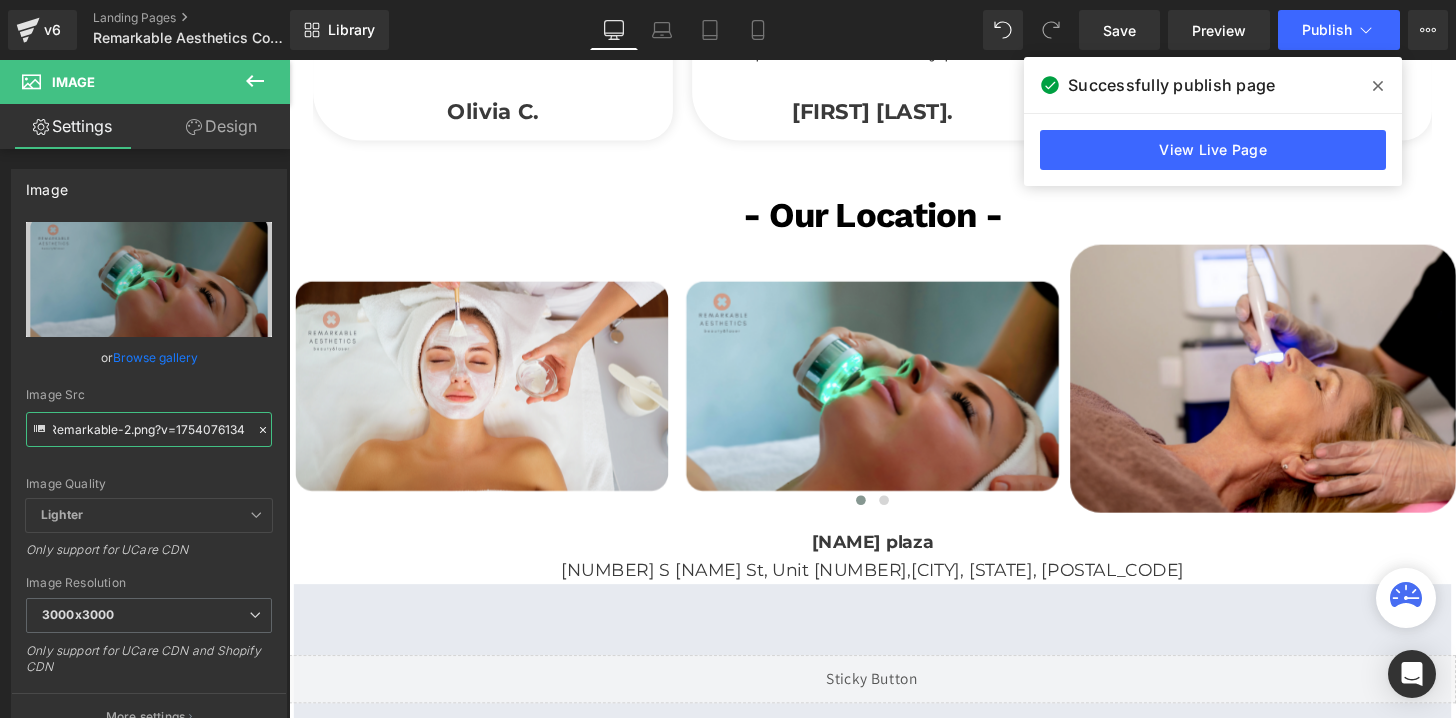 type on "https://cdn.shopify.com/s/files/1/0738/7430/9416/files/Remarkable-2_3000x3000.png?v=1754076134" 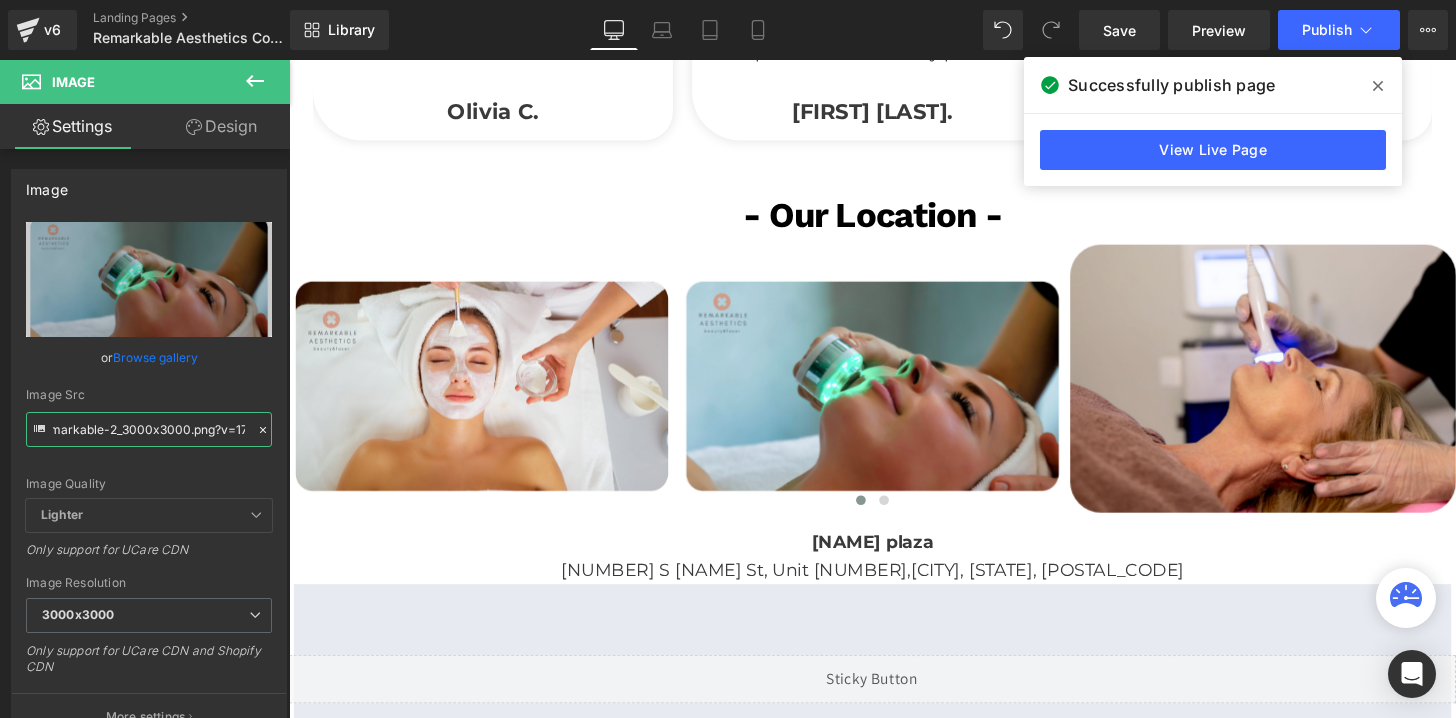 scroll, scrollTop: 0, scrollLeft: 0, axis: both 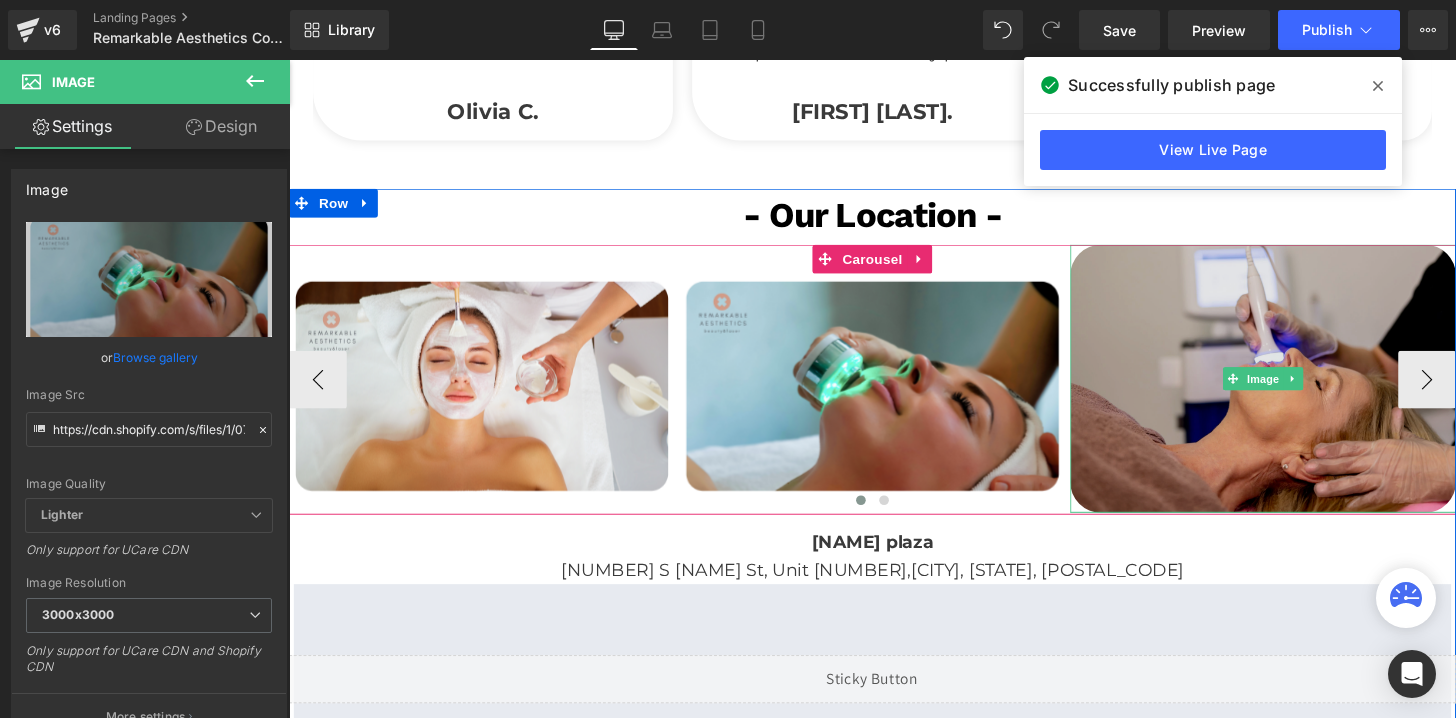click at bounding box center [1299, 390] 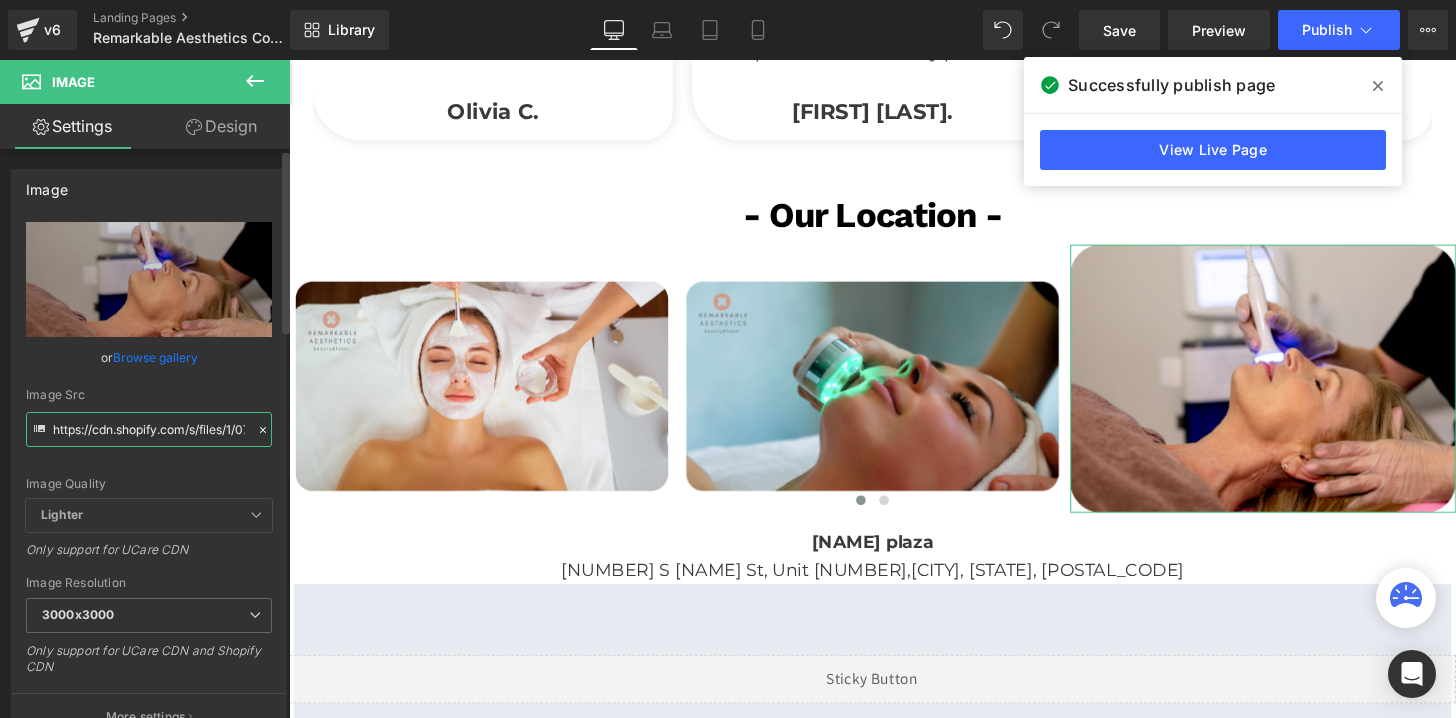 click on "https://cdn.shopify.com/s/files/1/0738/7430/9416/files/st-img1_3000x3000.png?v=1752869829" at bounding box center [149, 429] 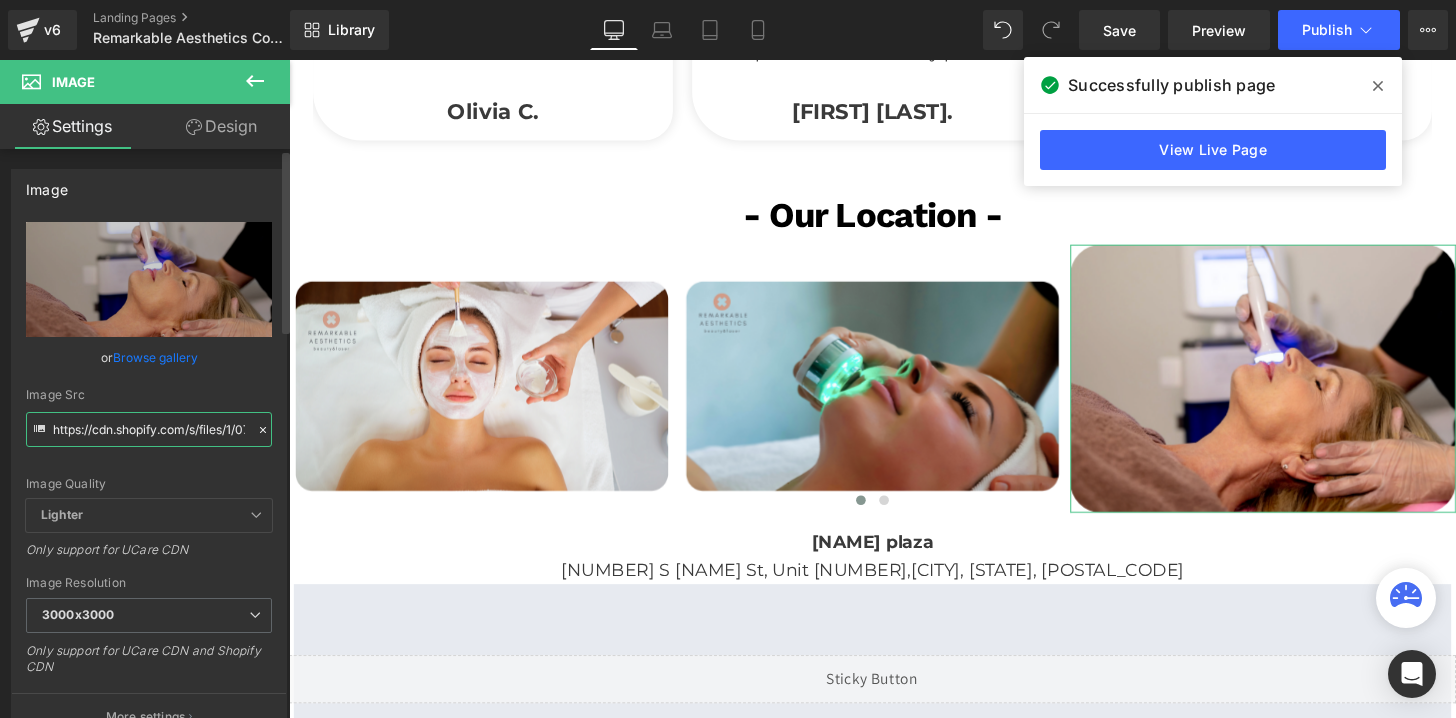 click on "https://cdn.shopify.com/s/files/1/0738/7430/9416/files/st-img1_3000x3000.png?v=1752869829" at bounding box center [149, 429] 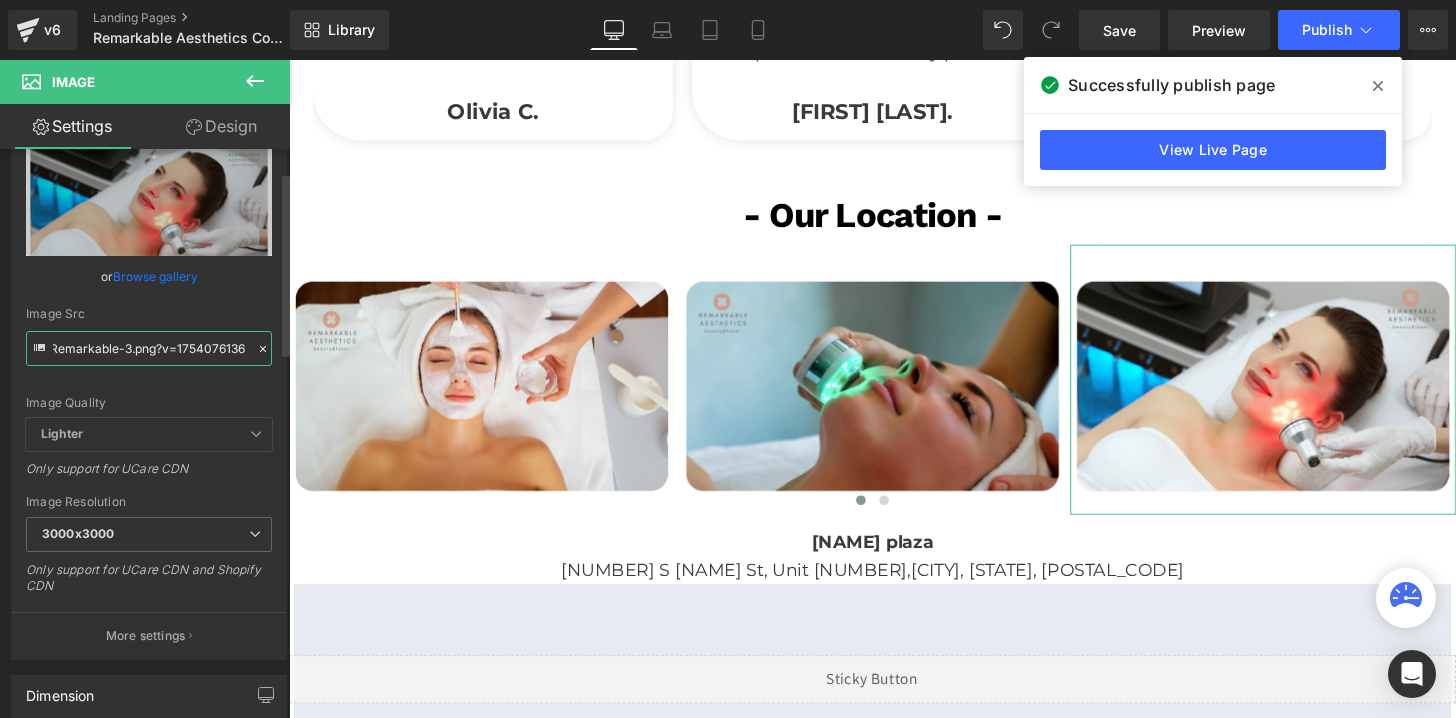 scroll, scrollTop: 92, scrollLeft: 0, axis: vertical 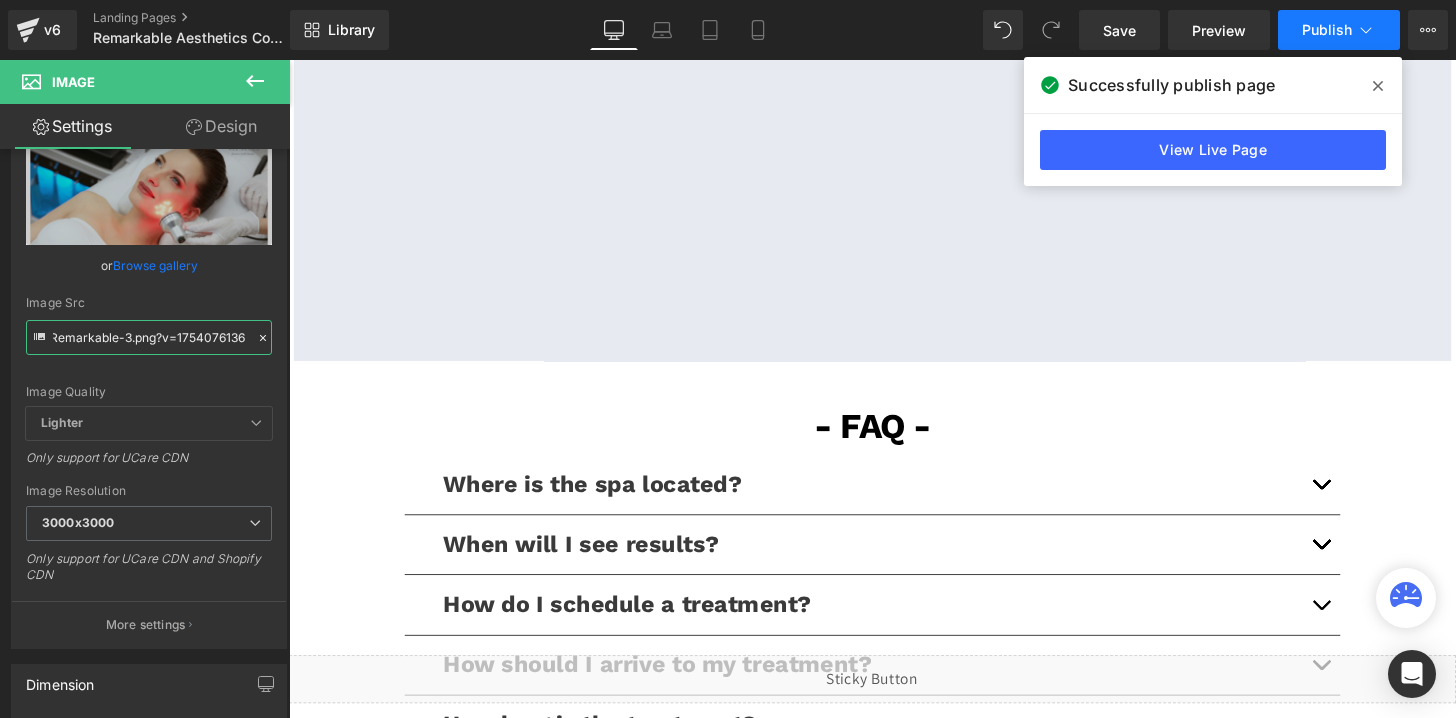 type on "https://cdn.shopify.com/s/files/1/0738/7430/9416/files/Remarkable-3_3000x3000.png?v=1754076136" 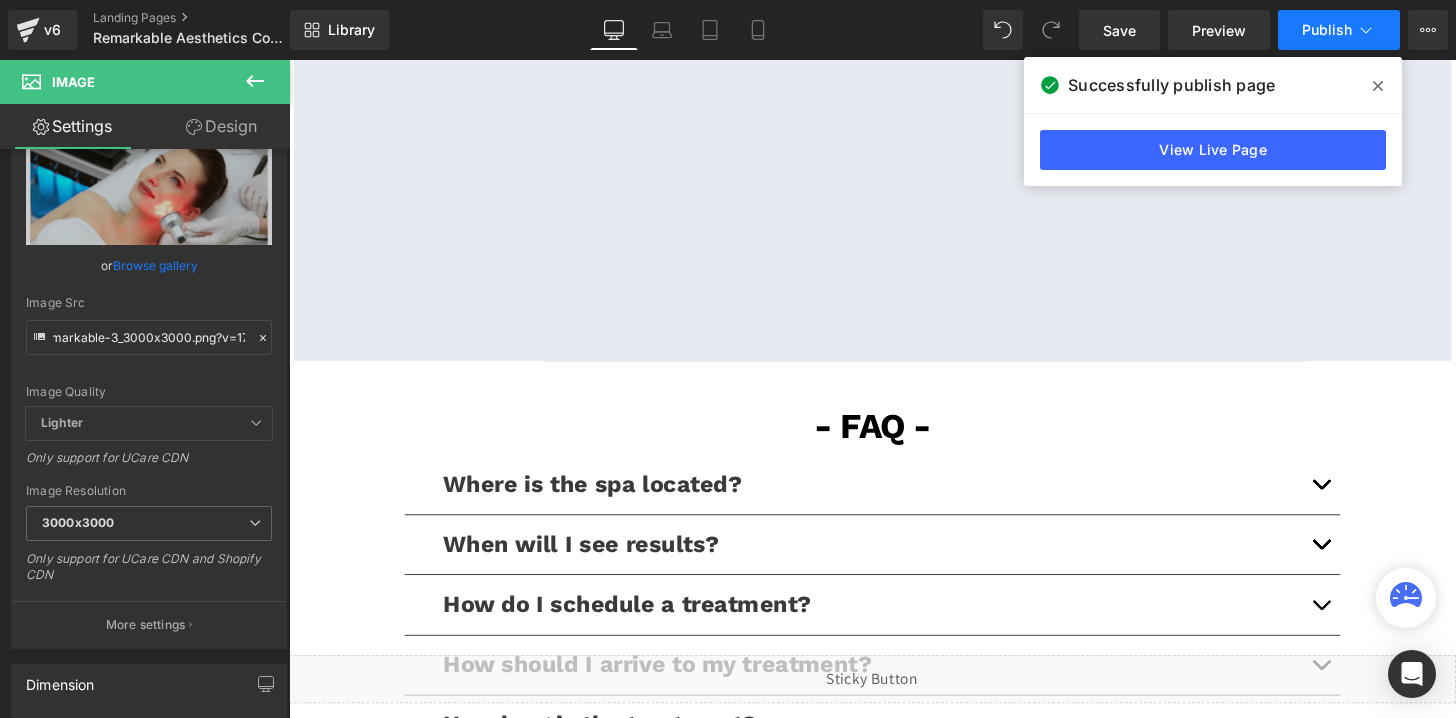 click on "Publish" at bounding box center [1339, 30] 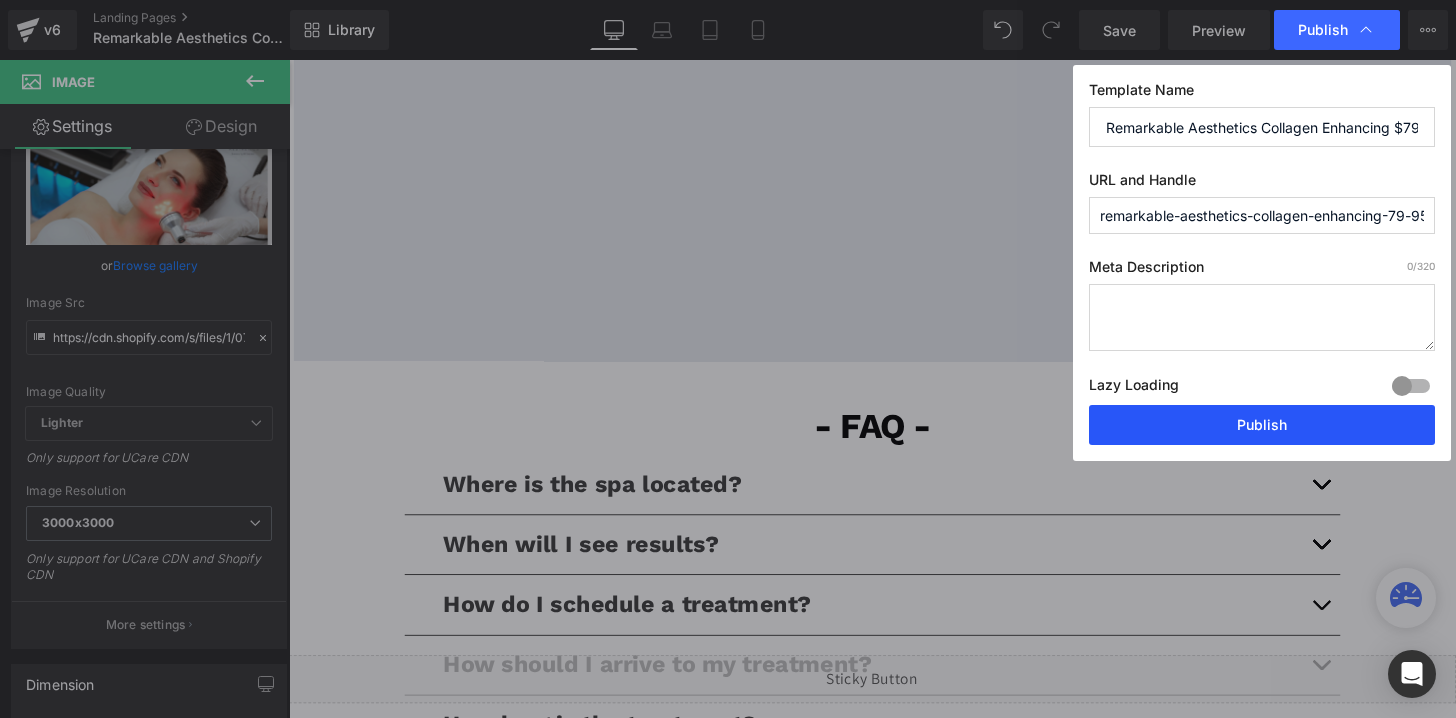 click on "Publish" at bounding box center (1262, 425) 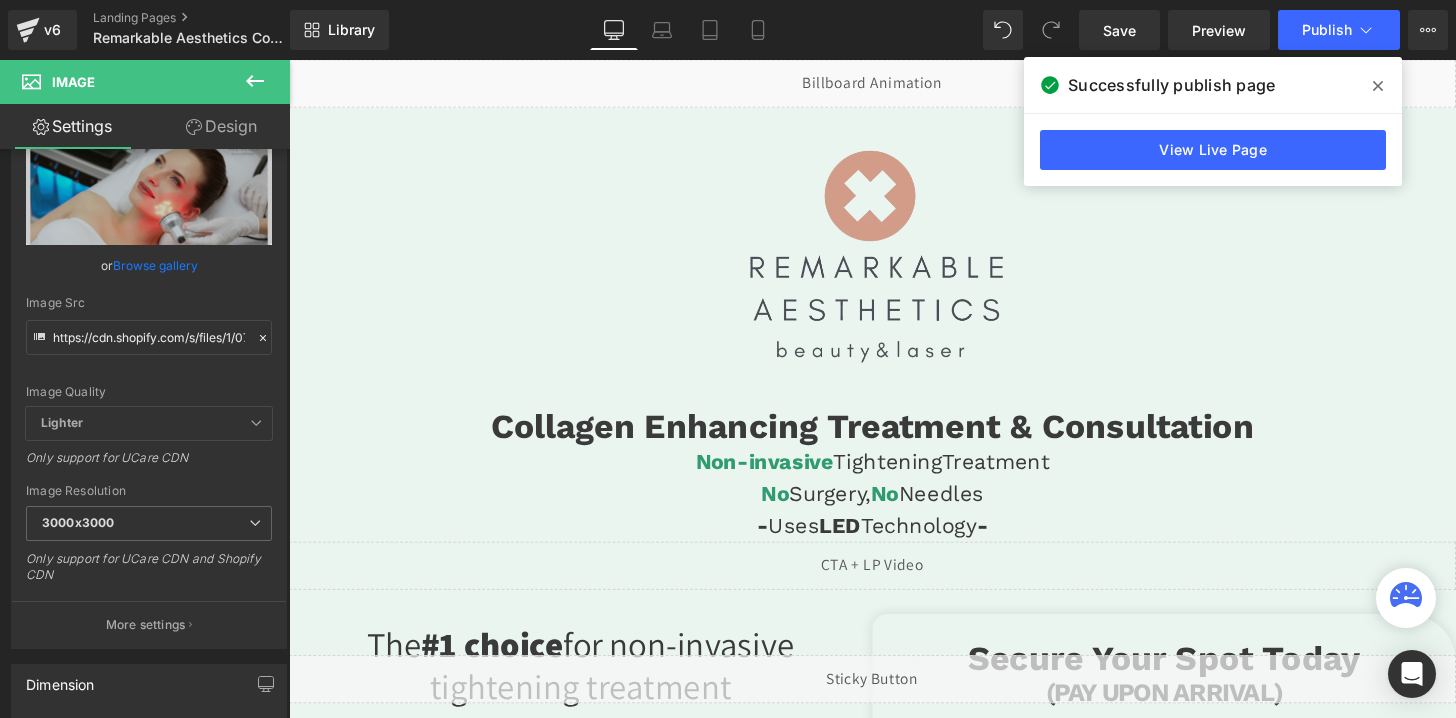 scroll, scrollTop: 0, scrollLeft: 0, axis: both 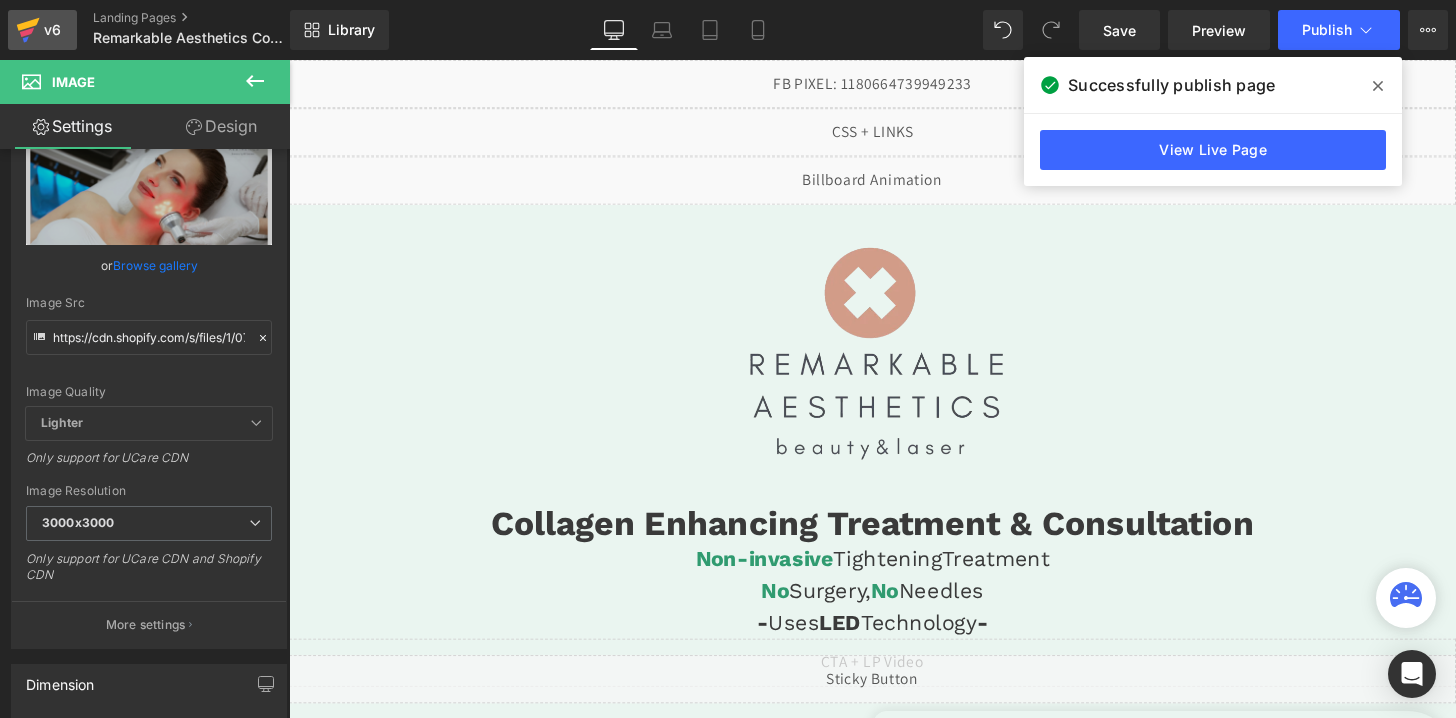 click 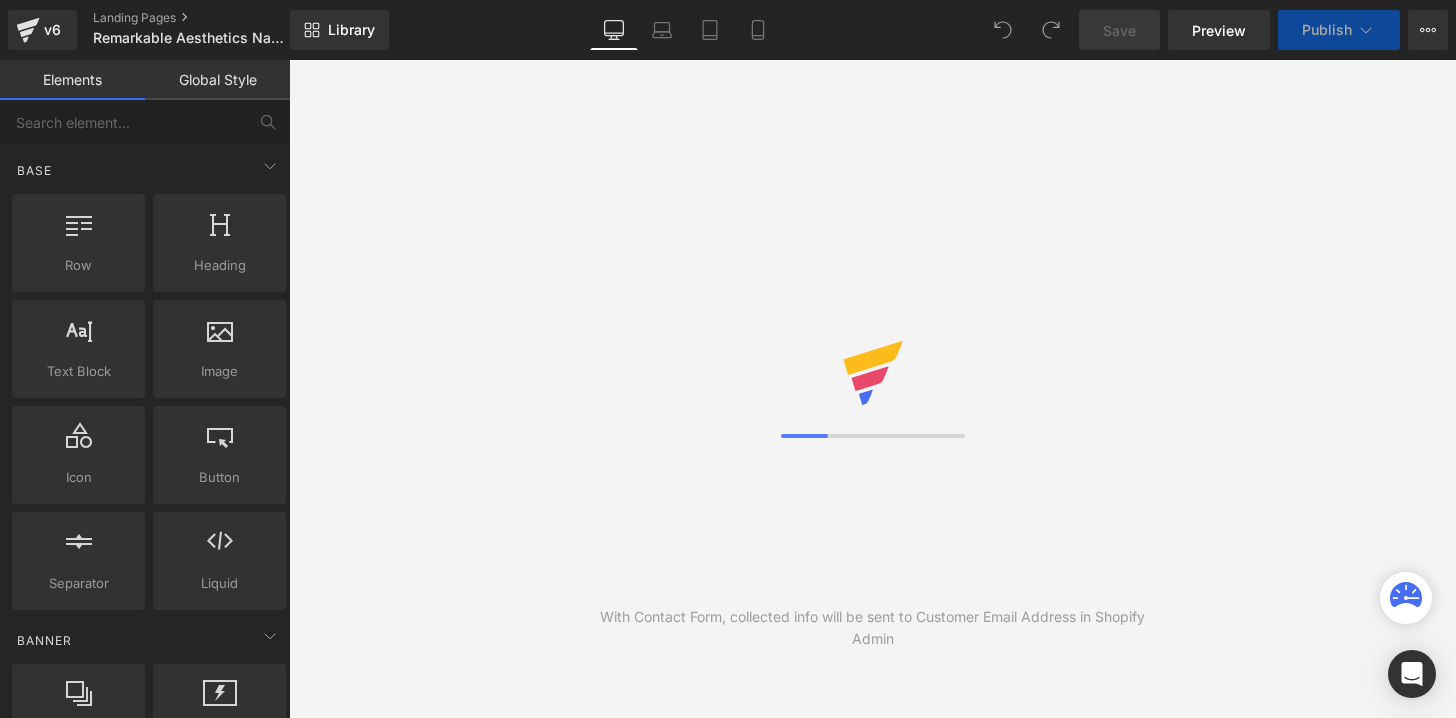 scroll, scrollTop: 0, scrollLeft: 0, axis: both 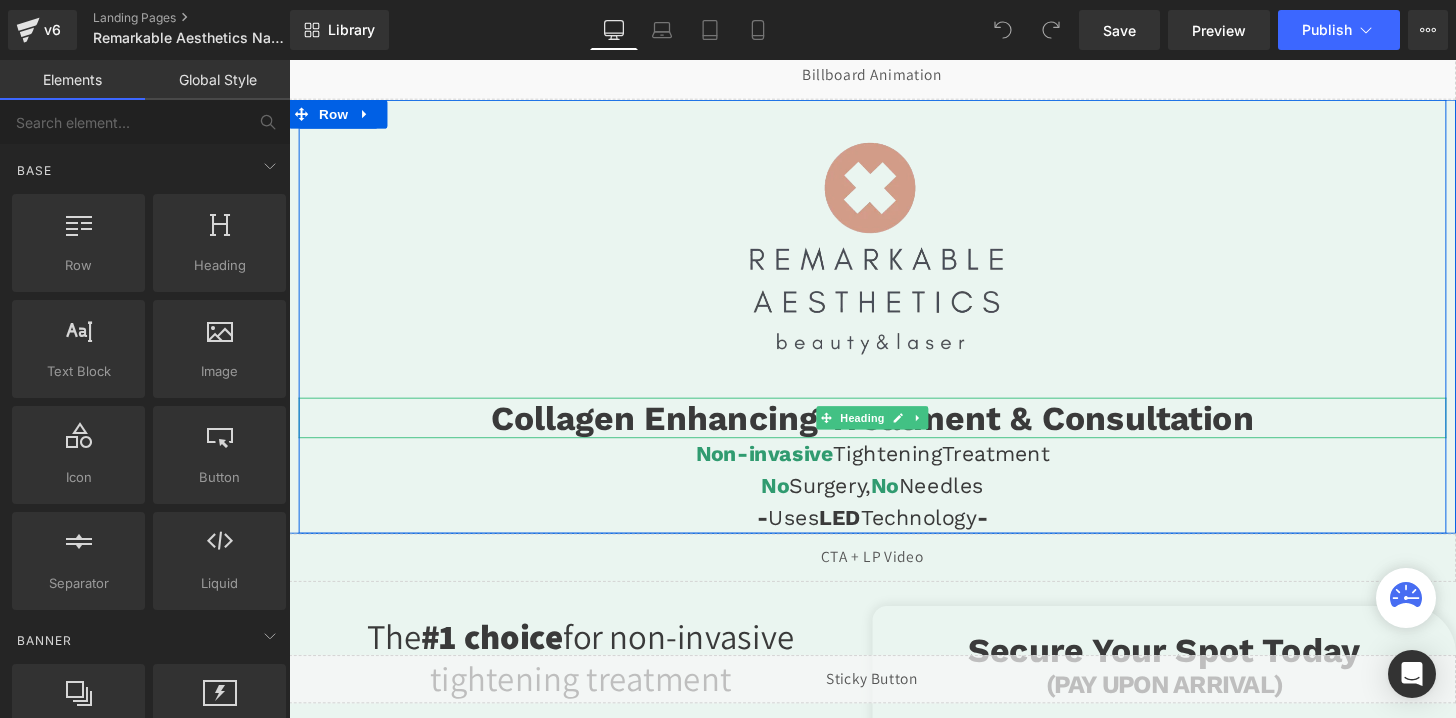 click on "Collagen Enhancing Treatment & Consultation" at bounding box center [894, 431] 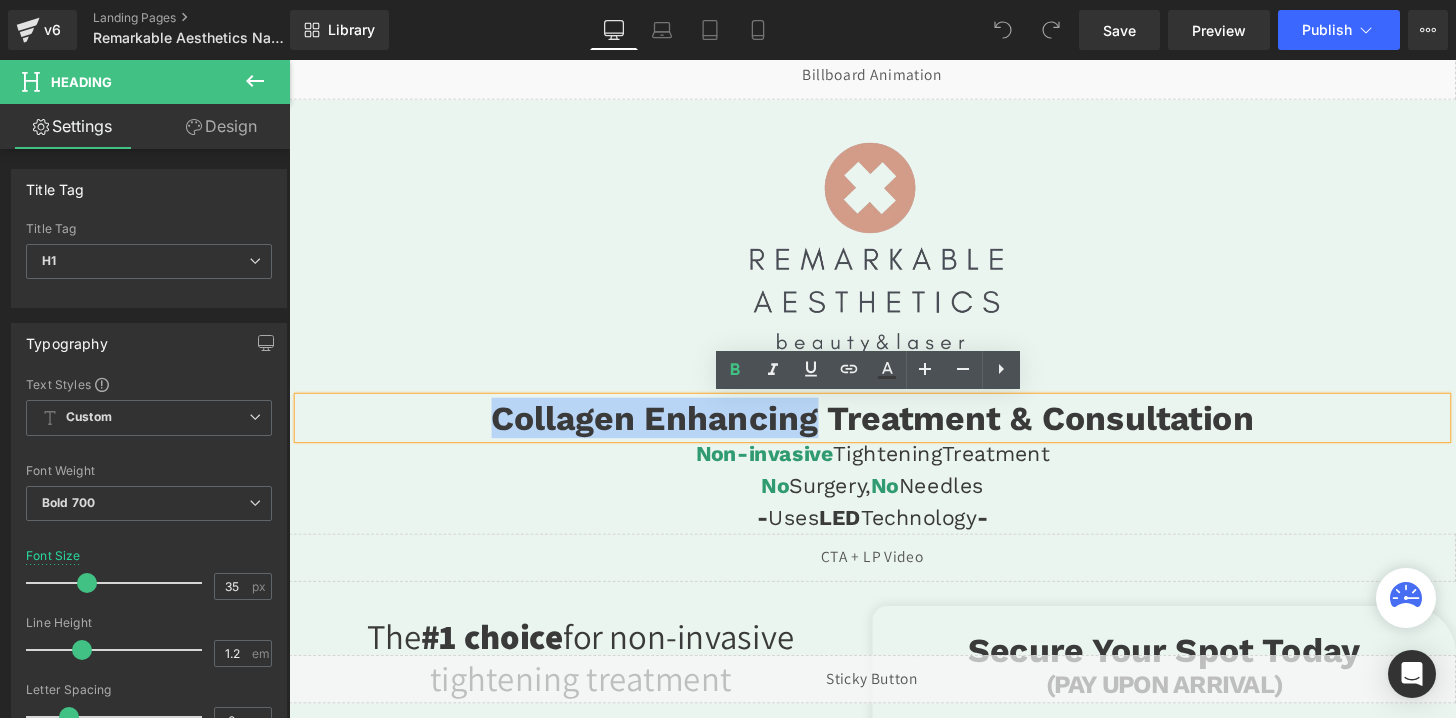 drag, startPoint x: 838, startPoint y: 426, endPoint x: 495, endPoint y: 425, distance: 343.00146 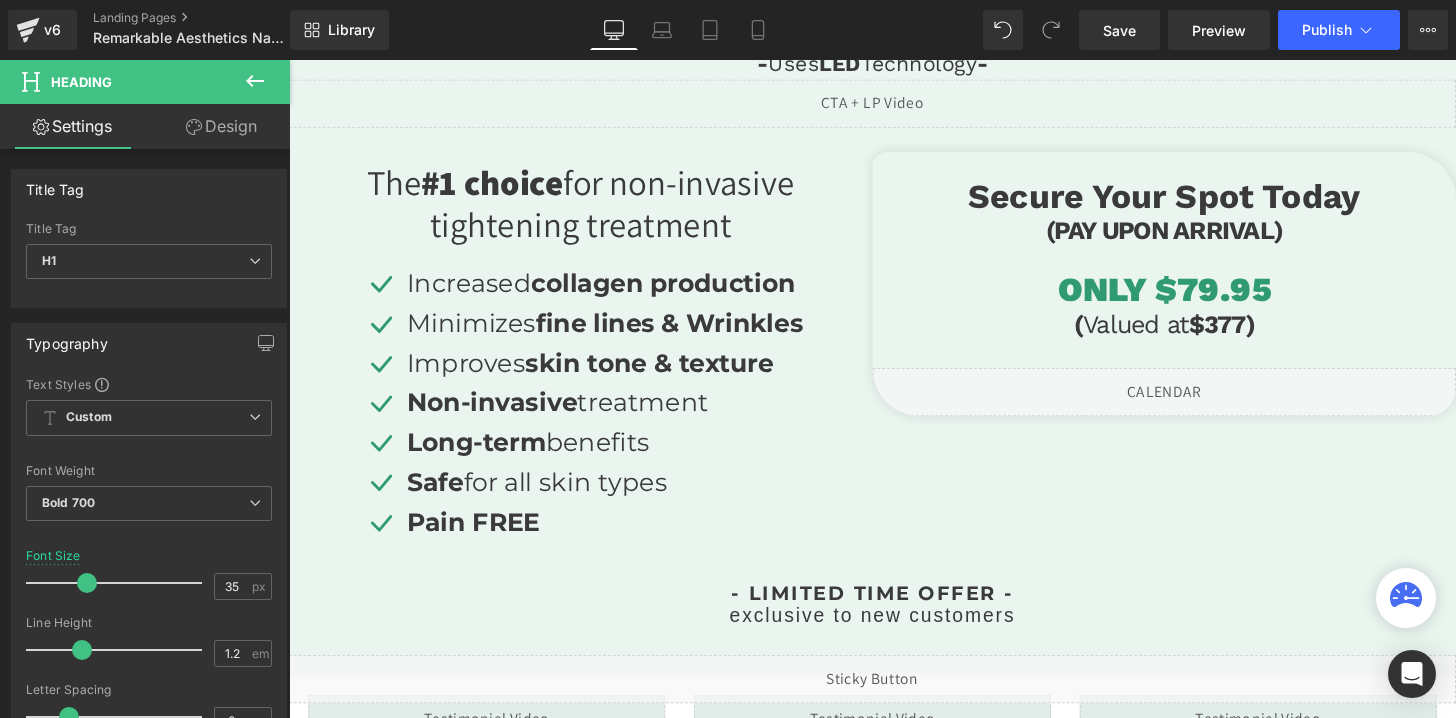 scroll, scrollTop: 600, scrollLeft: 0, axis: vertical 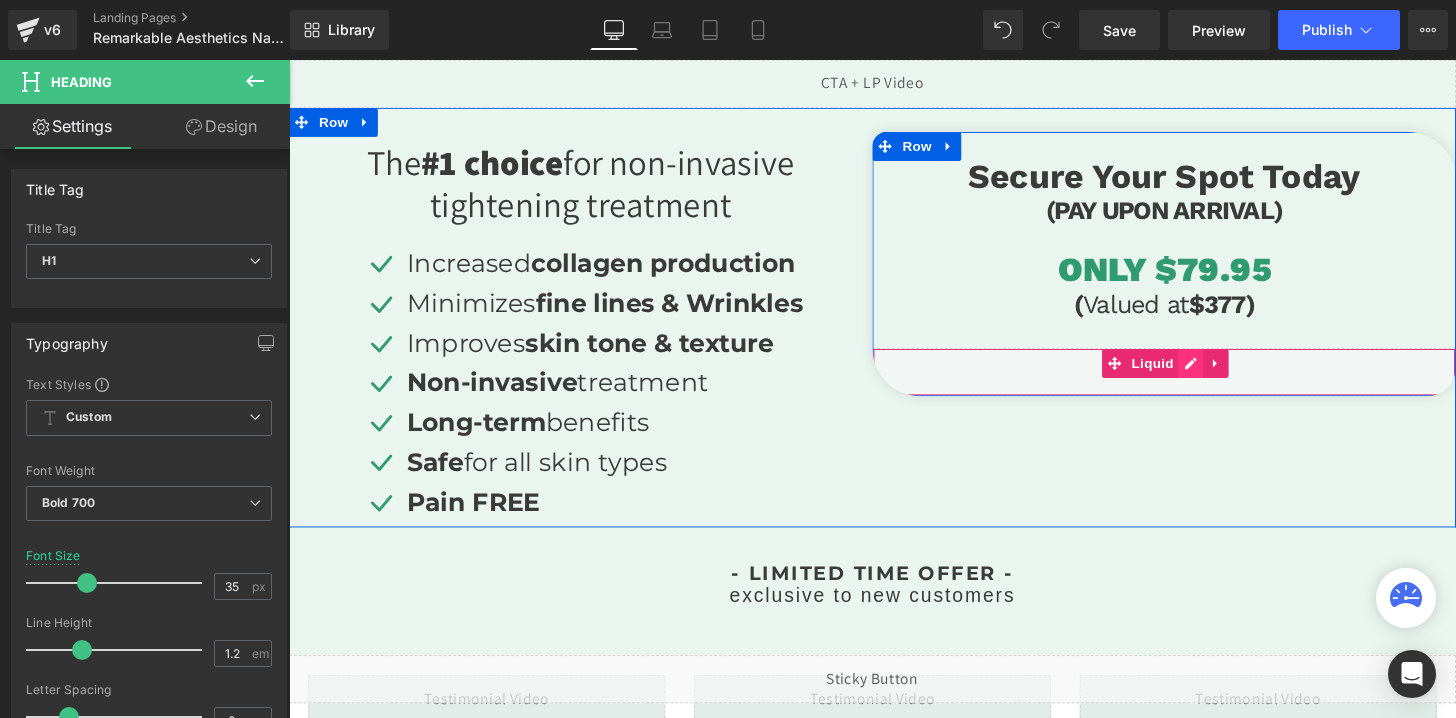 click on "Liquid" at bounding box center (1196, 384) 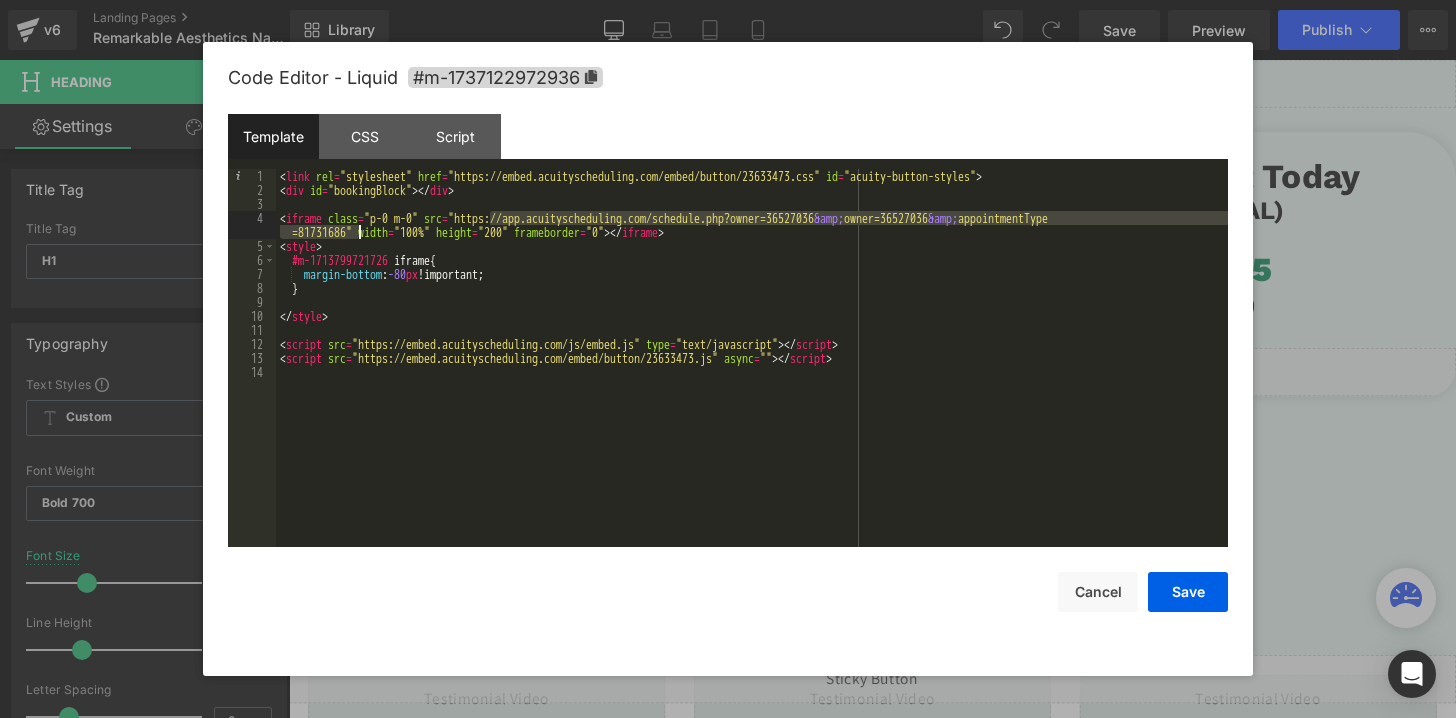 drag, startPoint x: 491, startPoint y: 215, endPoint x: 360, endPoint y: 231, distance: 131.97348 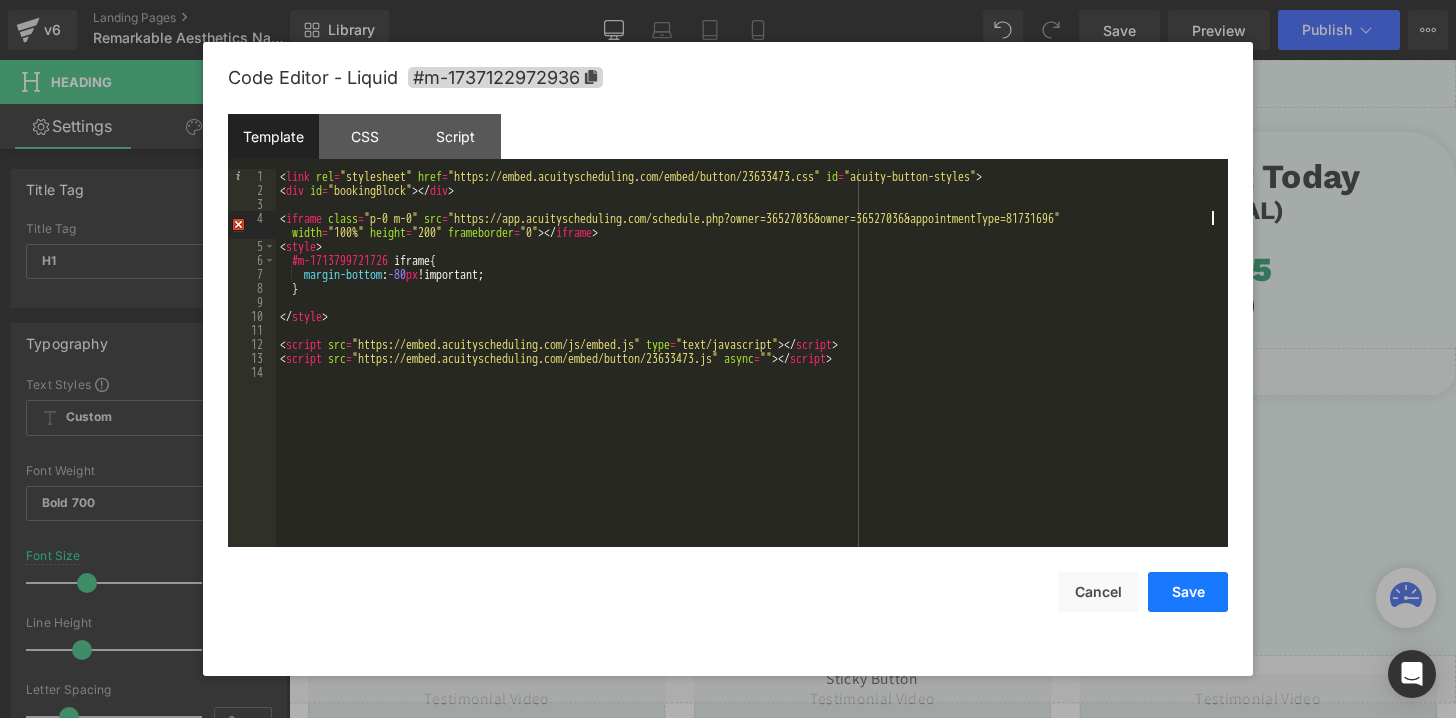 click on "Save" at bounding box center (1188, 592) 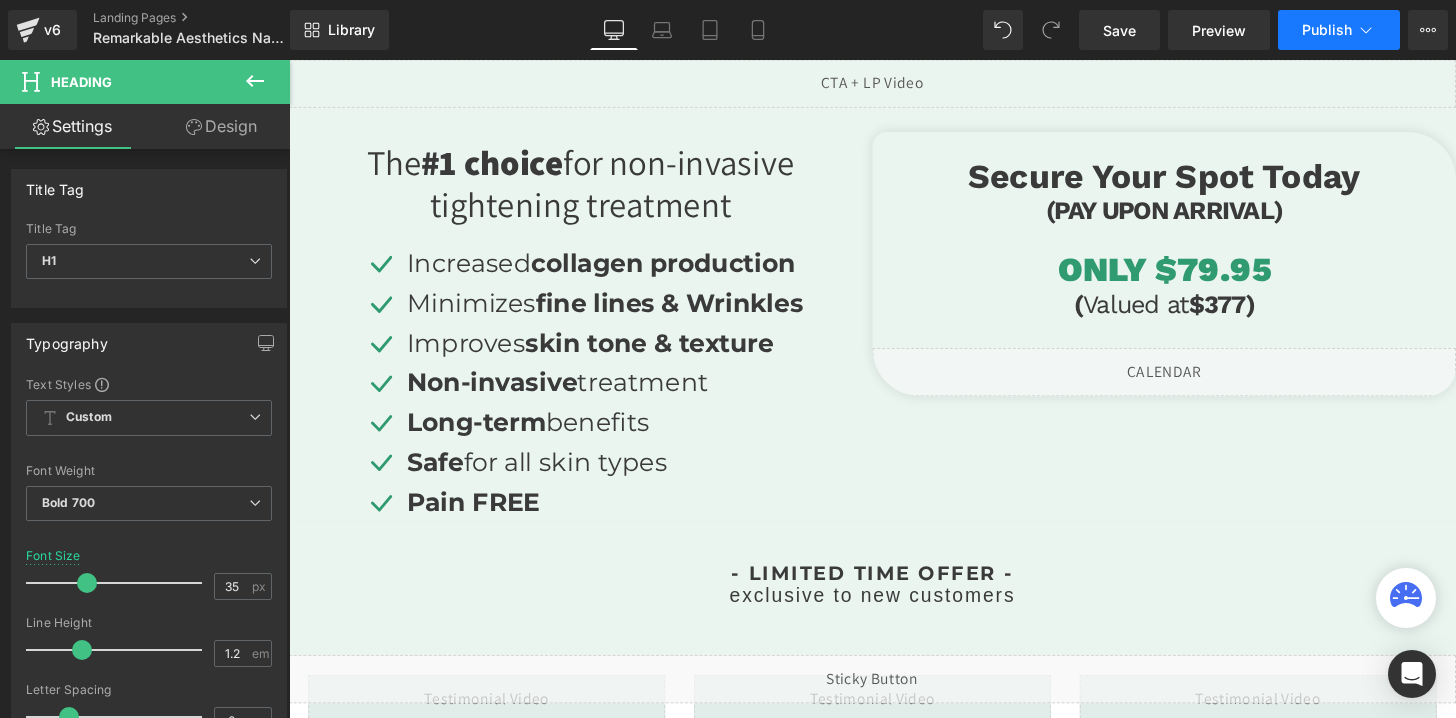 click on "Publish" at bounding box center (1339, 30) 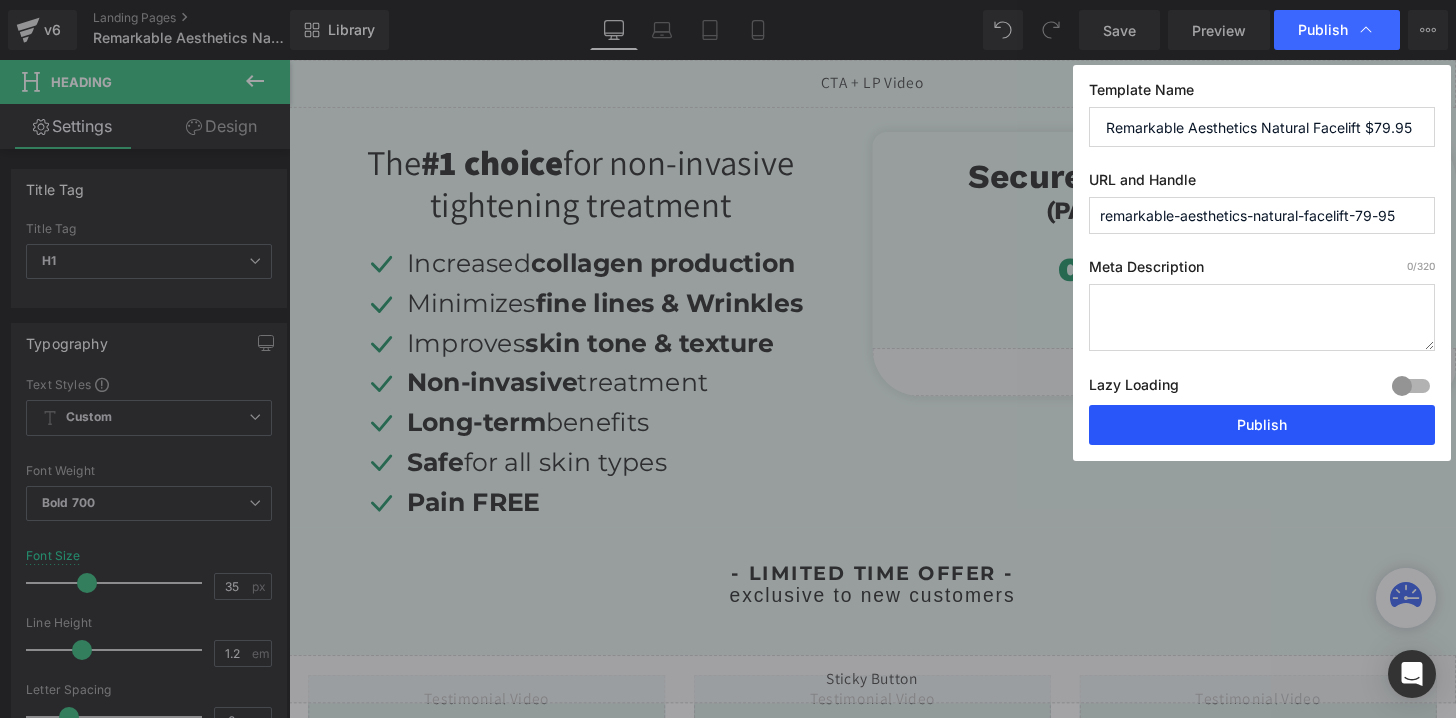 click on "Publish" at bounding box center [1262, 425] 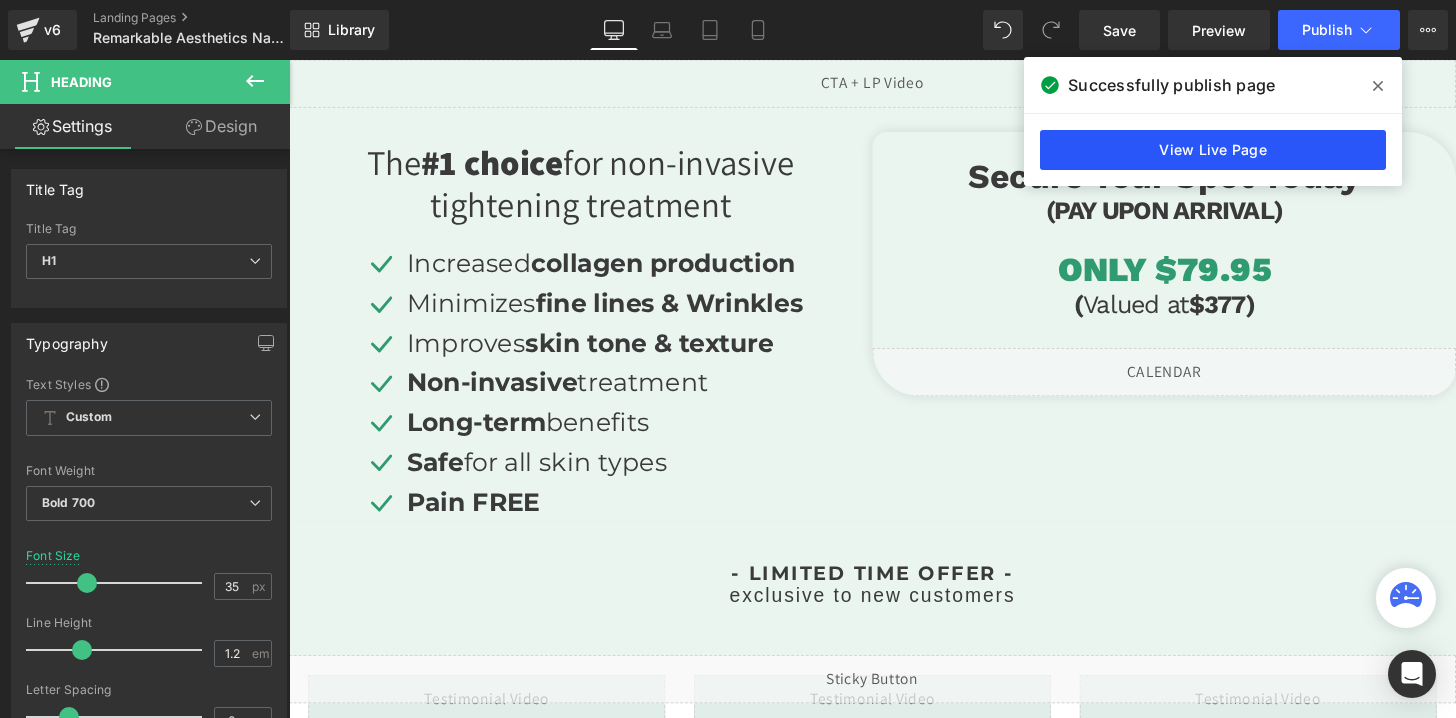 click on "View Live Page" at bounding box center (1213, 150) 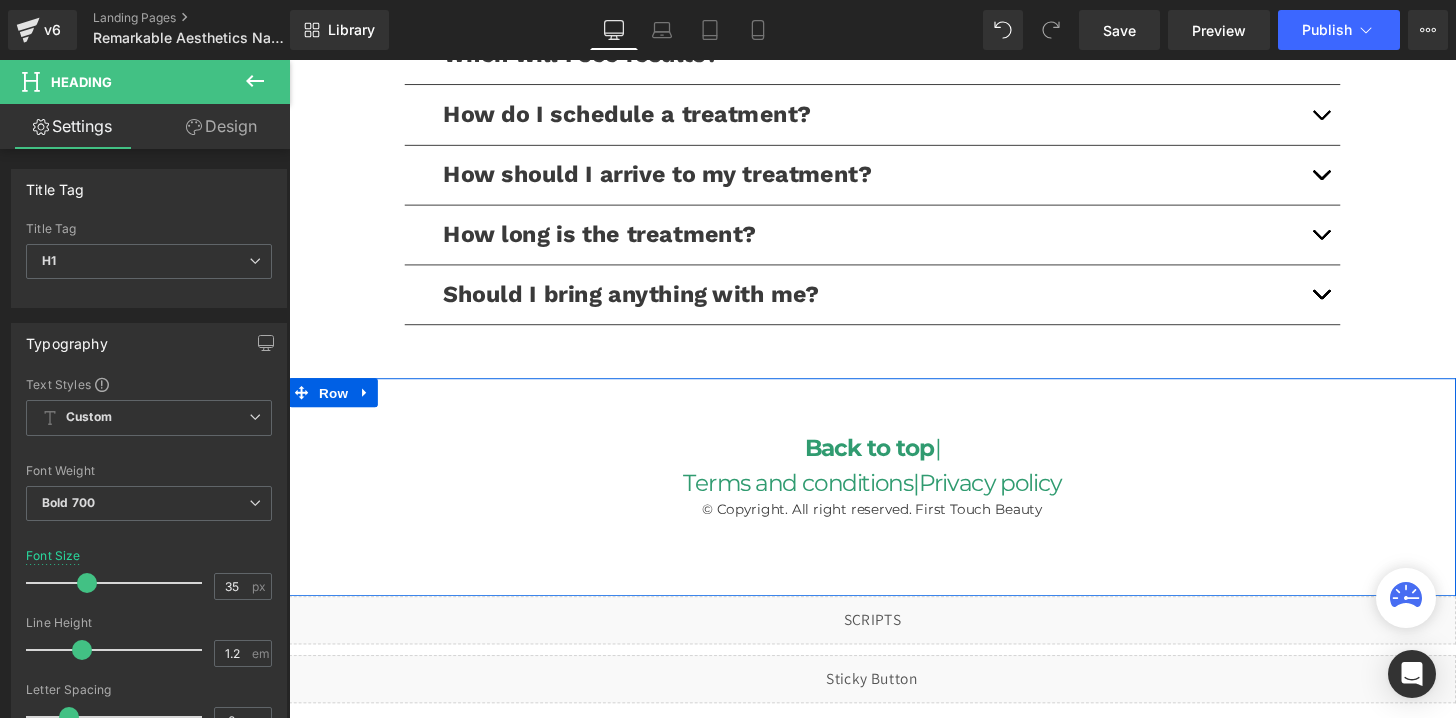 scroll, scrollTop: 4356, scrollLeft: 0, axis: vertical 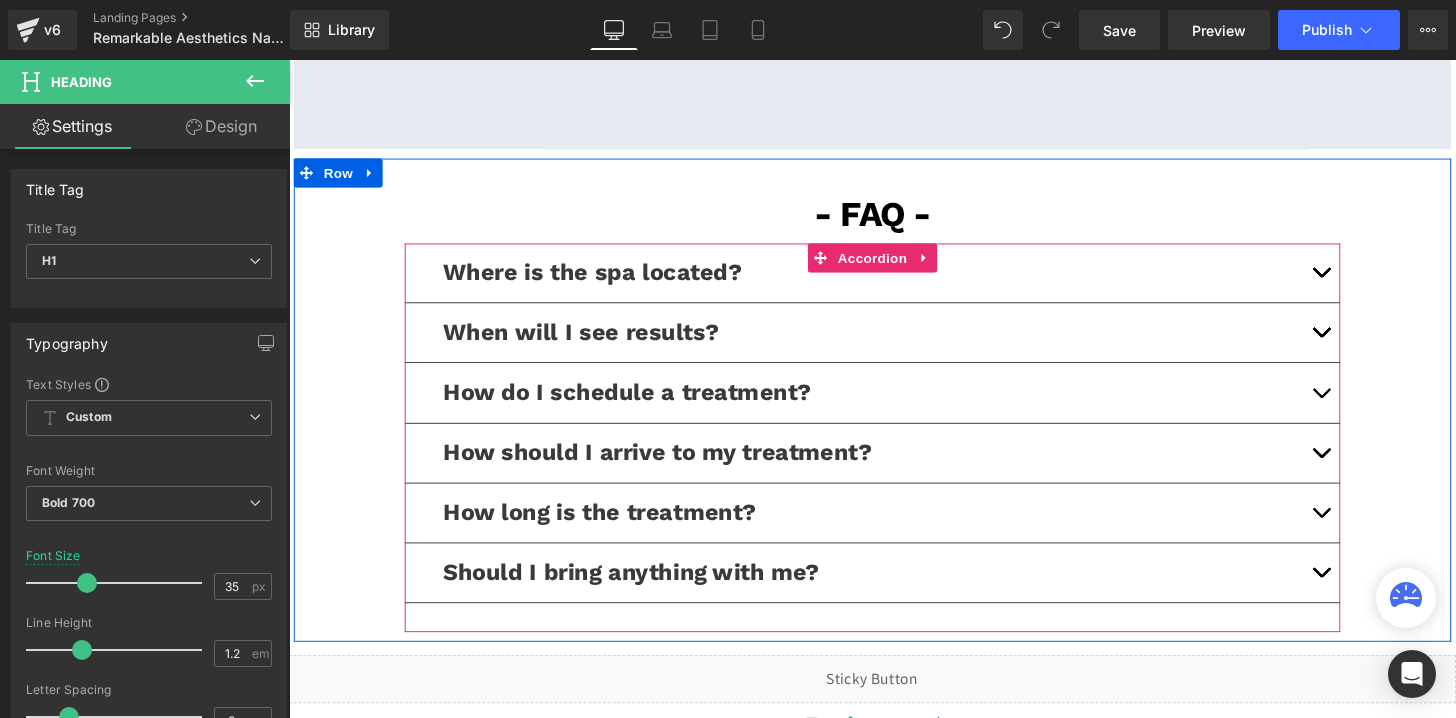 click at bounding box center [1359, 404] 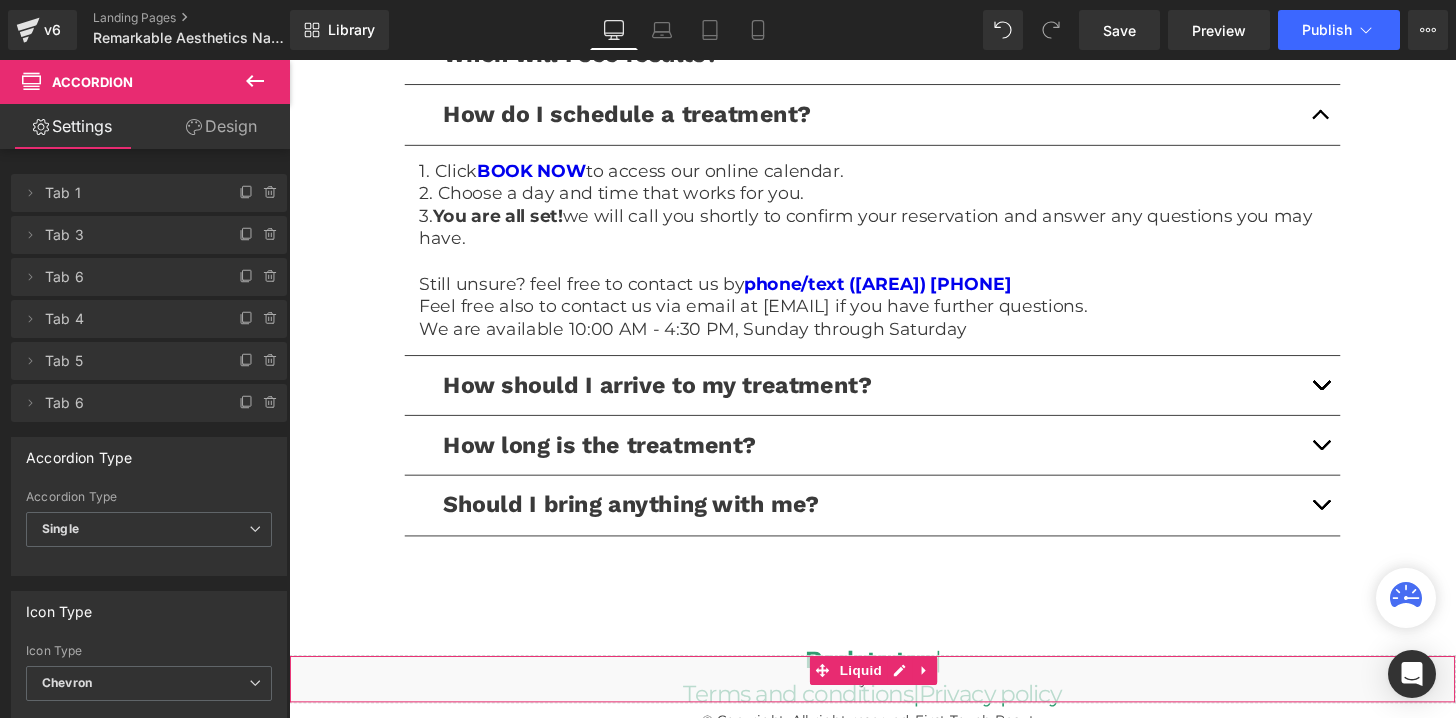 scroll, scrollTop: 4857, scrollLeft: 0, axis: vertical 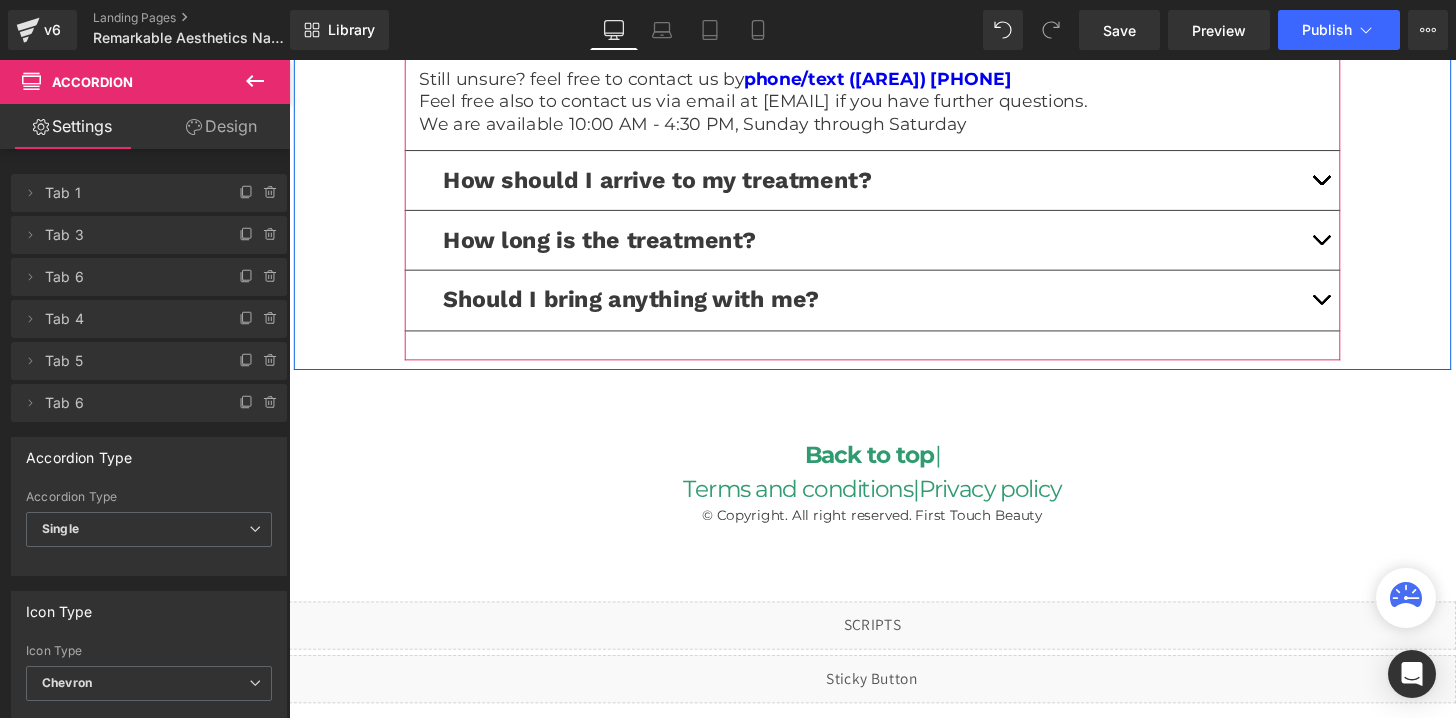 click at bounding box center (1359, 184) 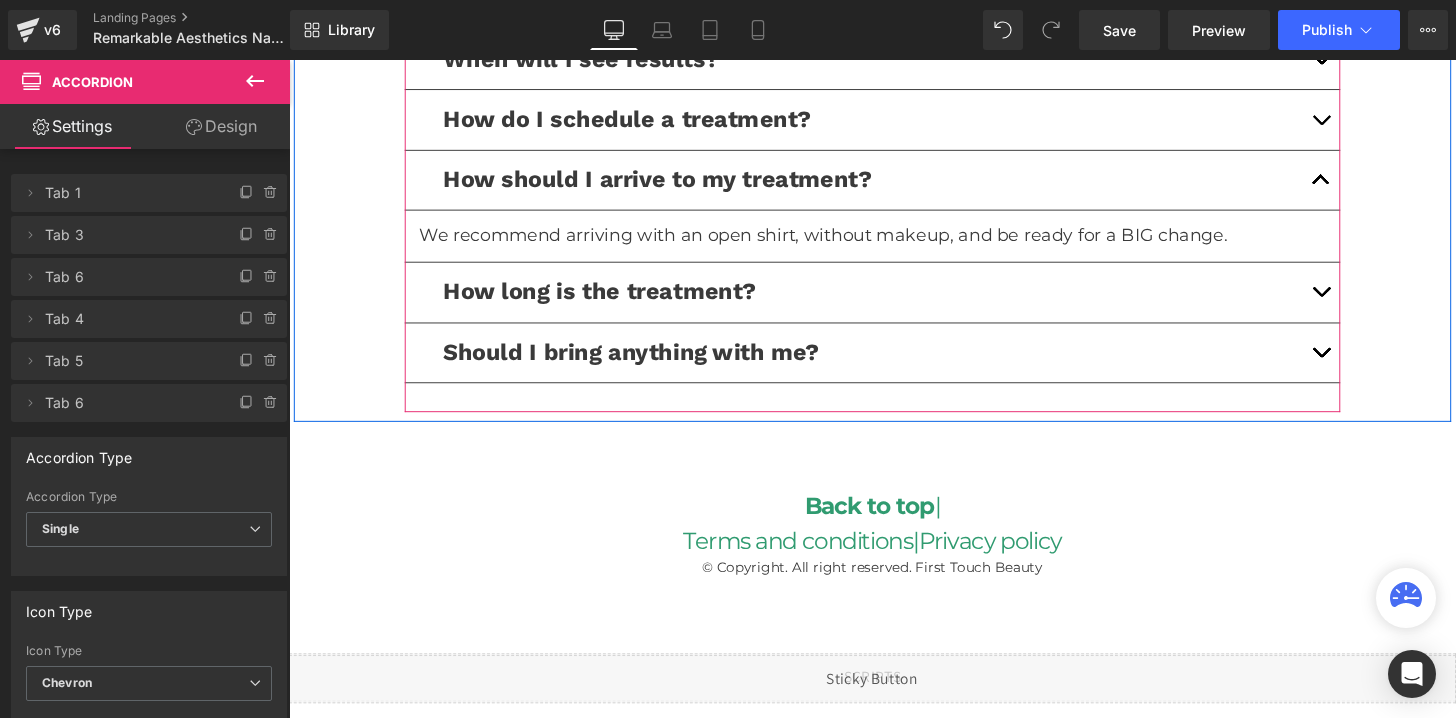 click at bounding box center [1359, 300] 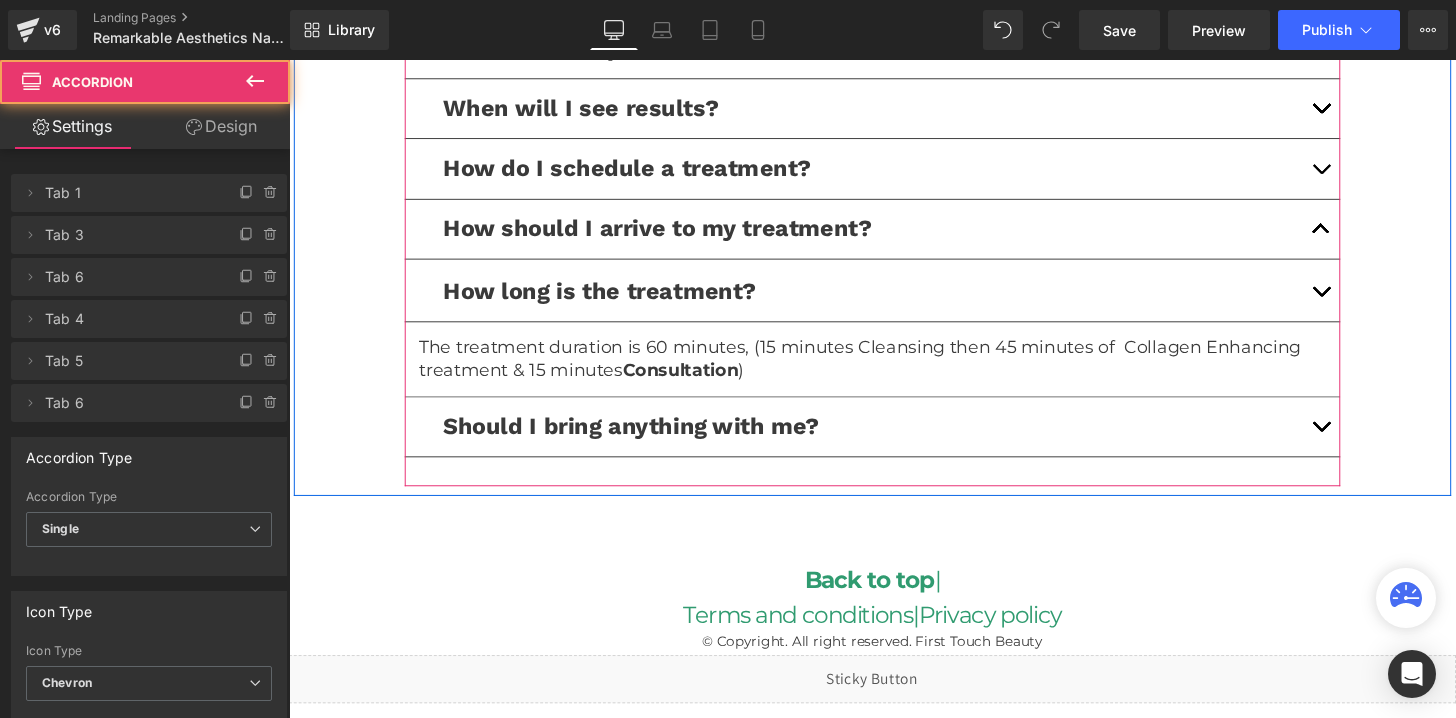 scroll, scrollTop: 4585, scrollLeft: 0, axis: vertical 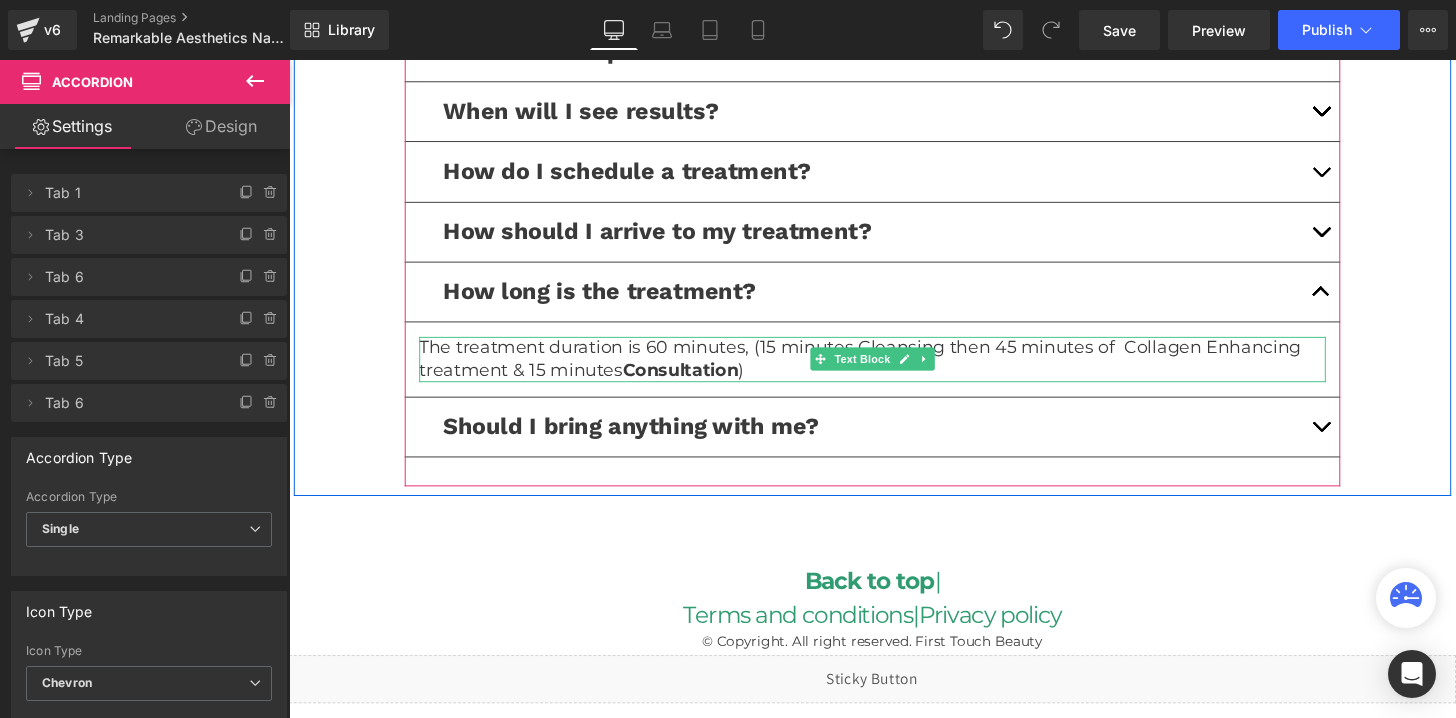 click on "The treatment duration is 60 minutes, (15 minutes Cleansing then 45 minutes of  Collagen Enhancing treatment & 15 minutes  Consultation )" at bounding box center (894, 370) 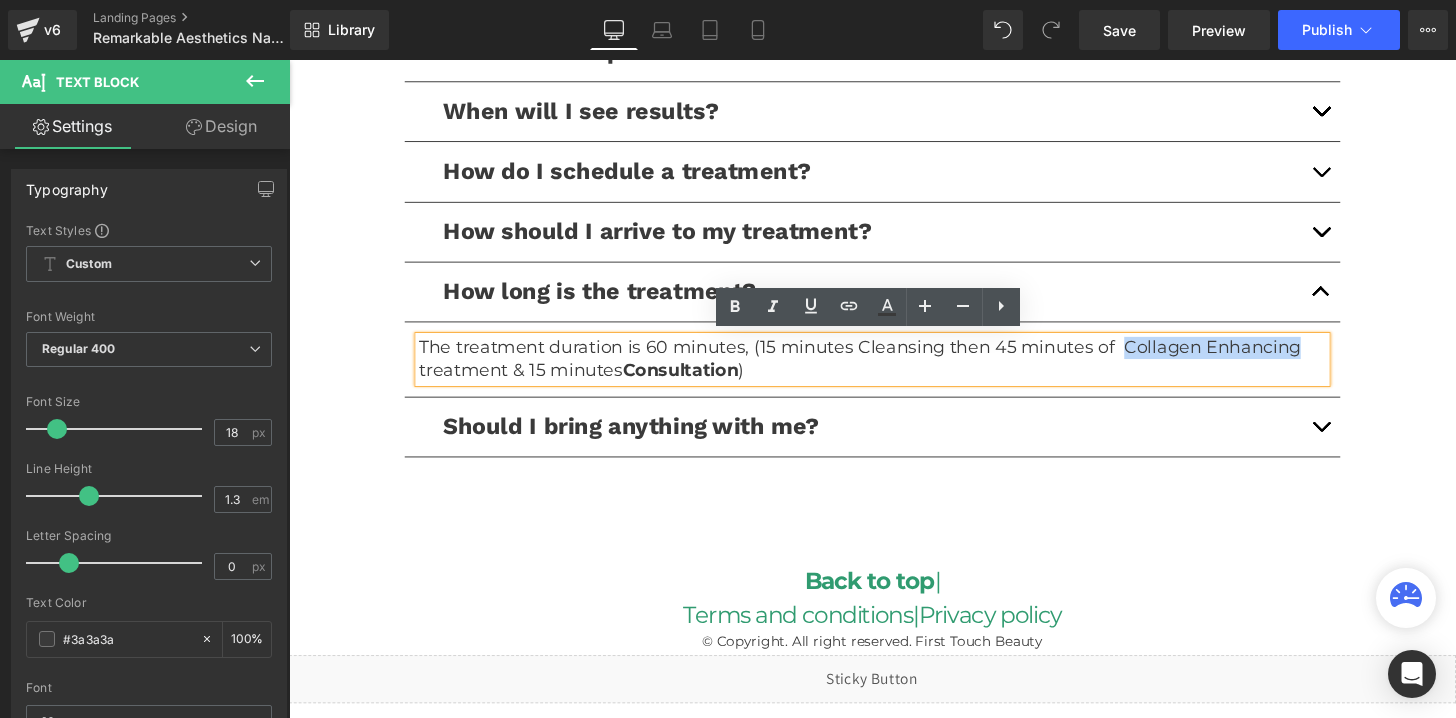 drag, startPoint x: 1329, startPoint y: 354, endPoint x: 1157, endPoint y: 354, distance: 172 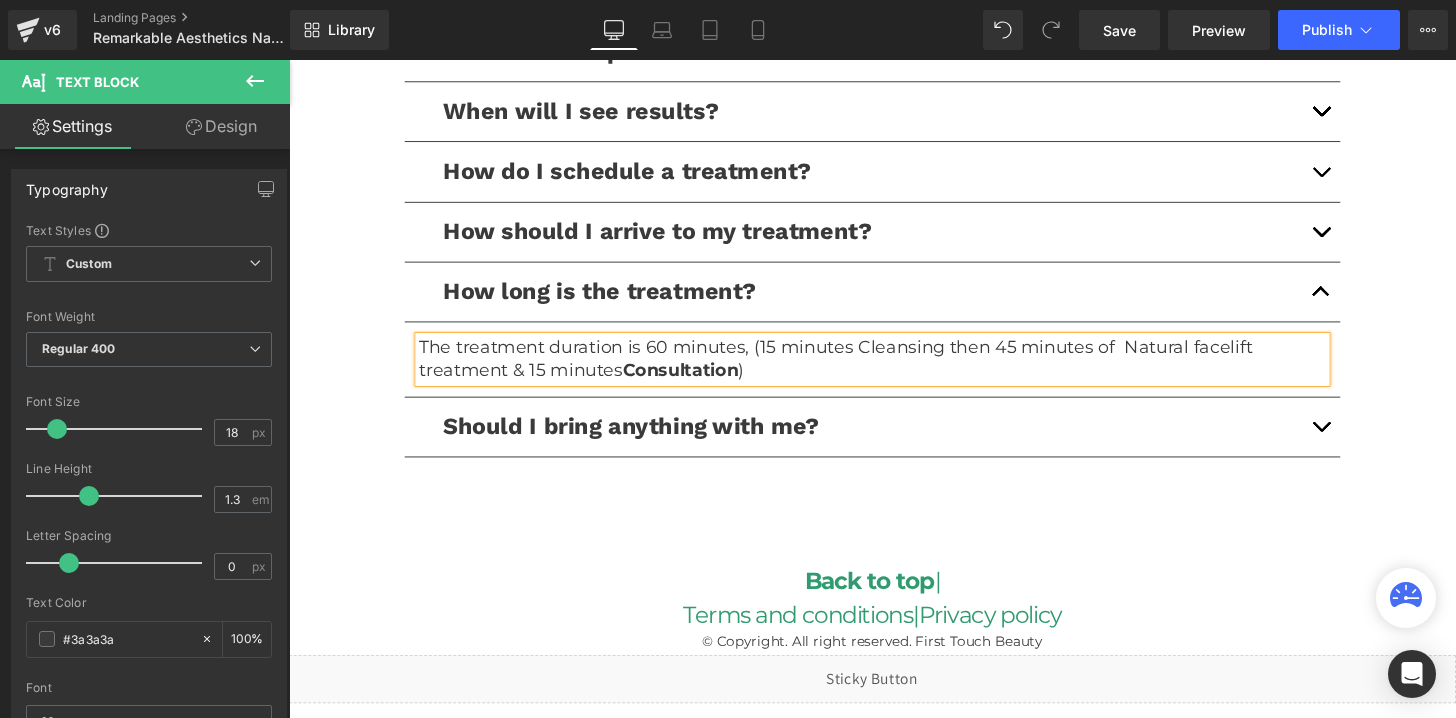 click on "The treatment duration is 60 minutes, (15 minutes Cleansing then 45 minutes of  Natural facelift treatment & 15 minutes  Consultation )" at bounding box center (894, 370) 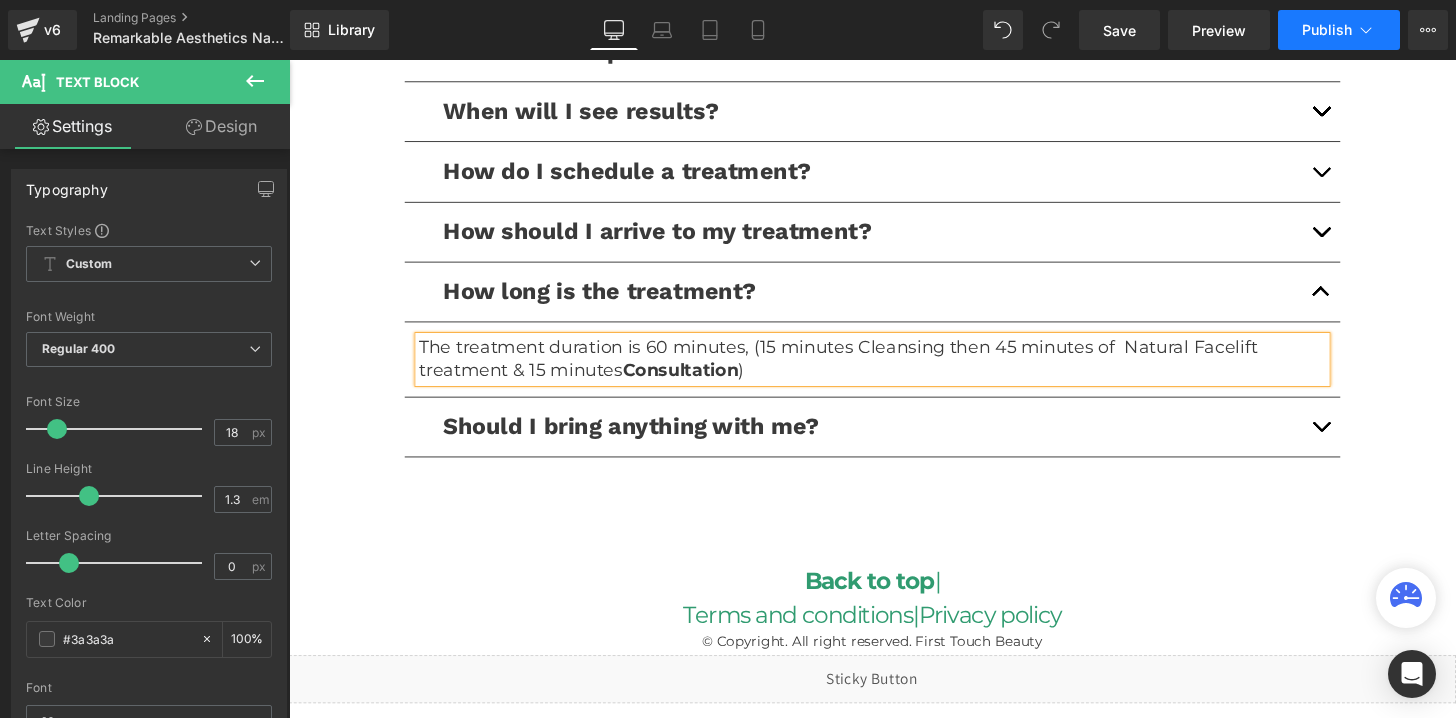 click on "Publish" at bounding box center (1339, 30) 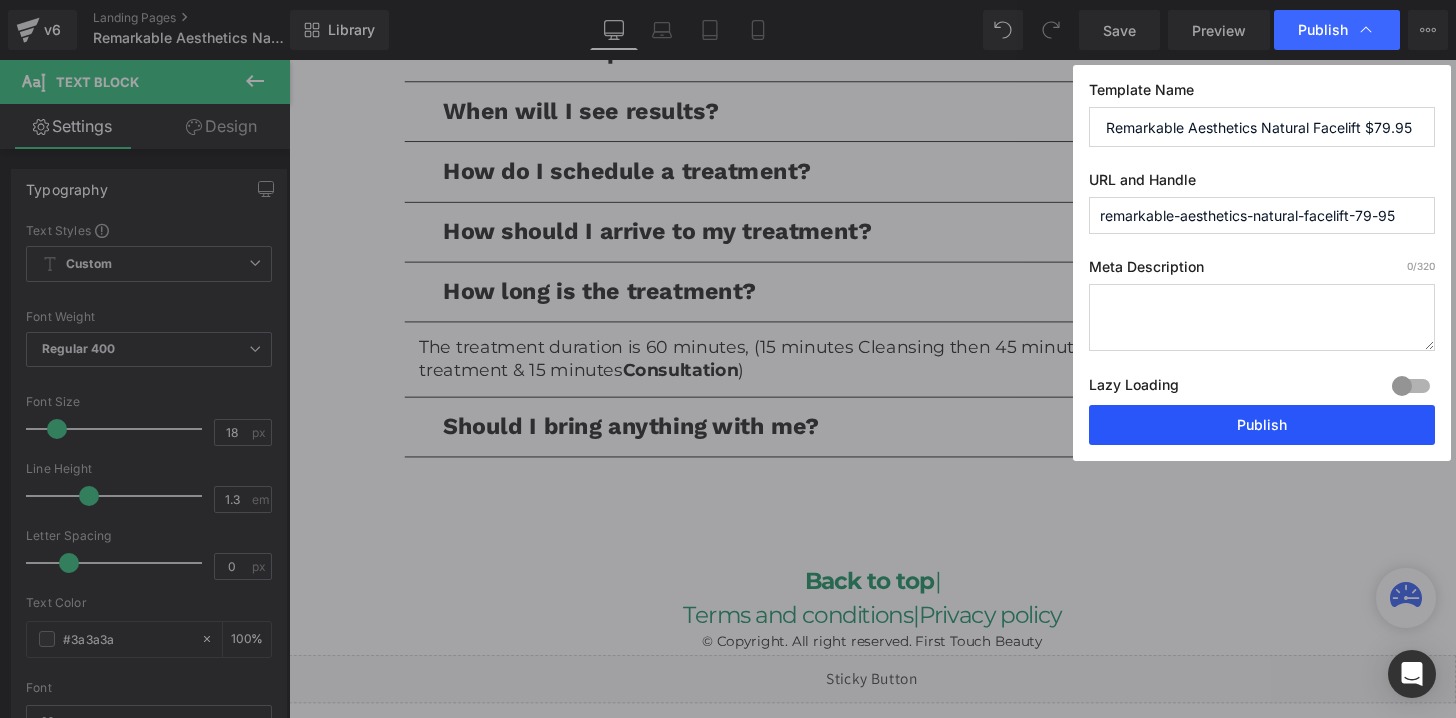 click on "Publish" at bounding box center (1262, 425) 